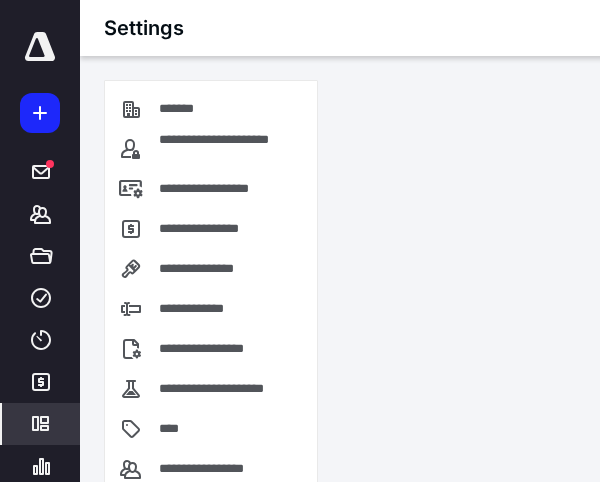 scroll, scrollTop: 0, scrollLeft: 0, axis: both 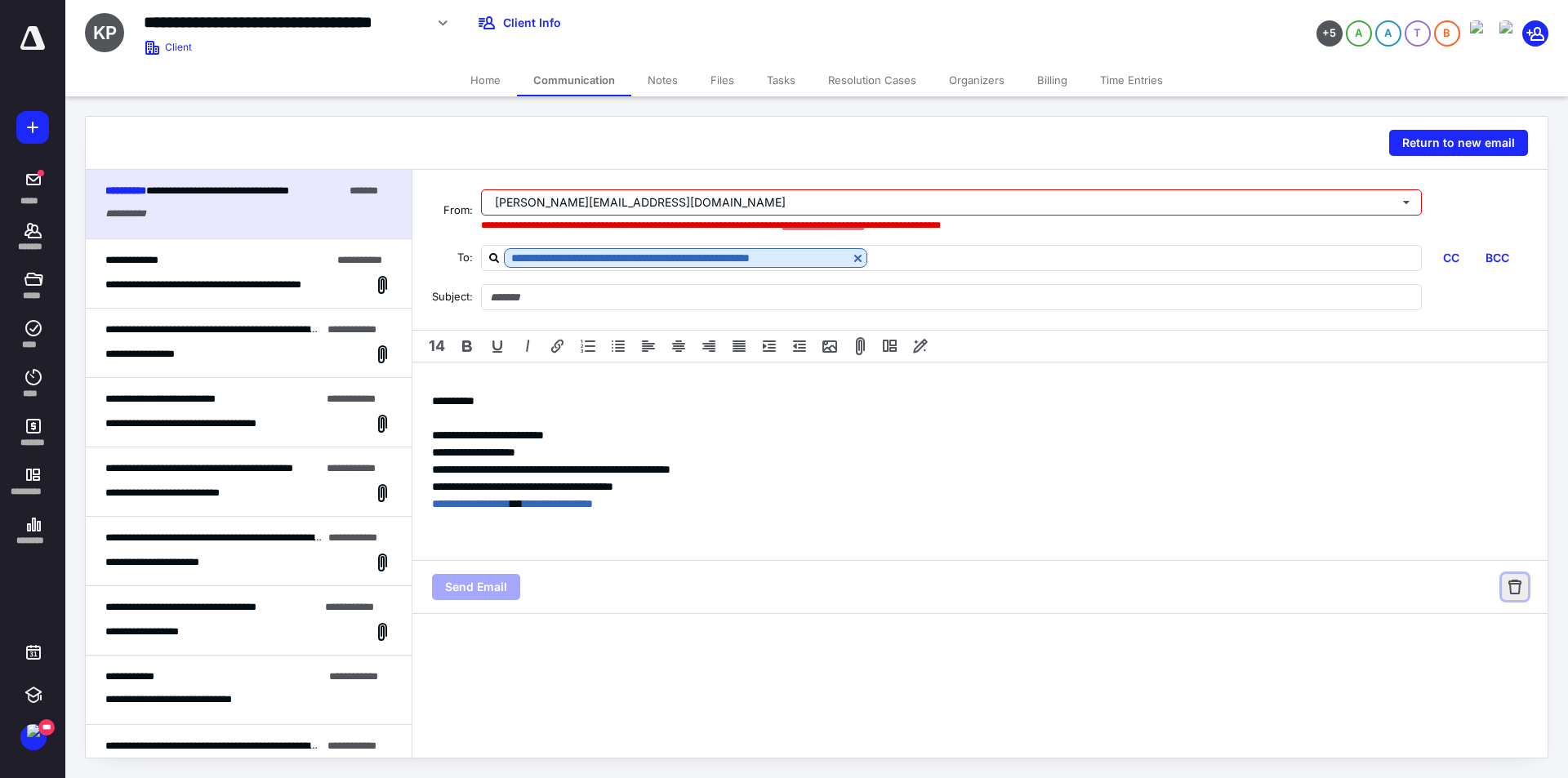 click at bounding box center [1515, 587] 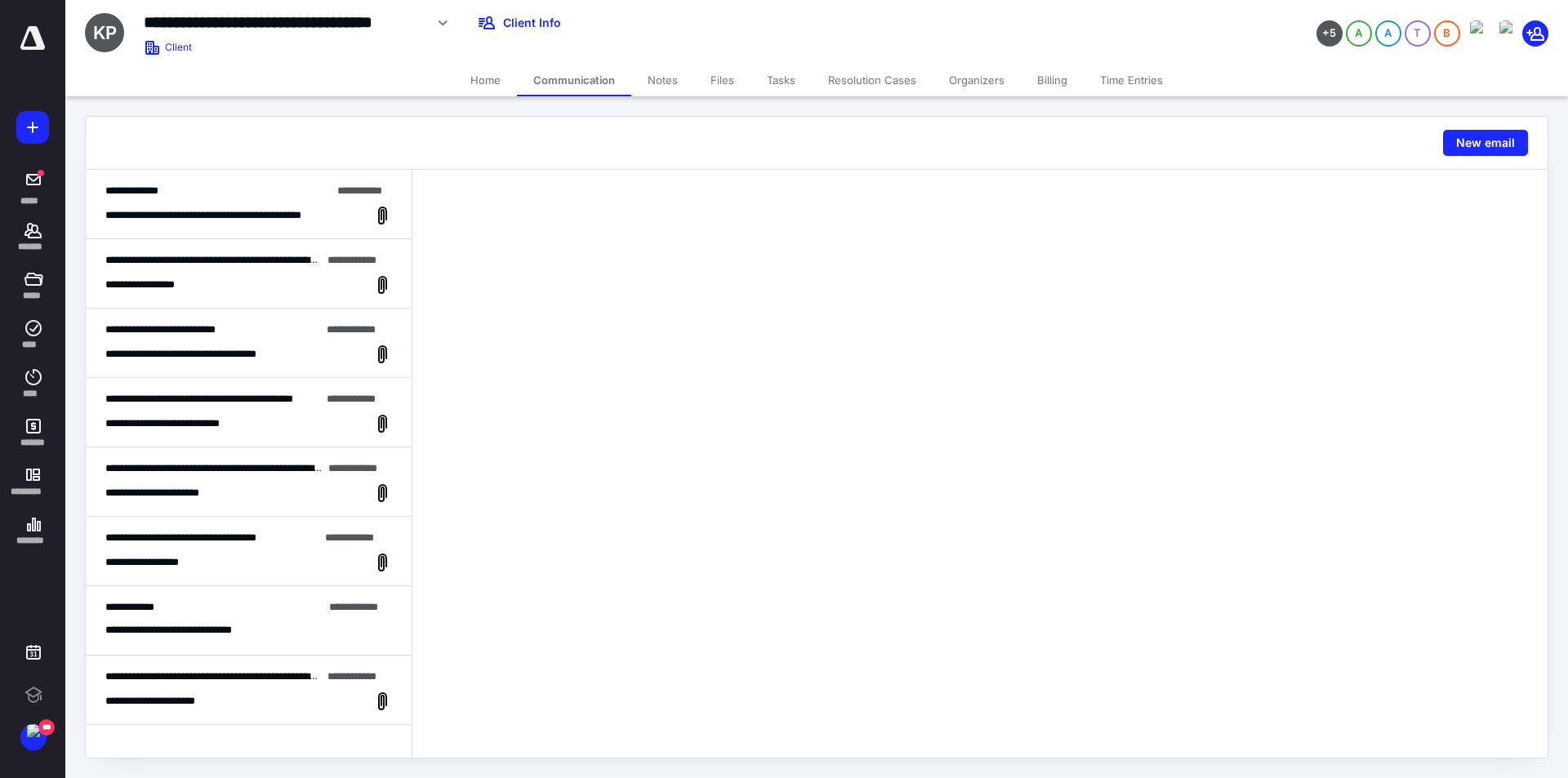 scroll, scrollTop: 0, scrollLeft: 0, axis: both 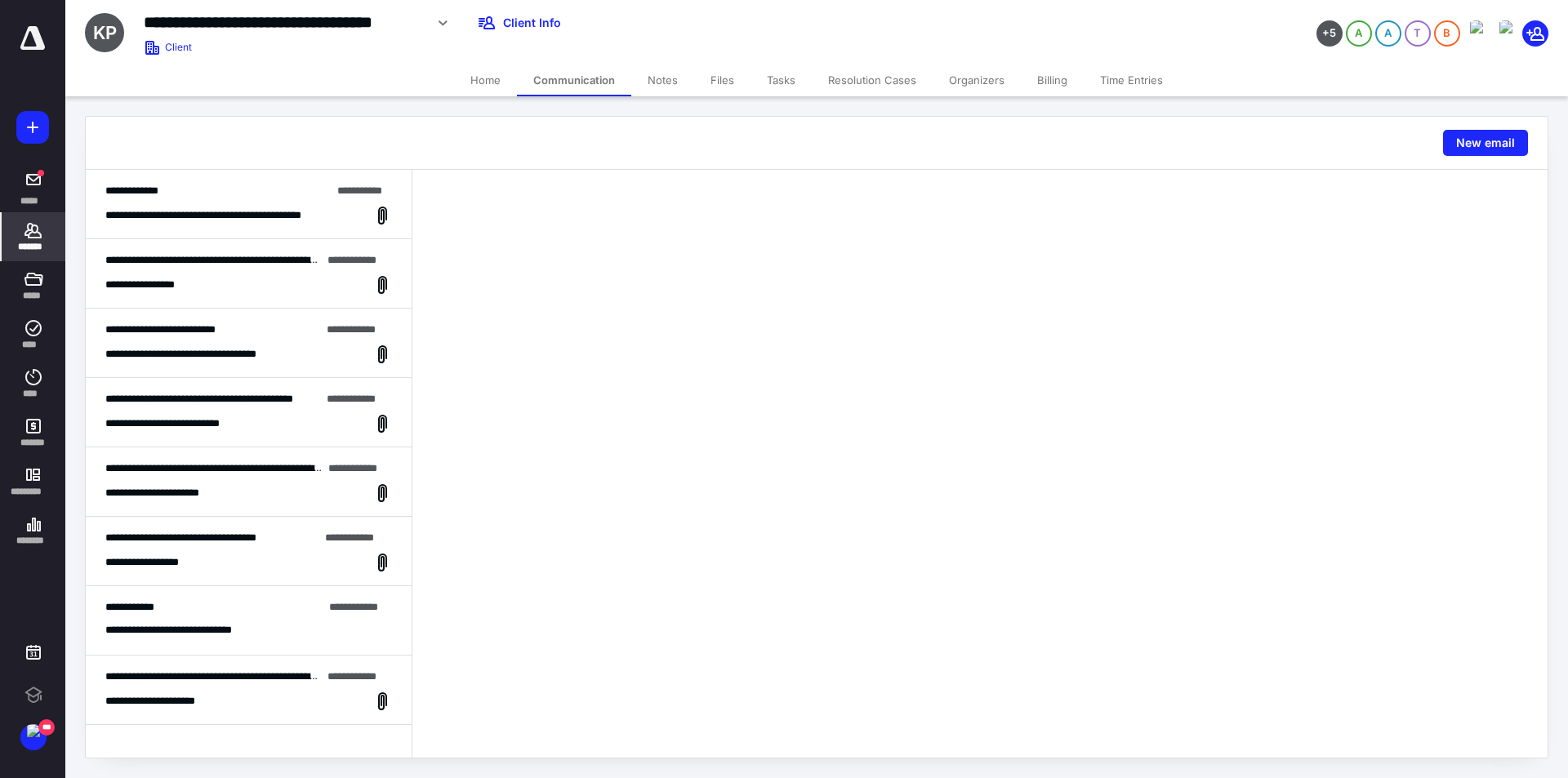 drag, startPoint x: 33, startPoint y: 256, endPoint x: 60, endPoint y: 226, distance: 40.36087 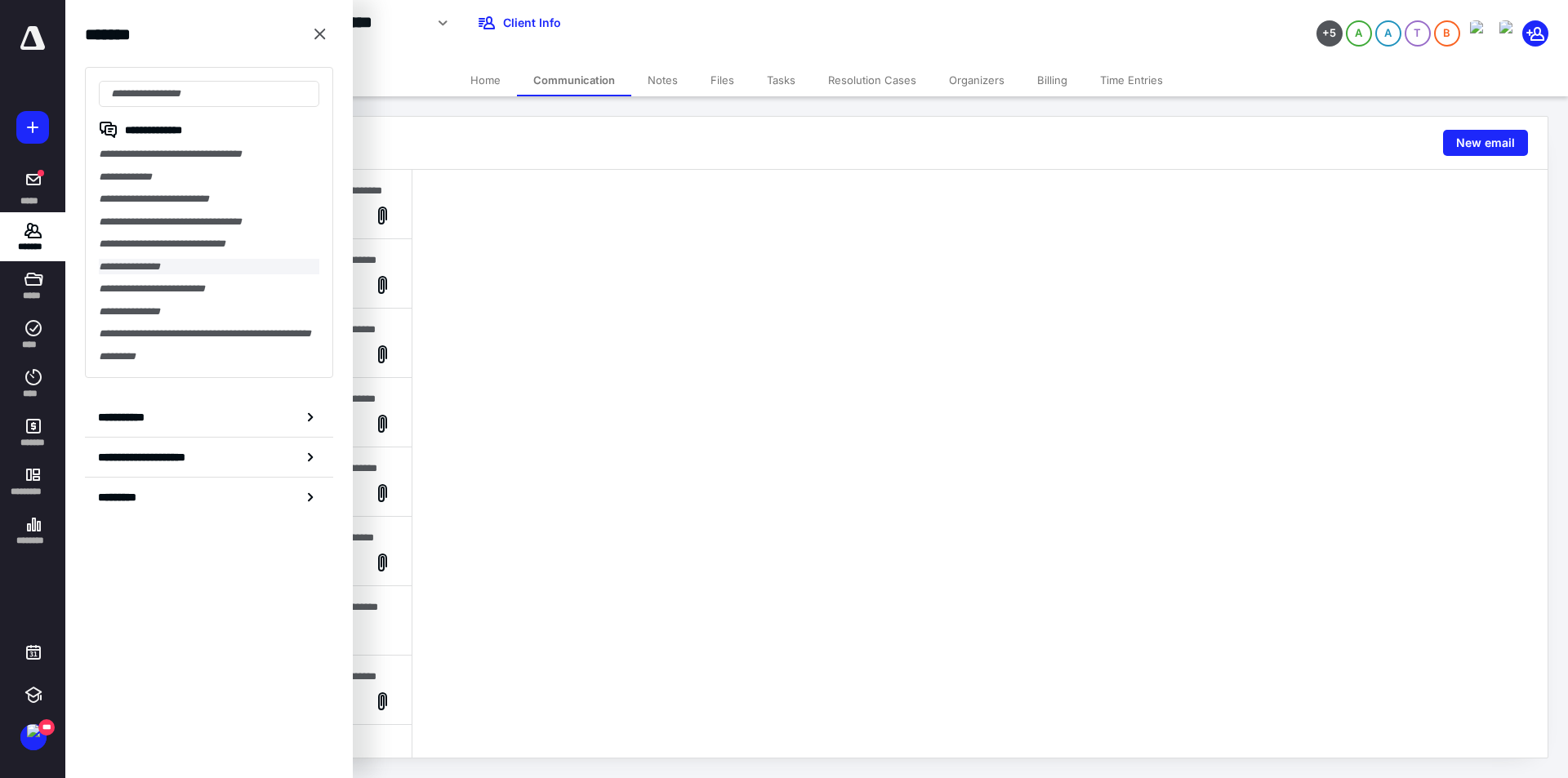 click on "**********" at bounding box center [209, 267] 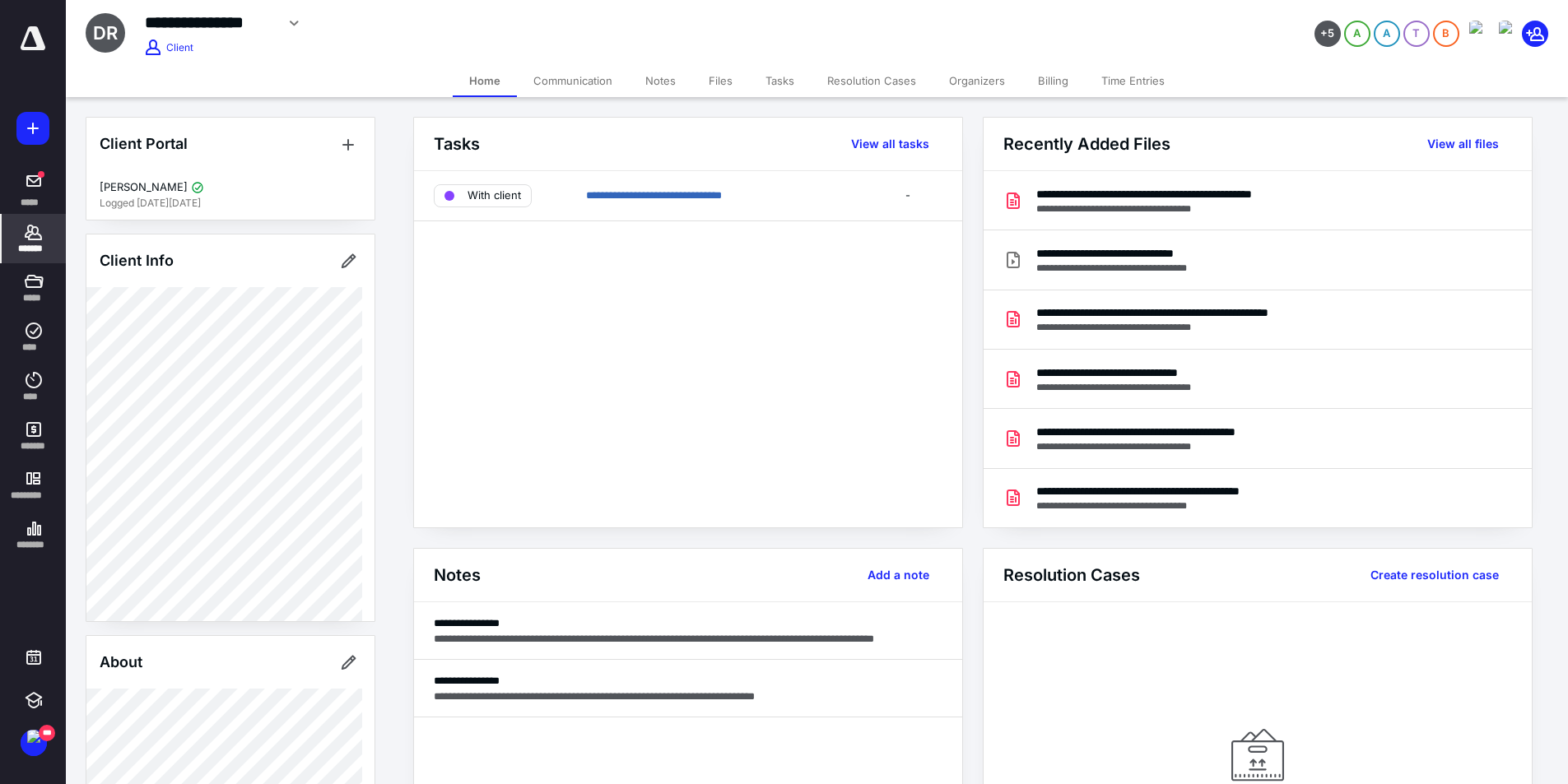 drag, startPoint x: 565, startPoint y: 76, endPoint x: 710, endPoint y: 90, distance: 145.67429 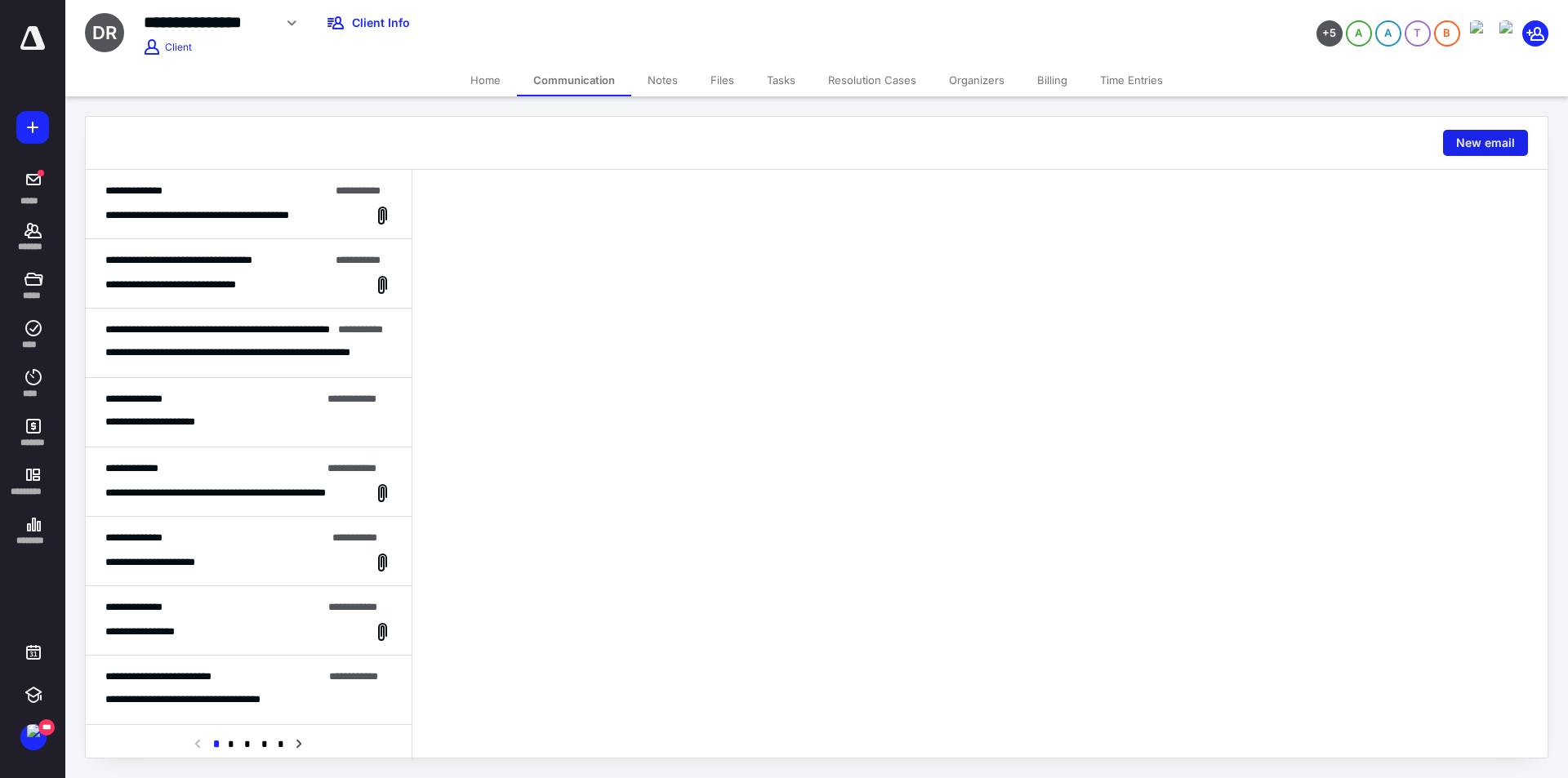click on "New email" at bounding box center (1486, 143) 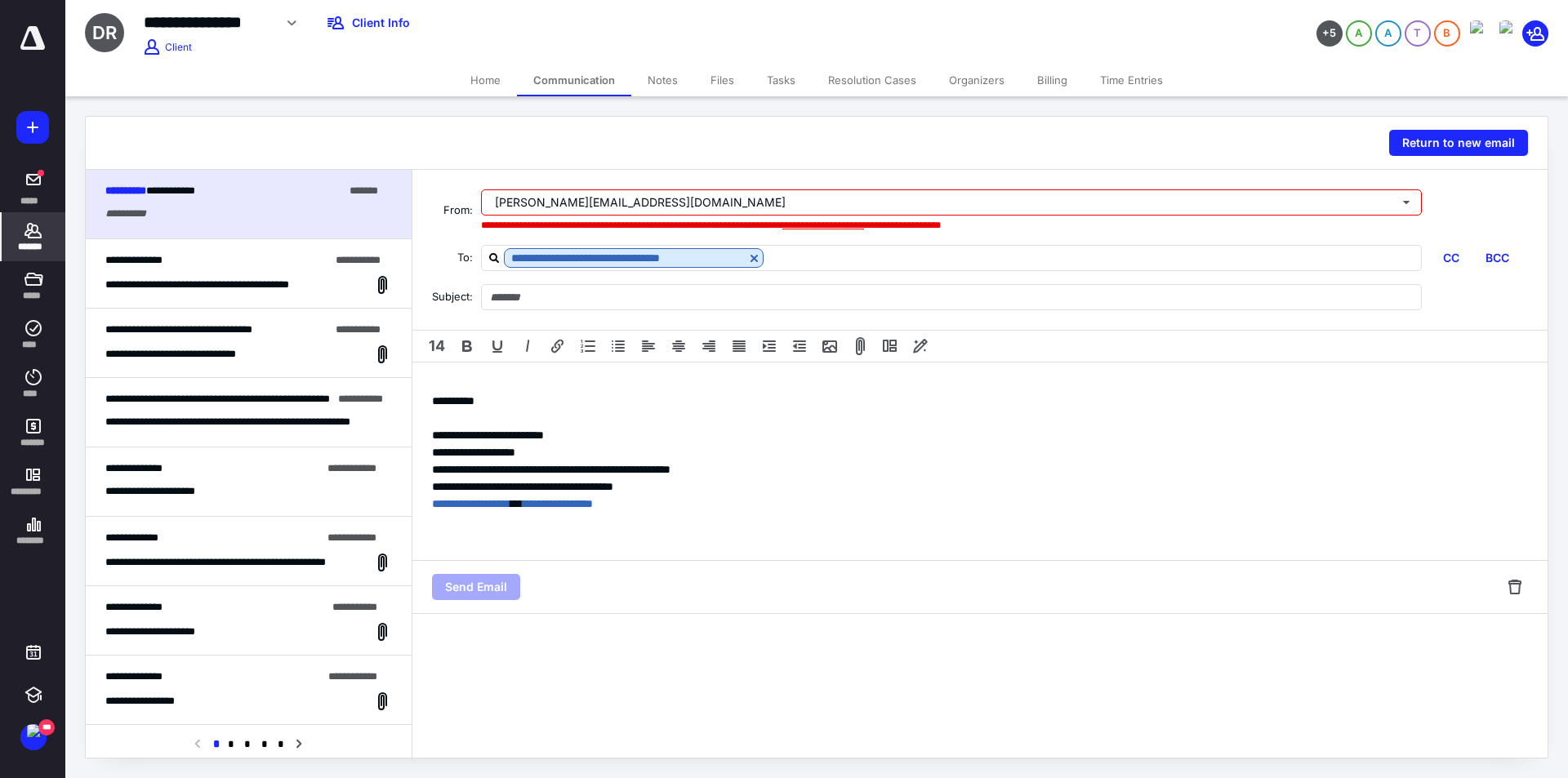 click on "*******" at bounding box center (33, 247) 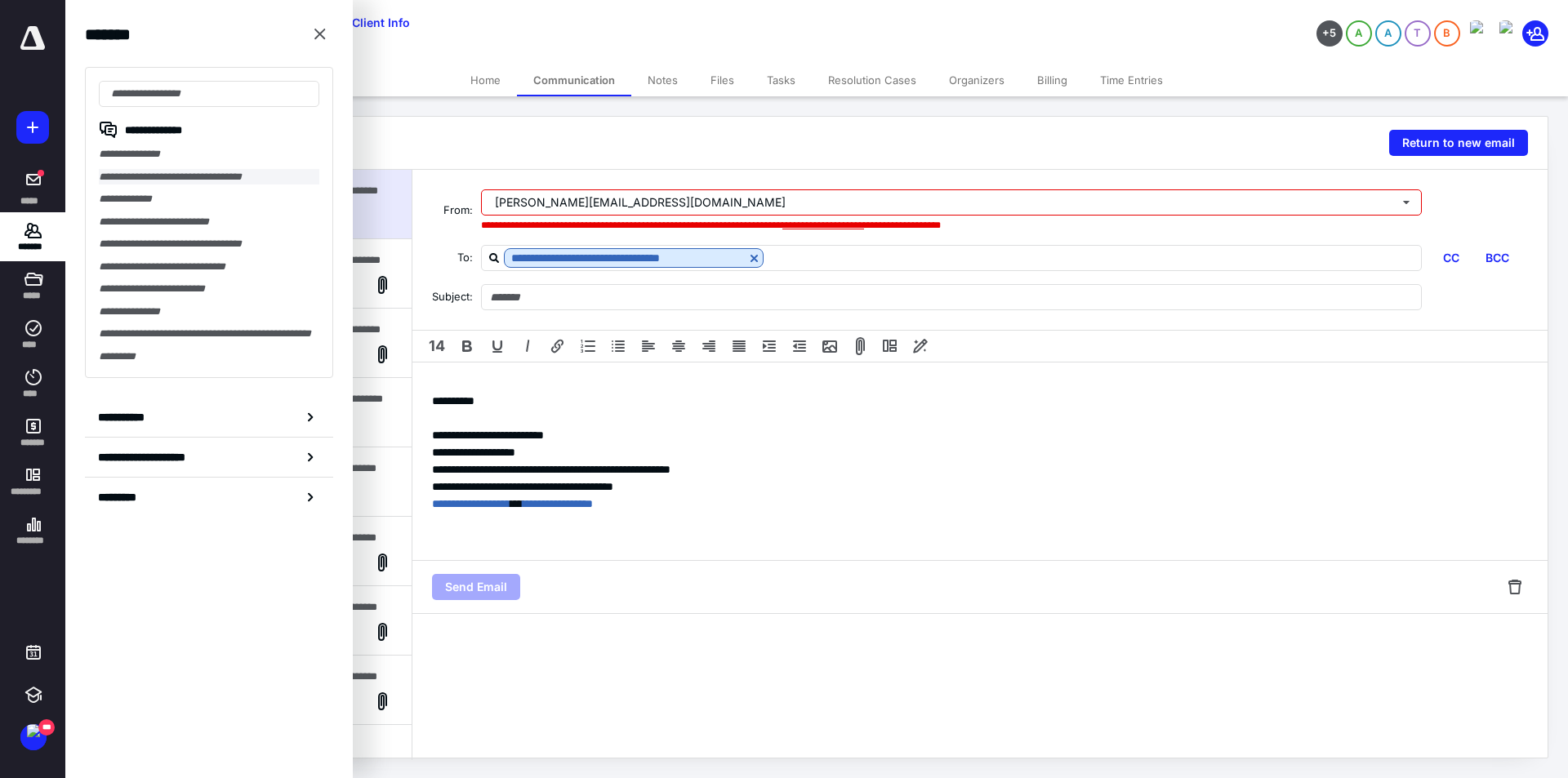 click on "**********" at bounding box center (209, 177) 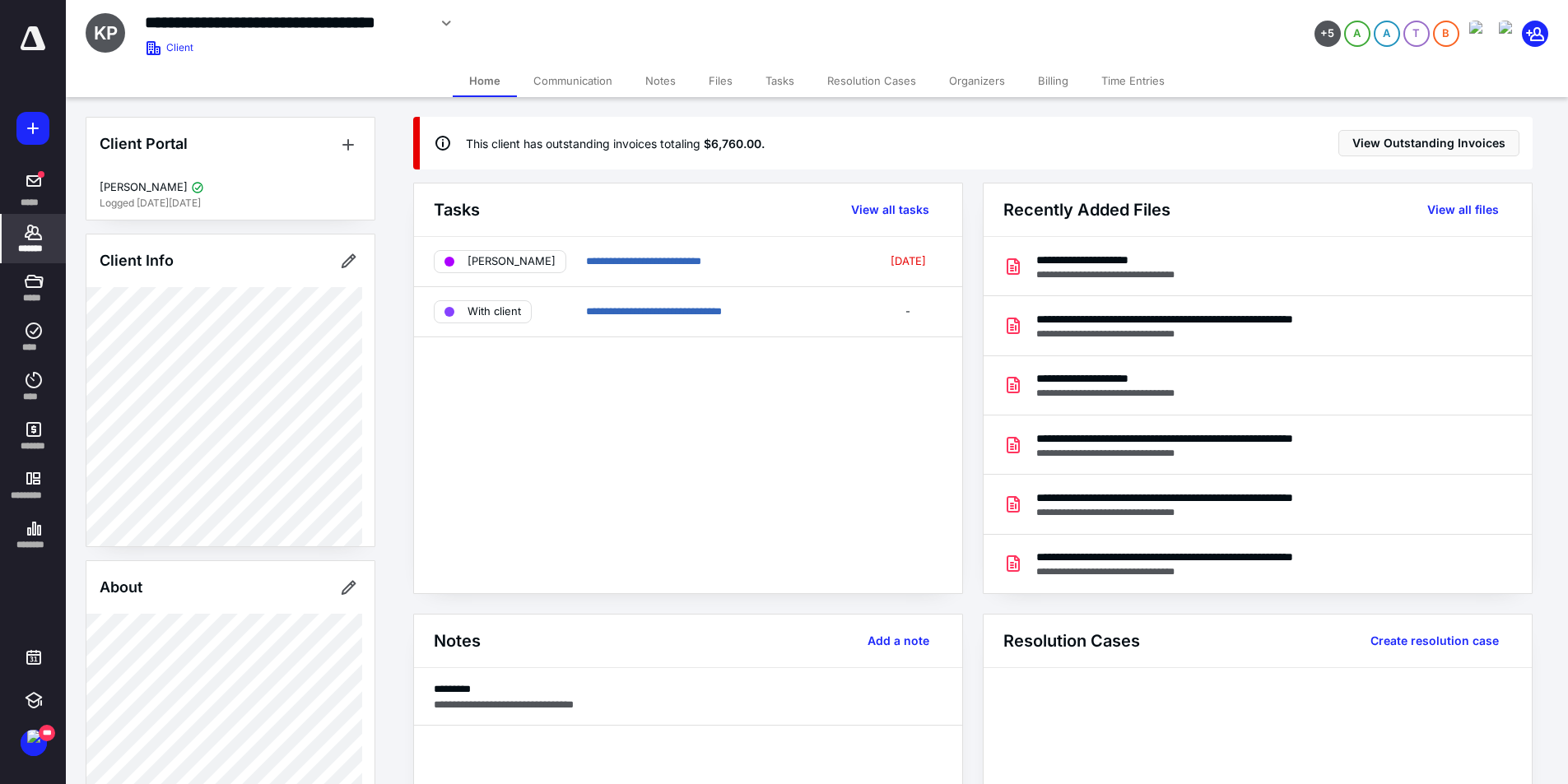 click on "Communication" at bounding box center [573, 81] 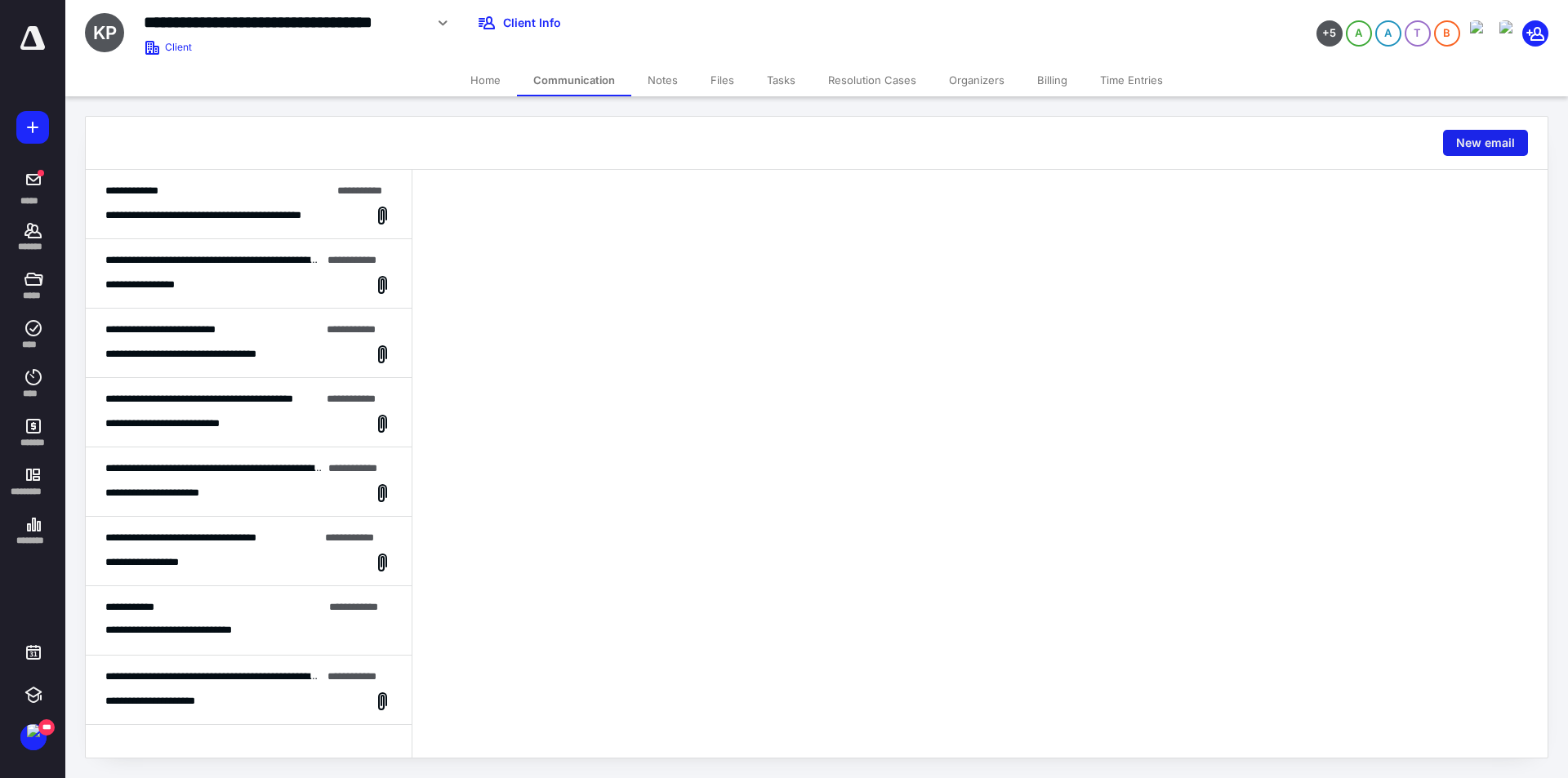 click on "New email" at bounding box center (1486, 143) 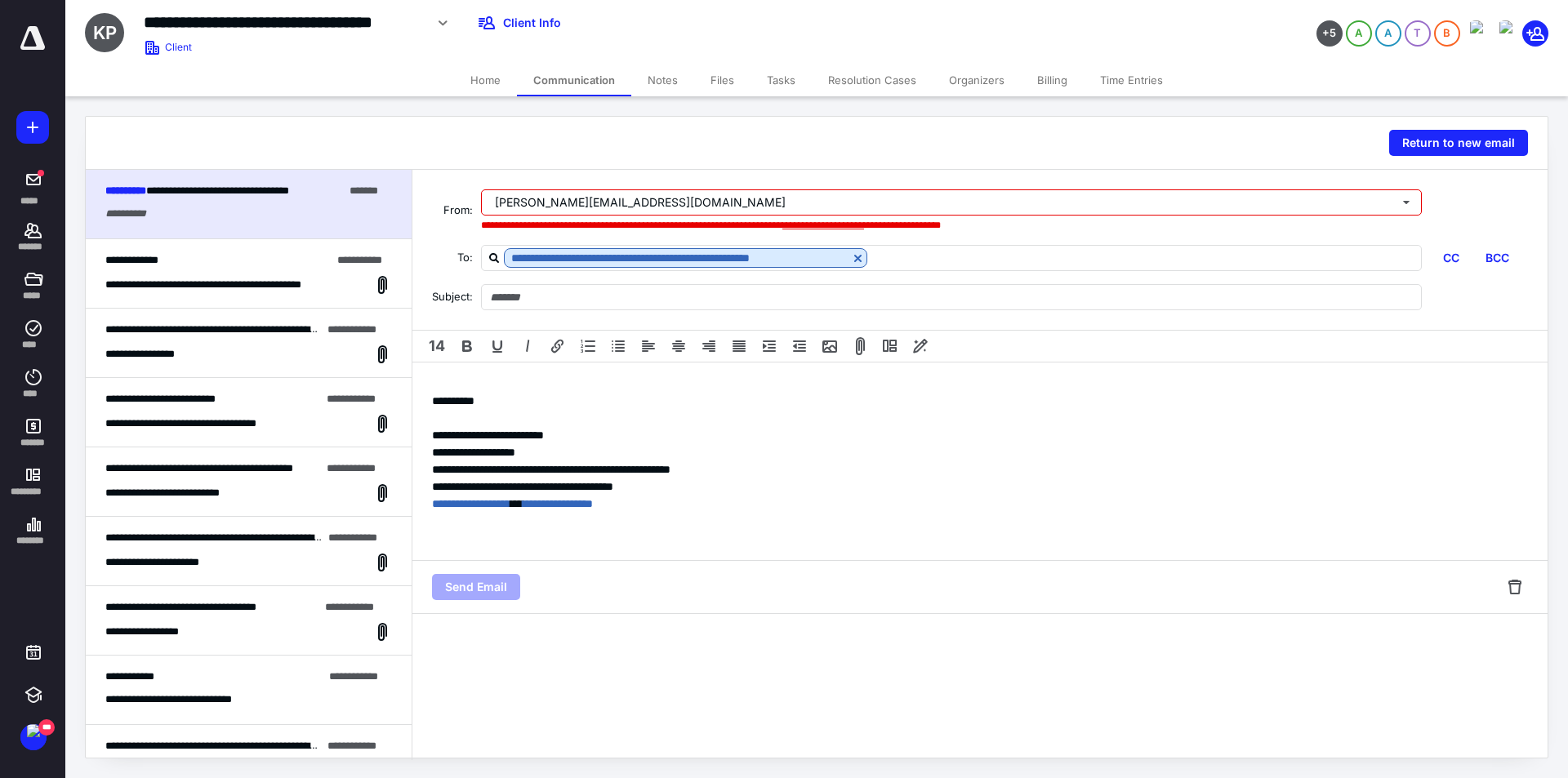 click on "**********" at bounding box center [823, 225] 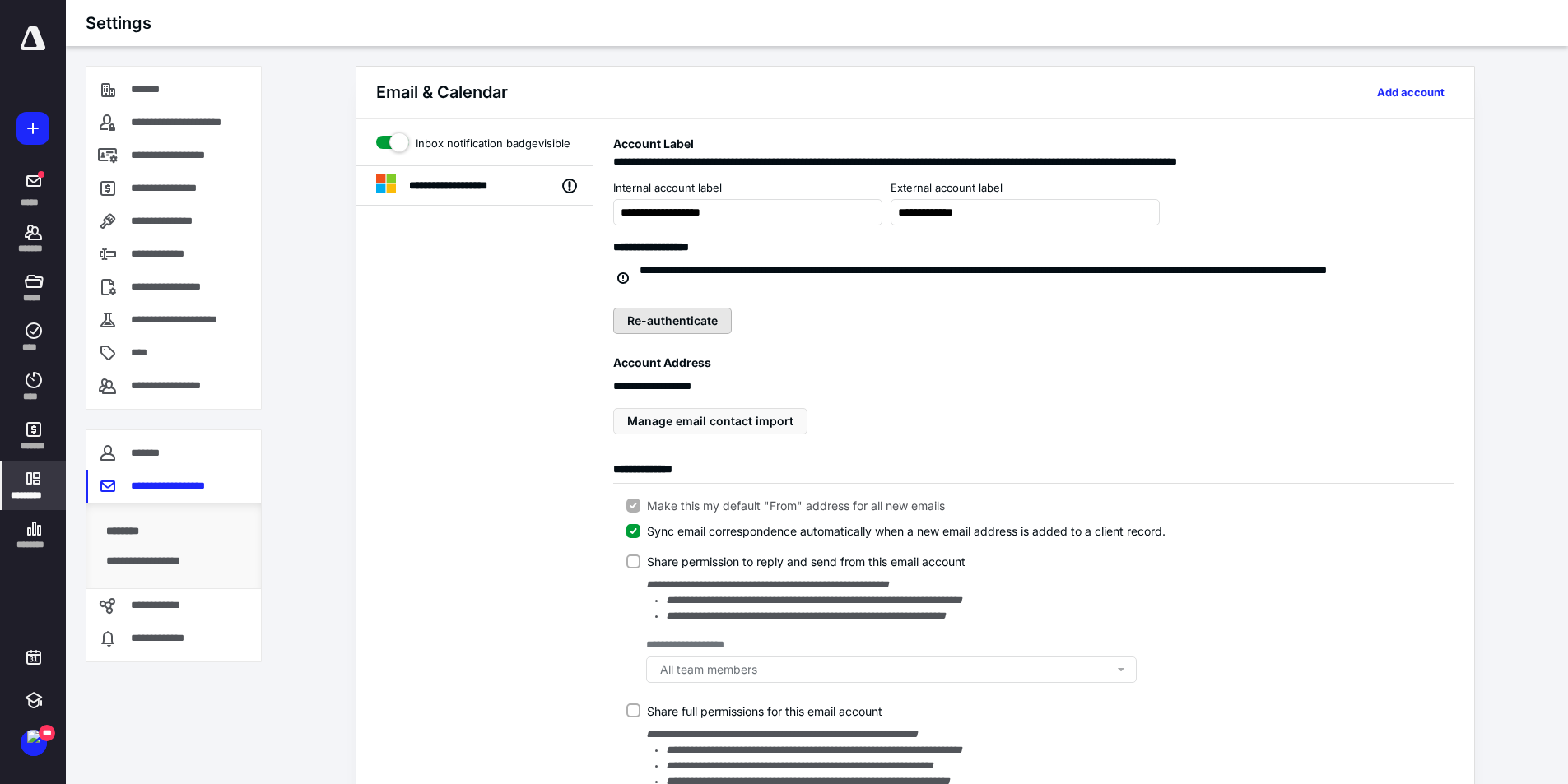 click on "Re-authenticate" at bounding box center (672, 321) 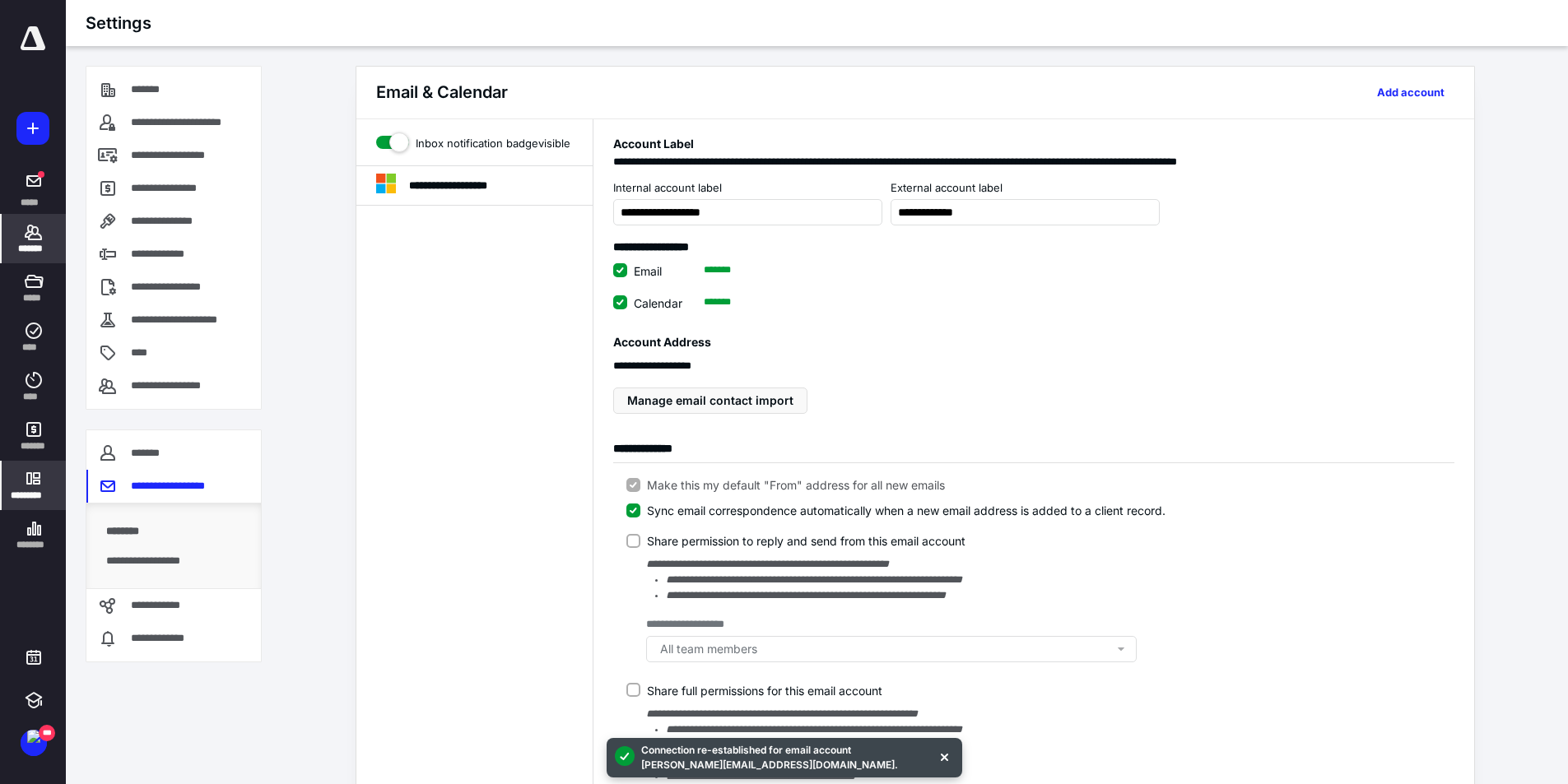click on "*******" at bounding box center (34, 239) 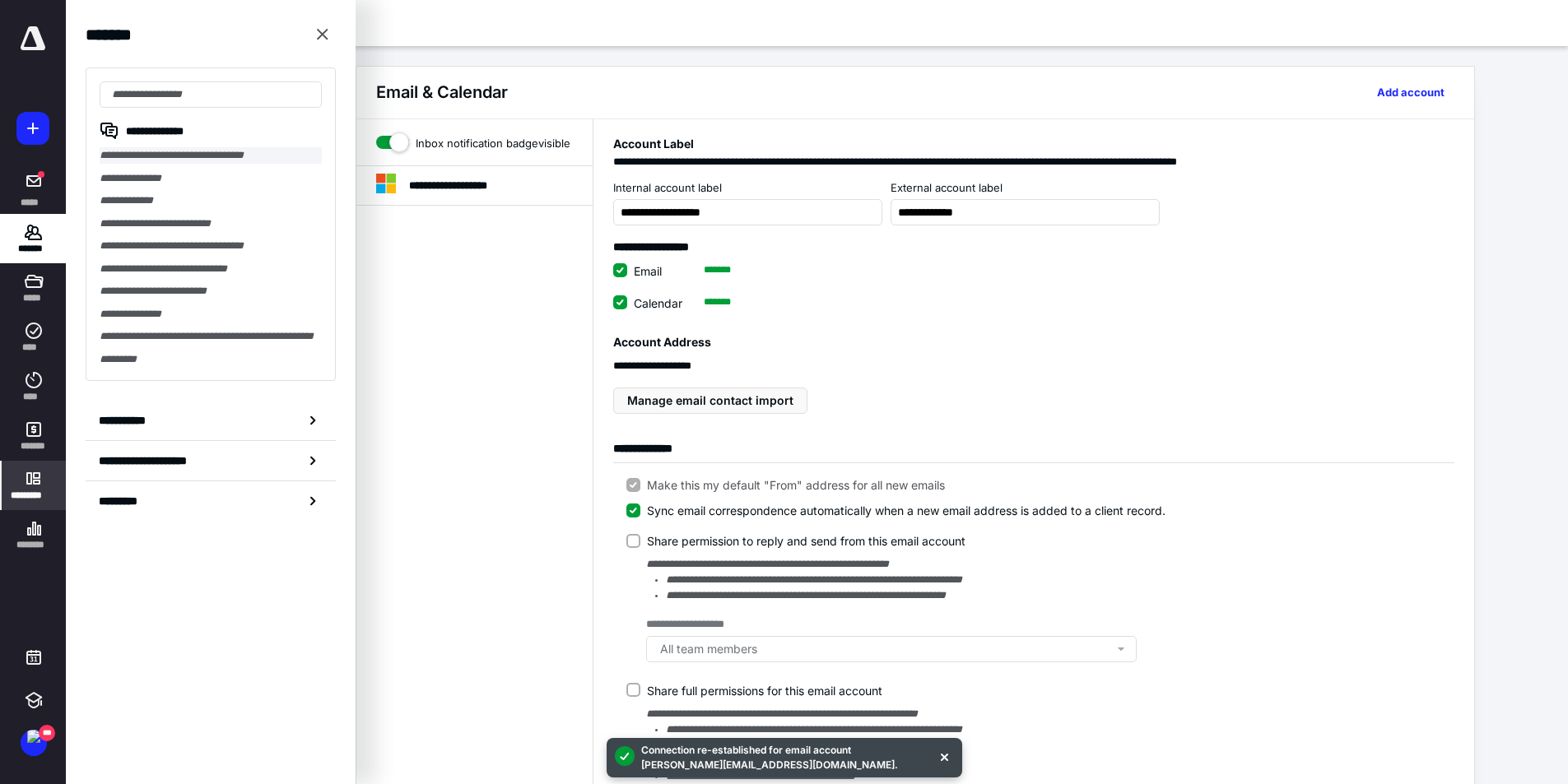 click on "**********" at bounding box center [211, 155] 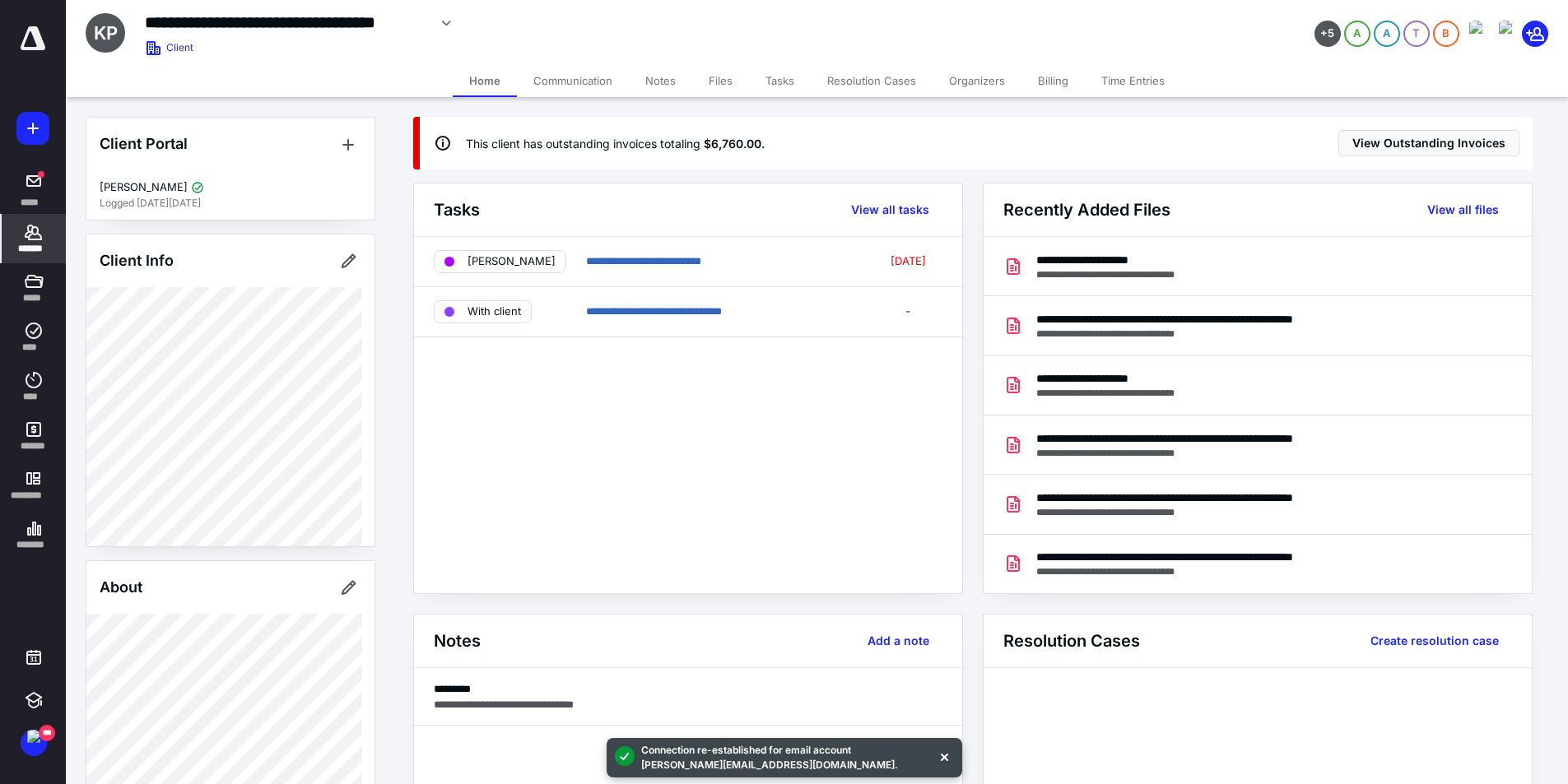 click on "Communication" at bounding box center (573, 81) 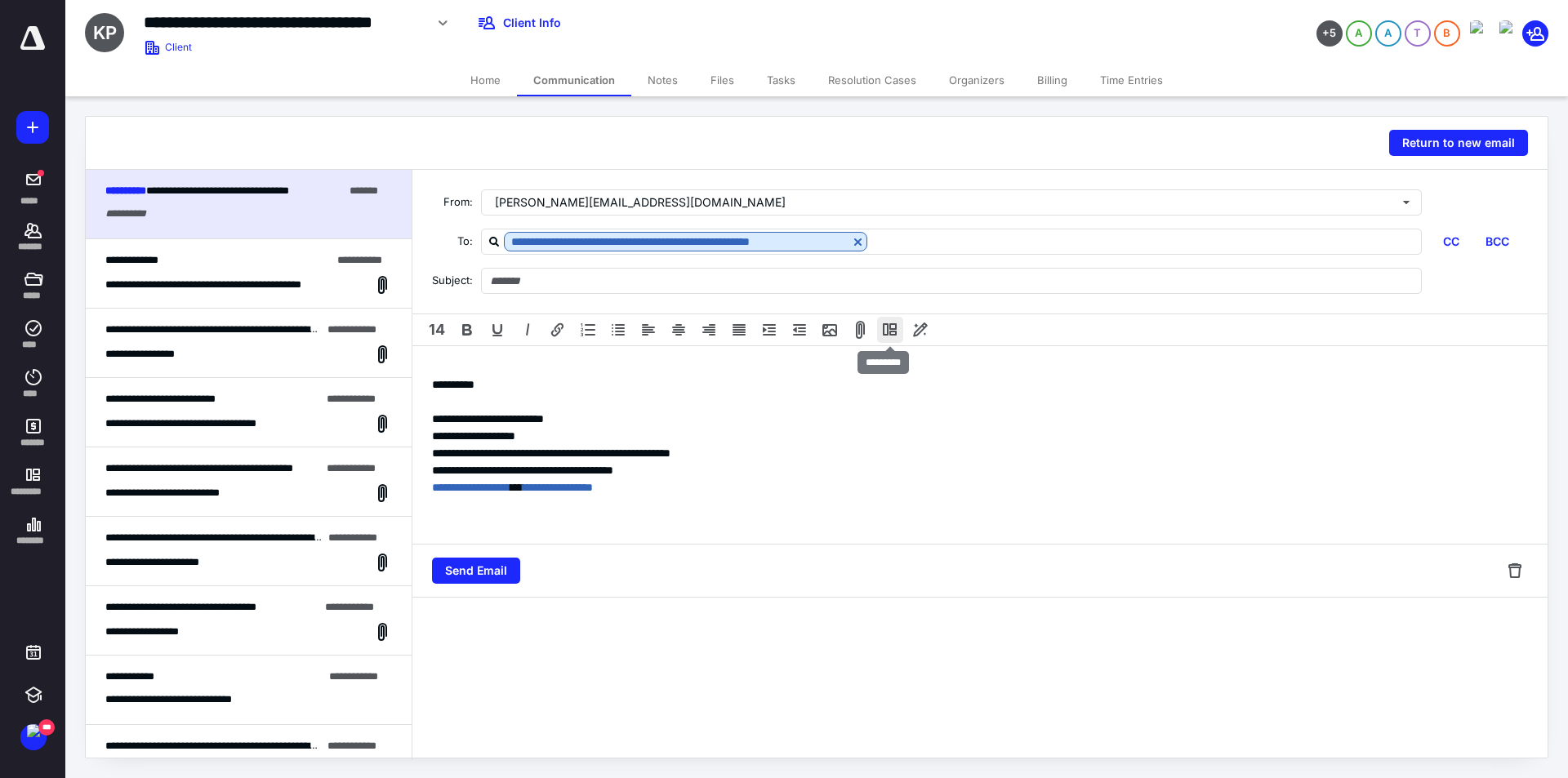 click at bounding box center (890, 330) 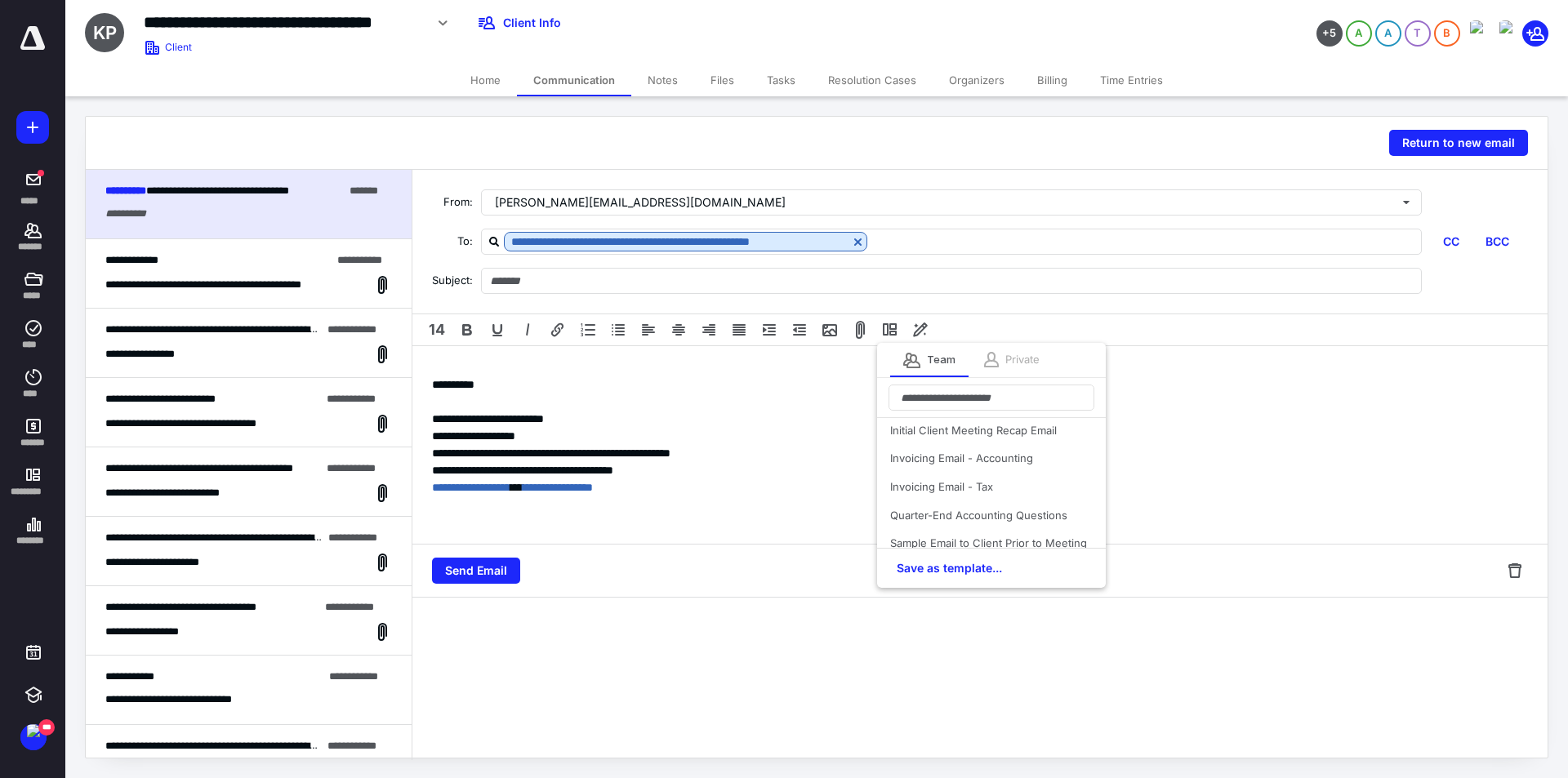 scroll, scrollTop: 293, scrollLeft: 0, axis: vertical 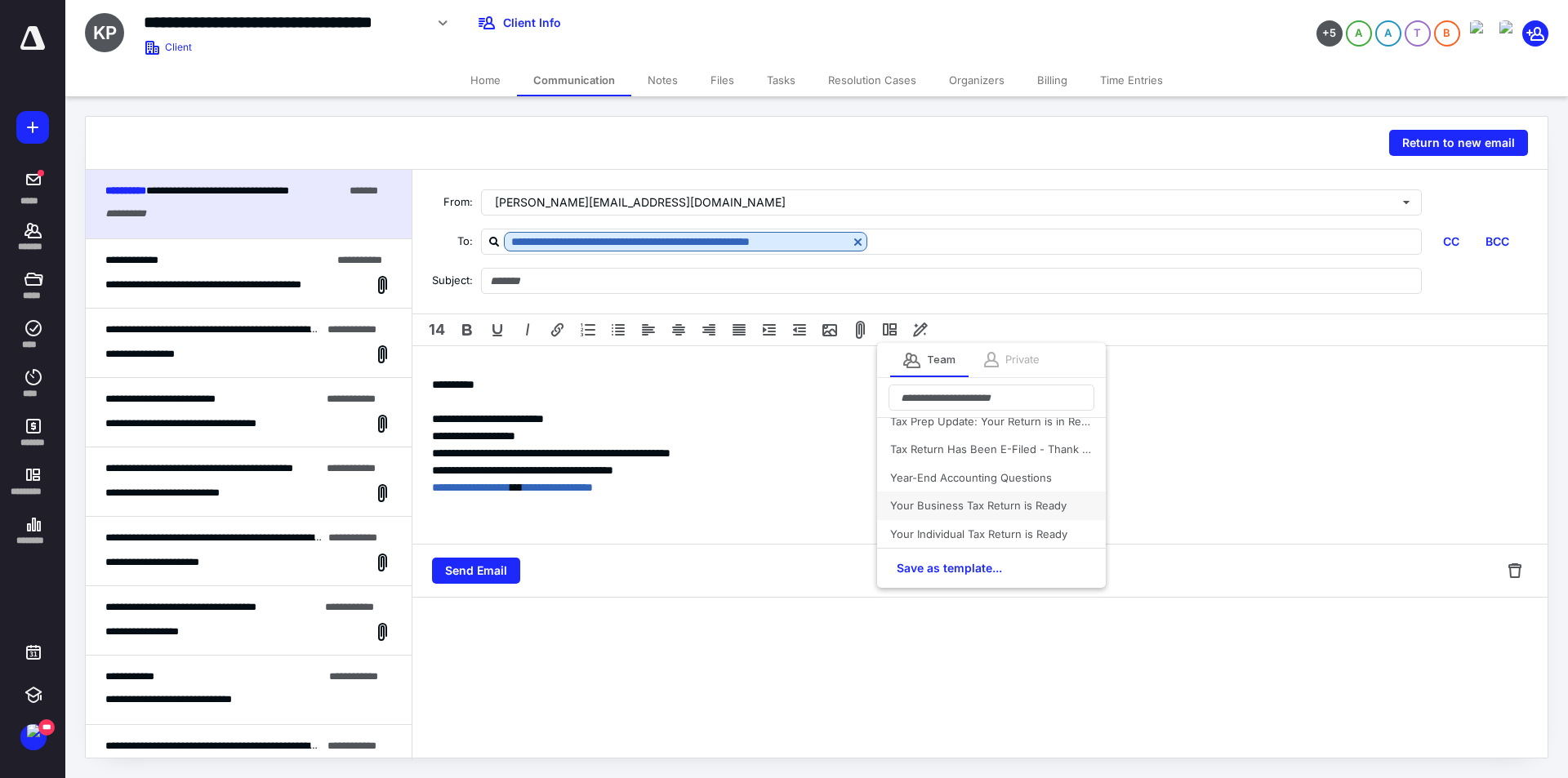 click on "Your Business Tax Return is Ready" at bounding box center (991, 505) 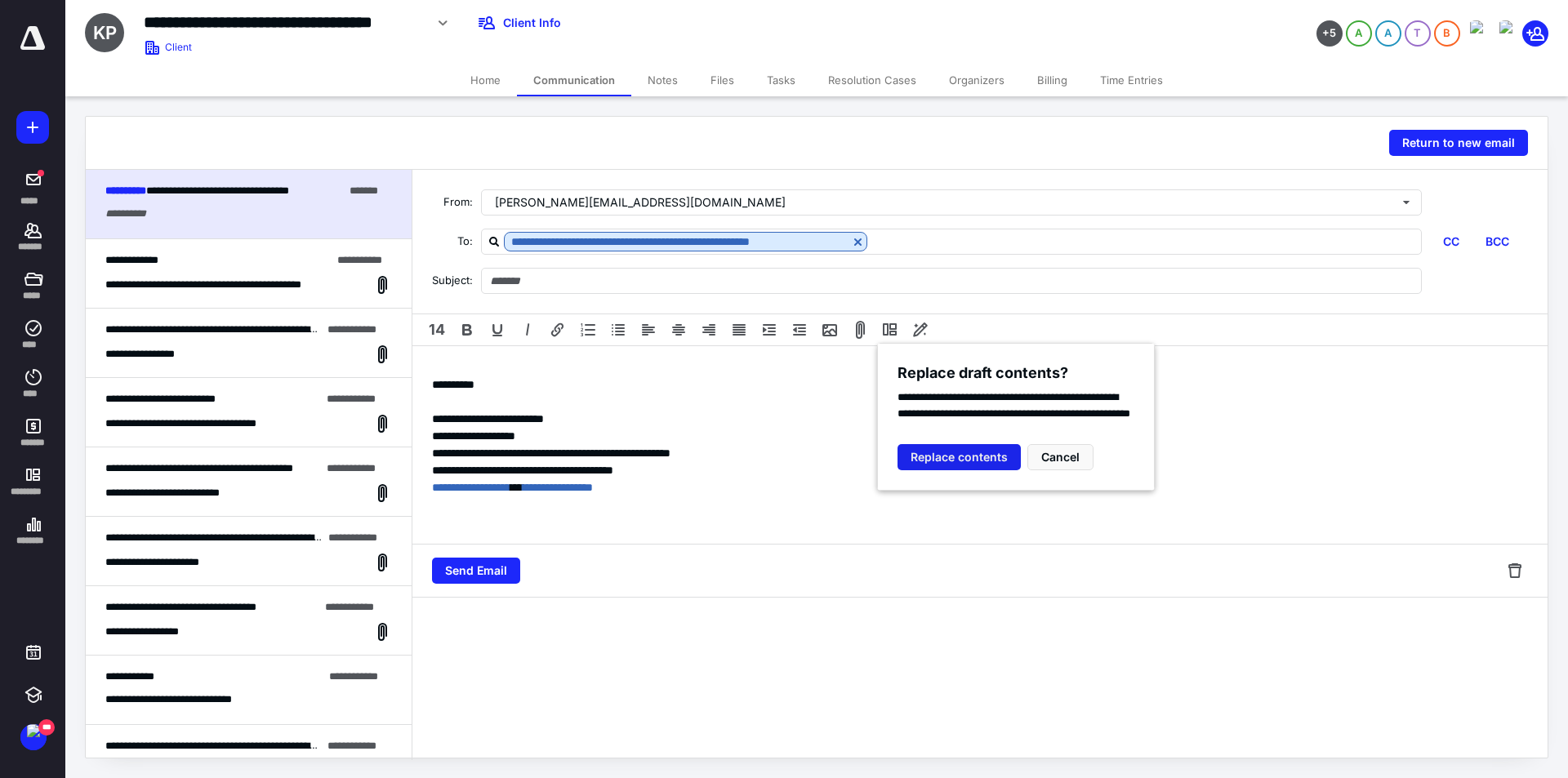 click on "Replace contents" at bounding box center [959, 457] 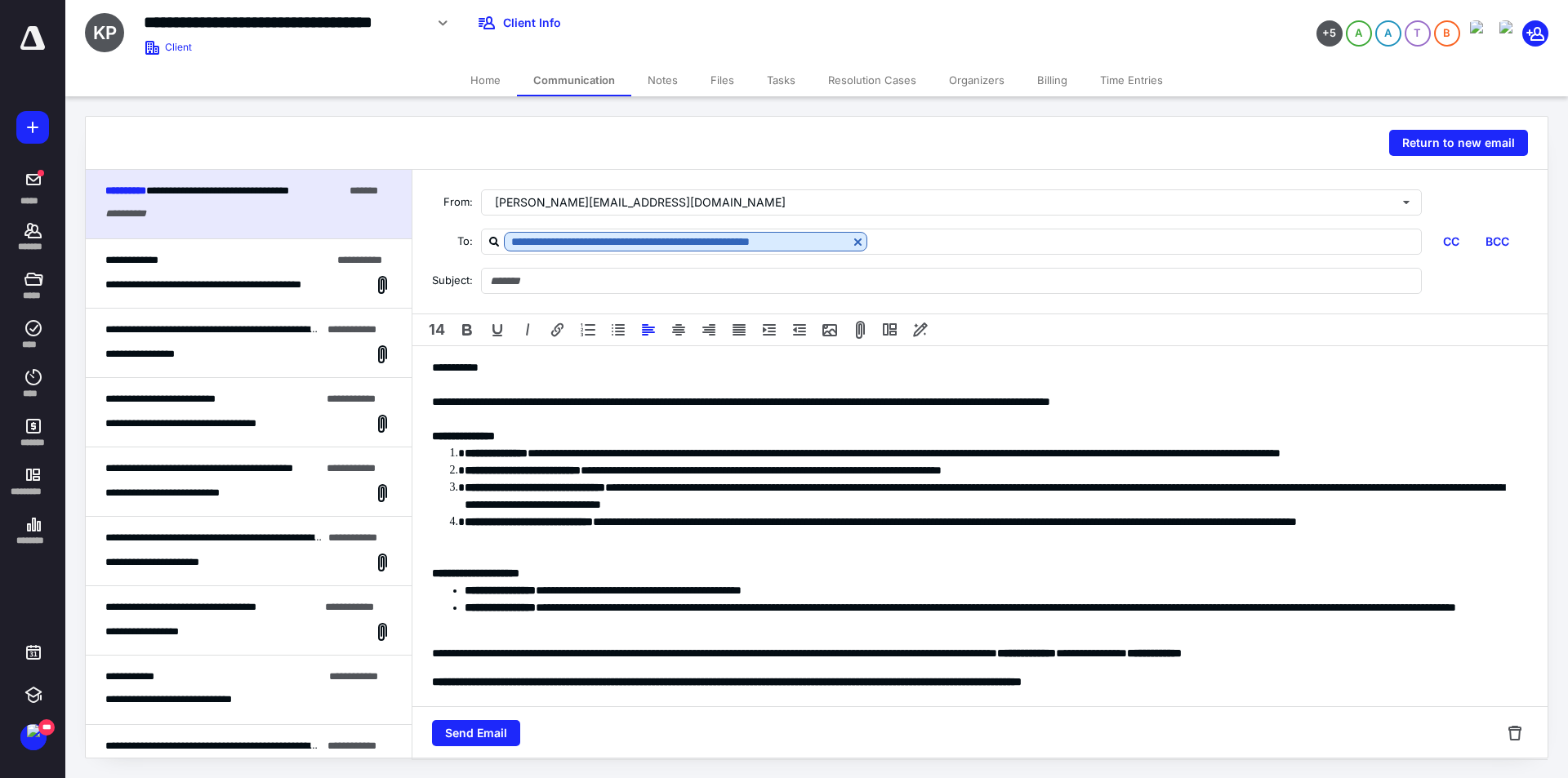 type on "**********" 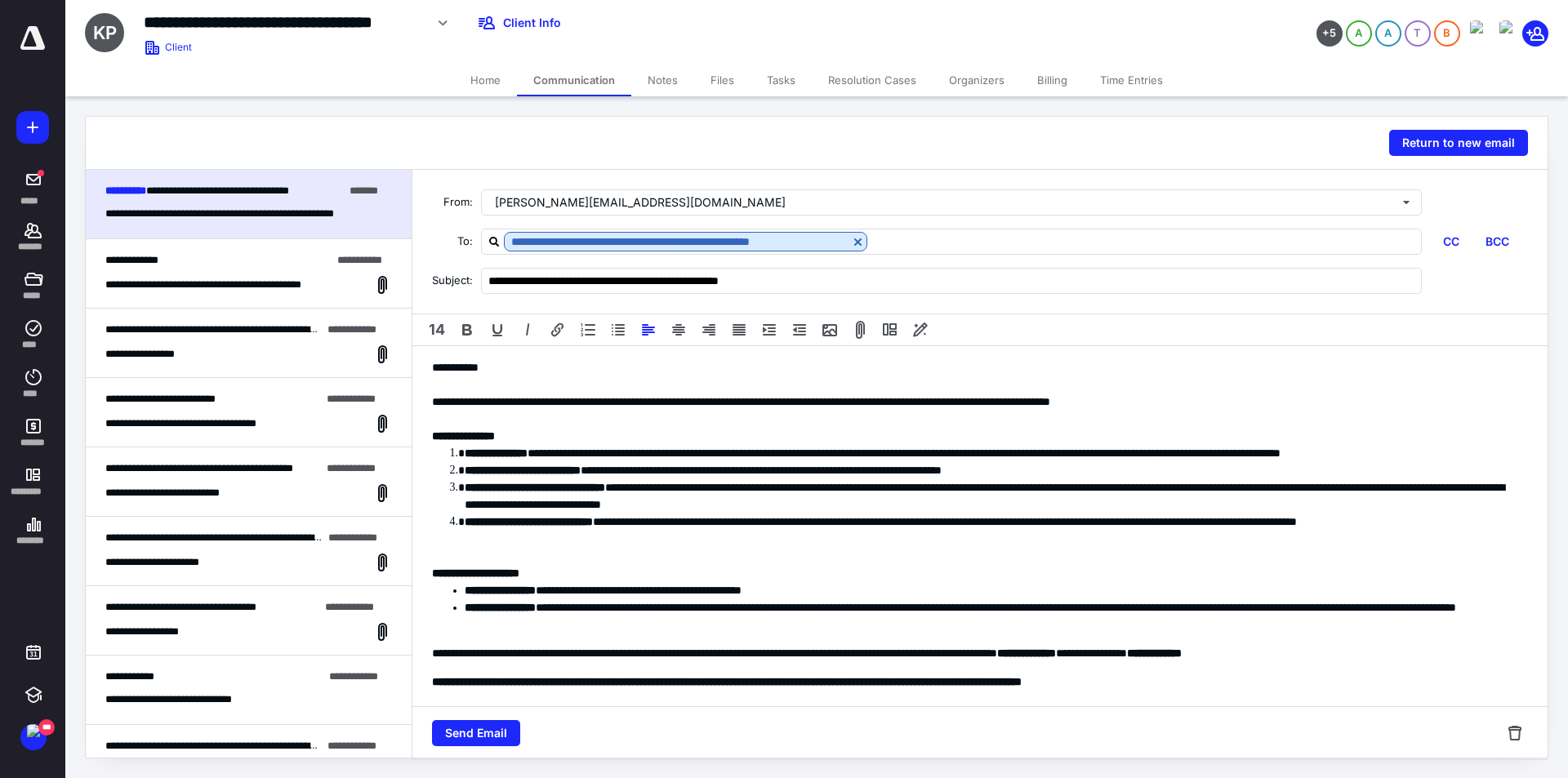 click on "**********" at bounding box center (973, 367) 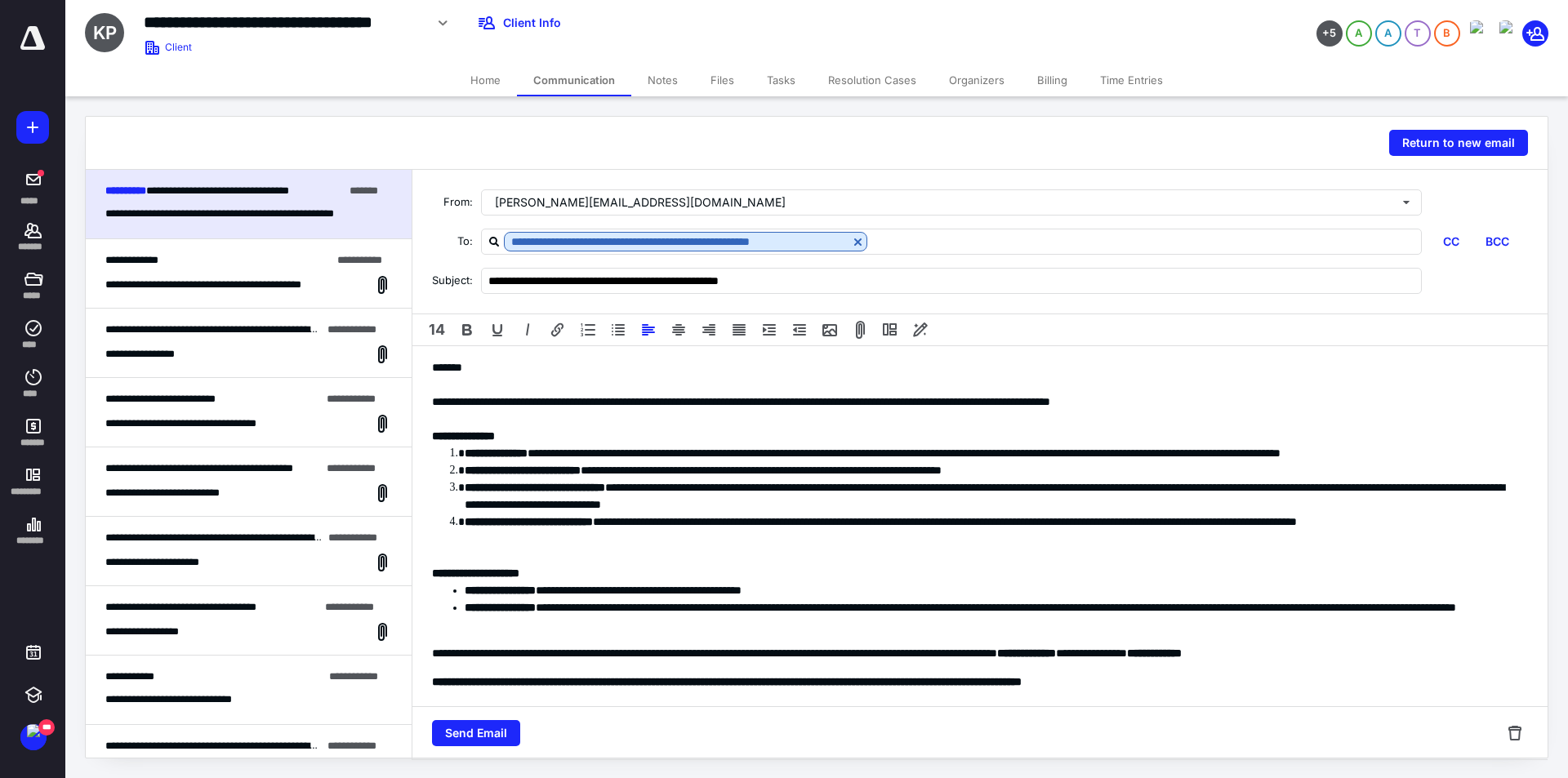 click on "**********" at bounding box center [973, 402] 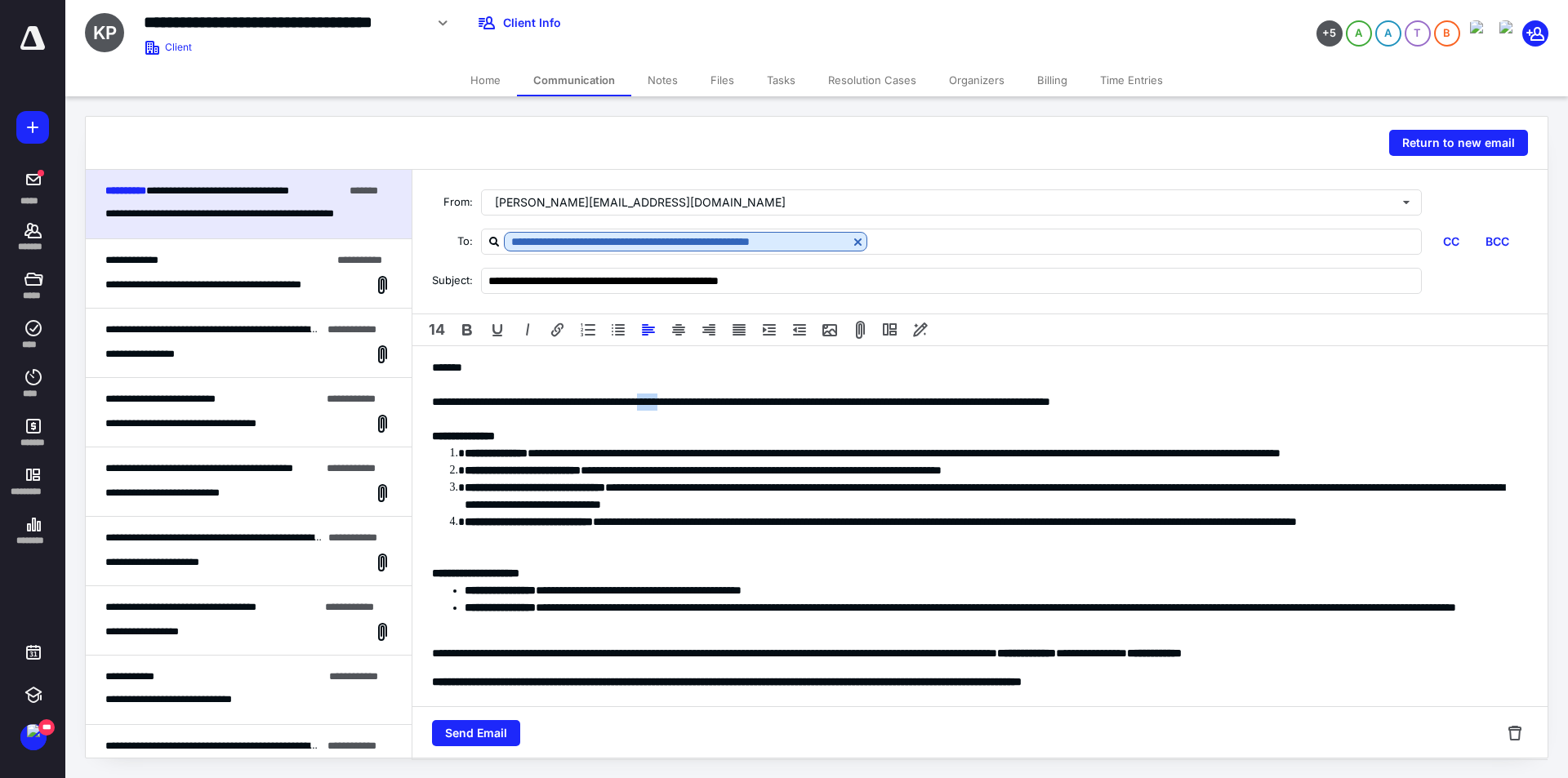 click on "**********" at bounding box center [973, 402] 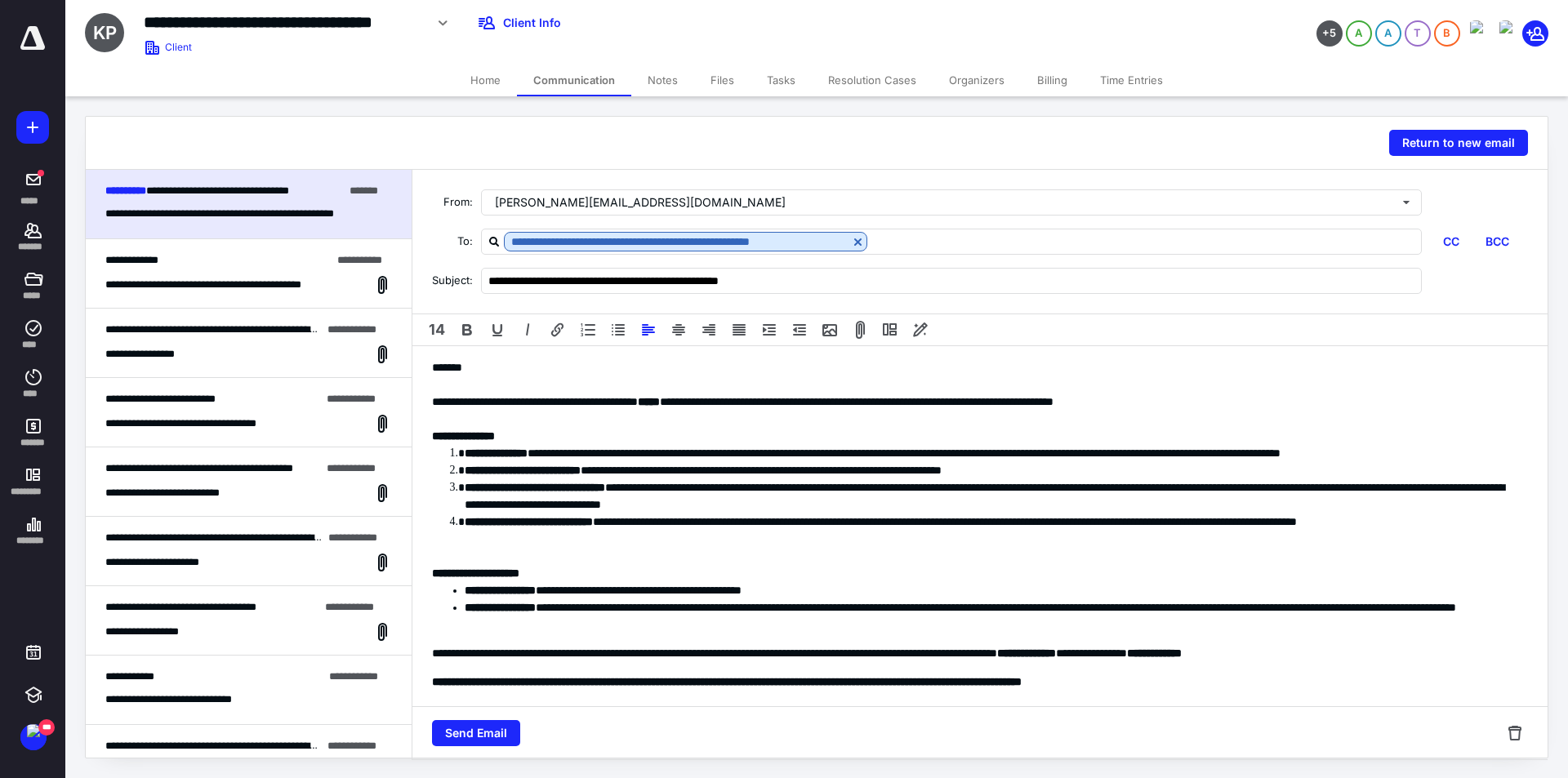 click on "**********" at bounding box center (973, 402) 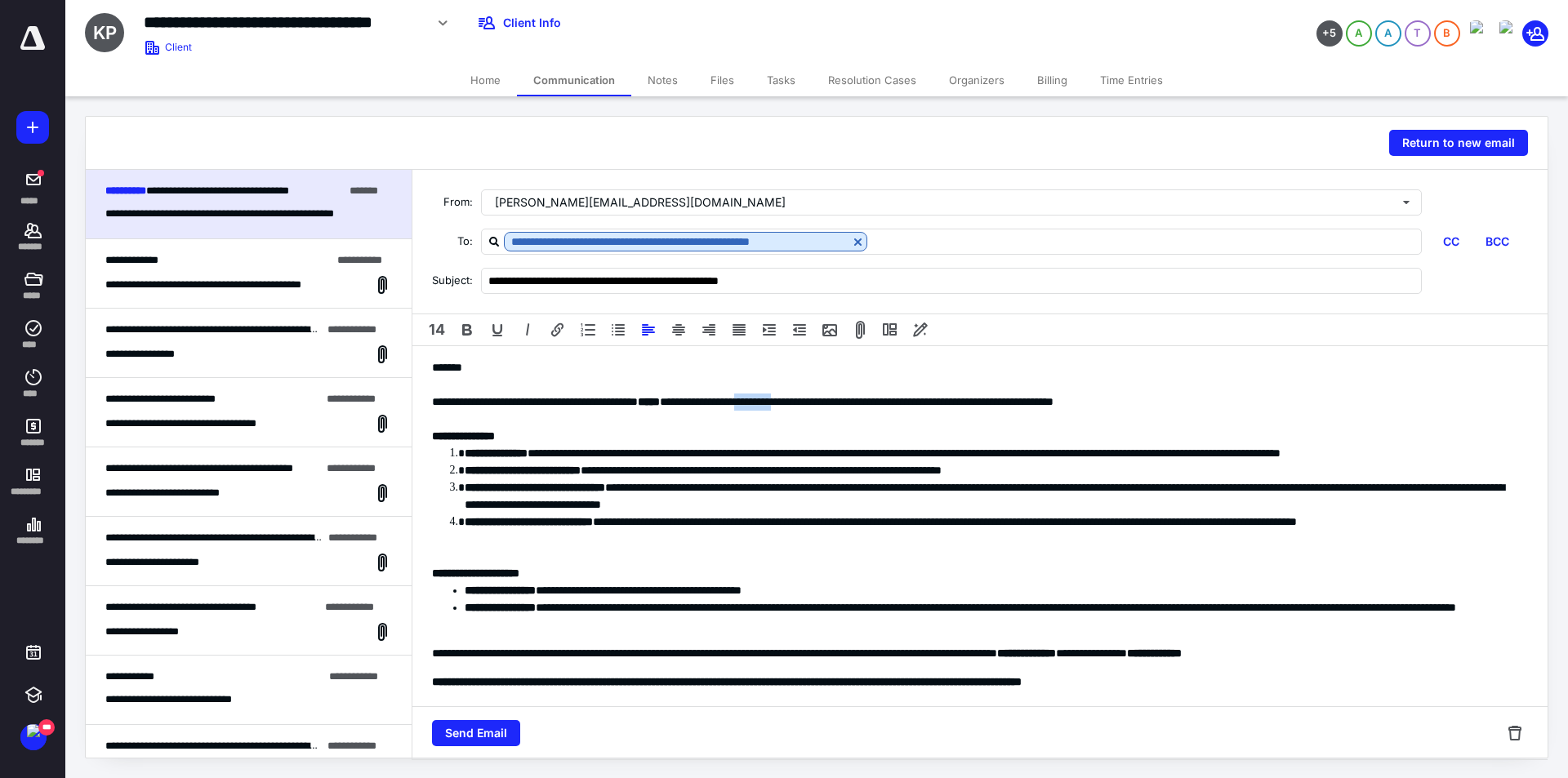 click on "**********" at bounding box center [973, 402] 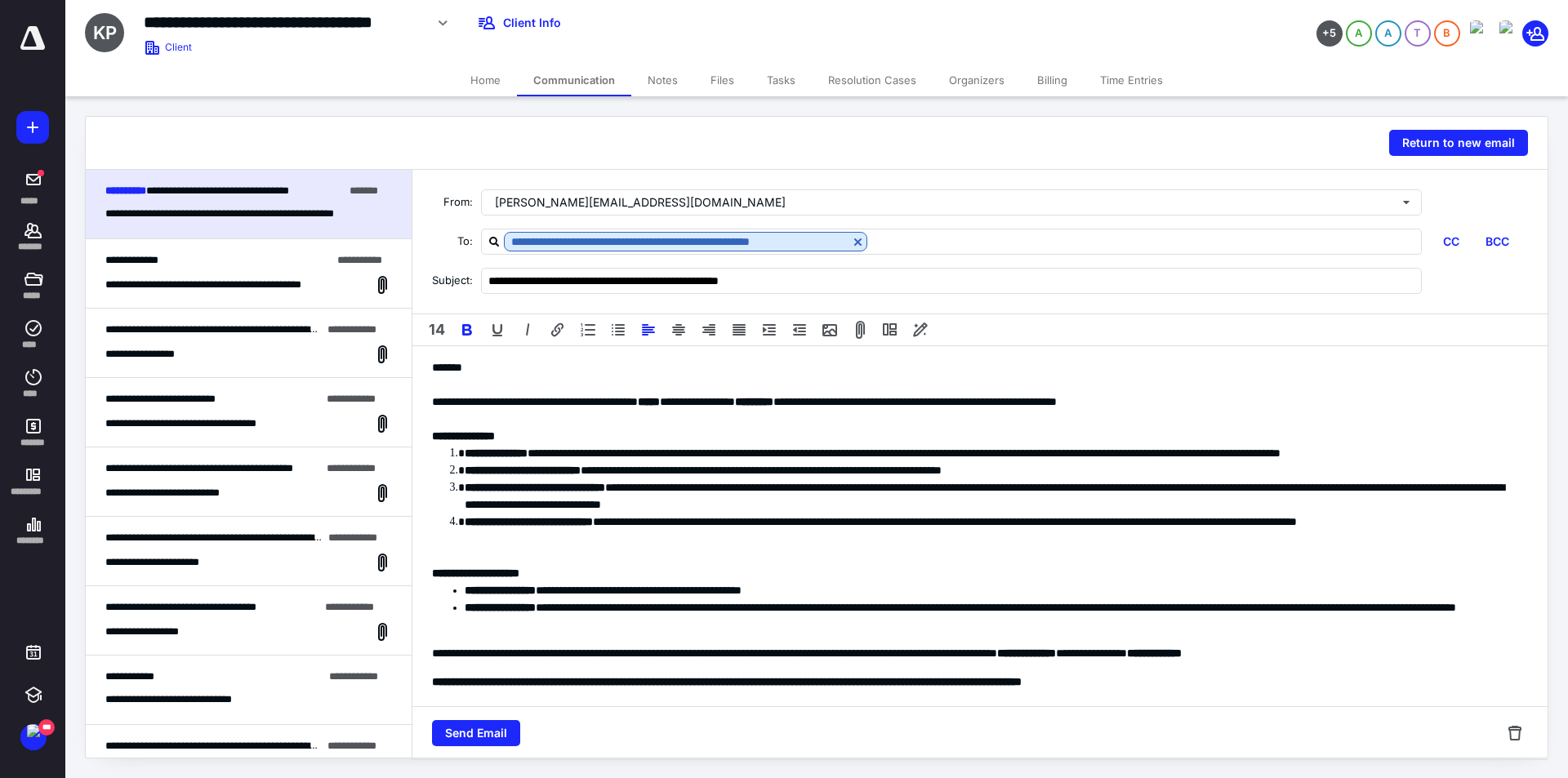 click on "**********" at bounding box center [973, 402] 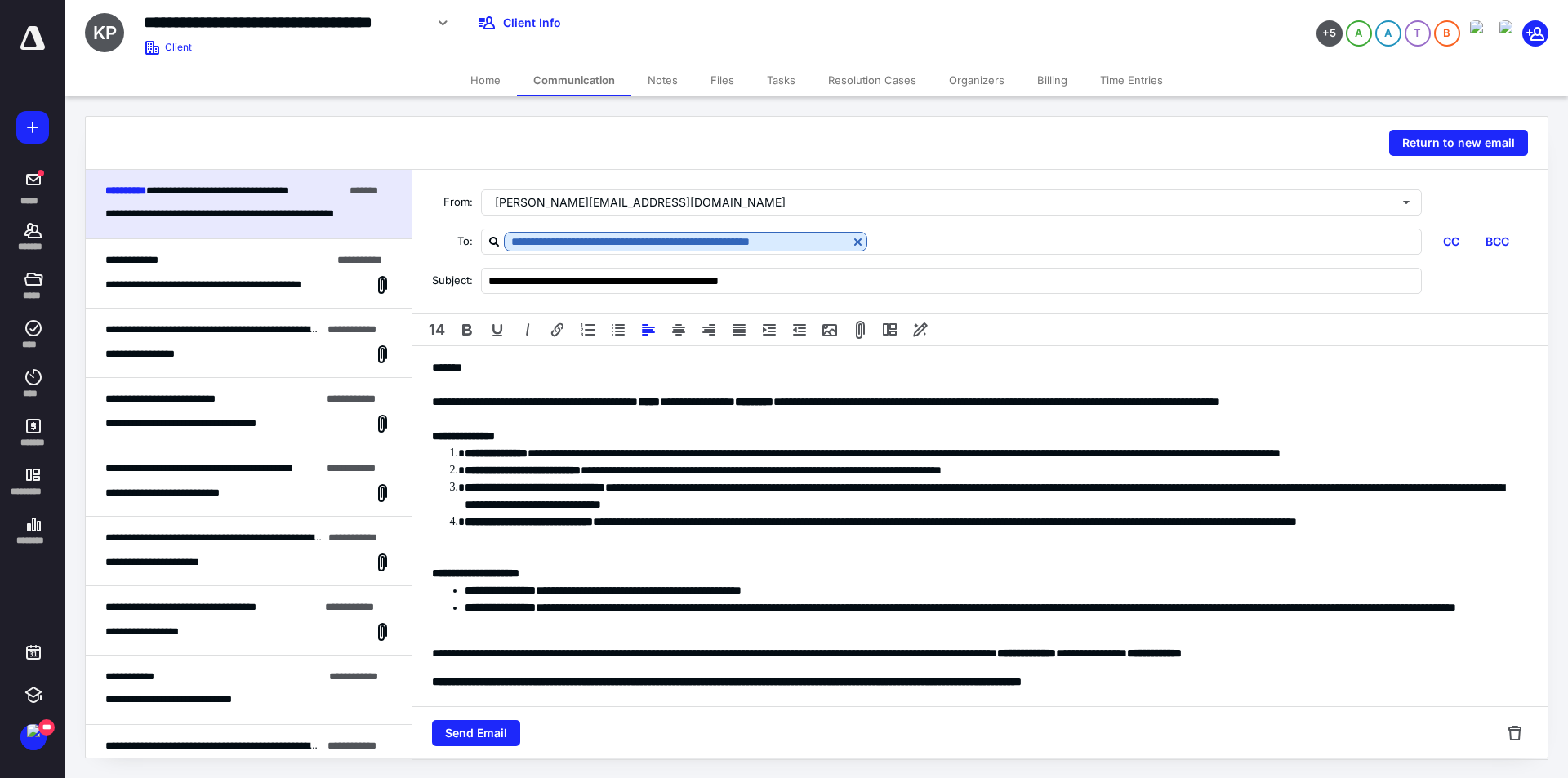 click on "**********" at bounding box center [990, 590] 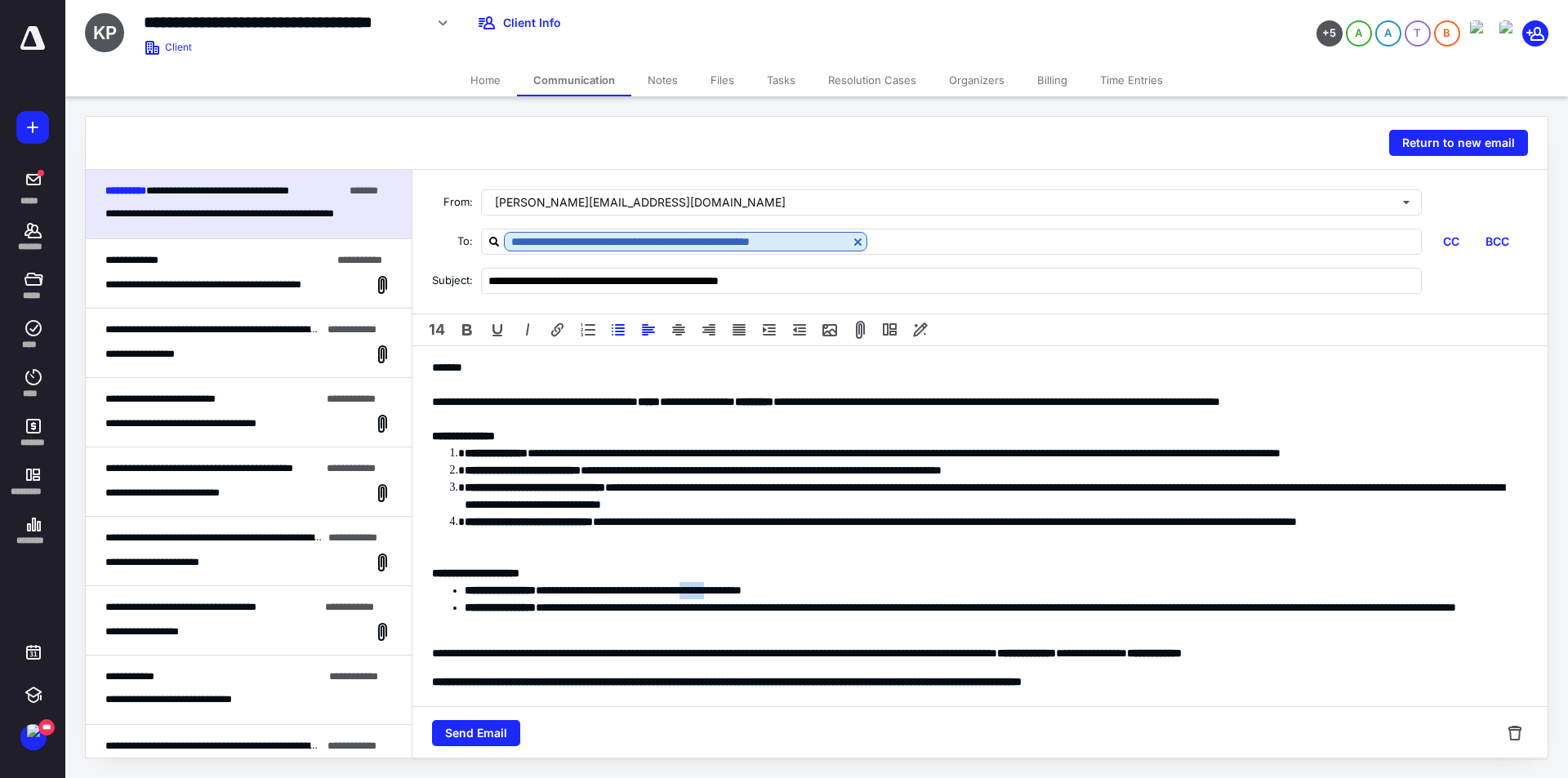 click on "**********" at bounding box center [990, 590] 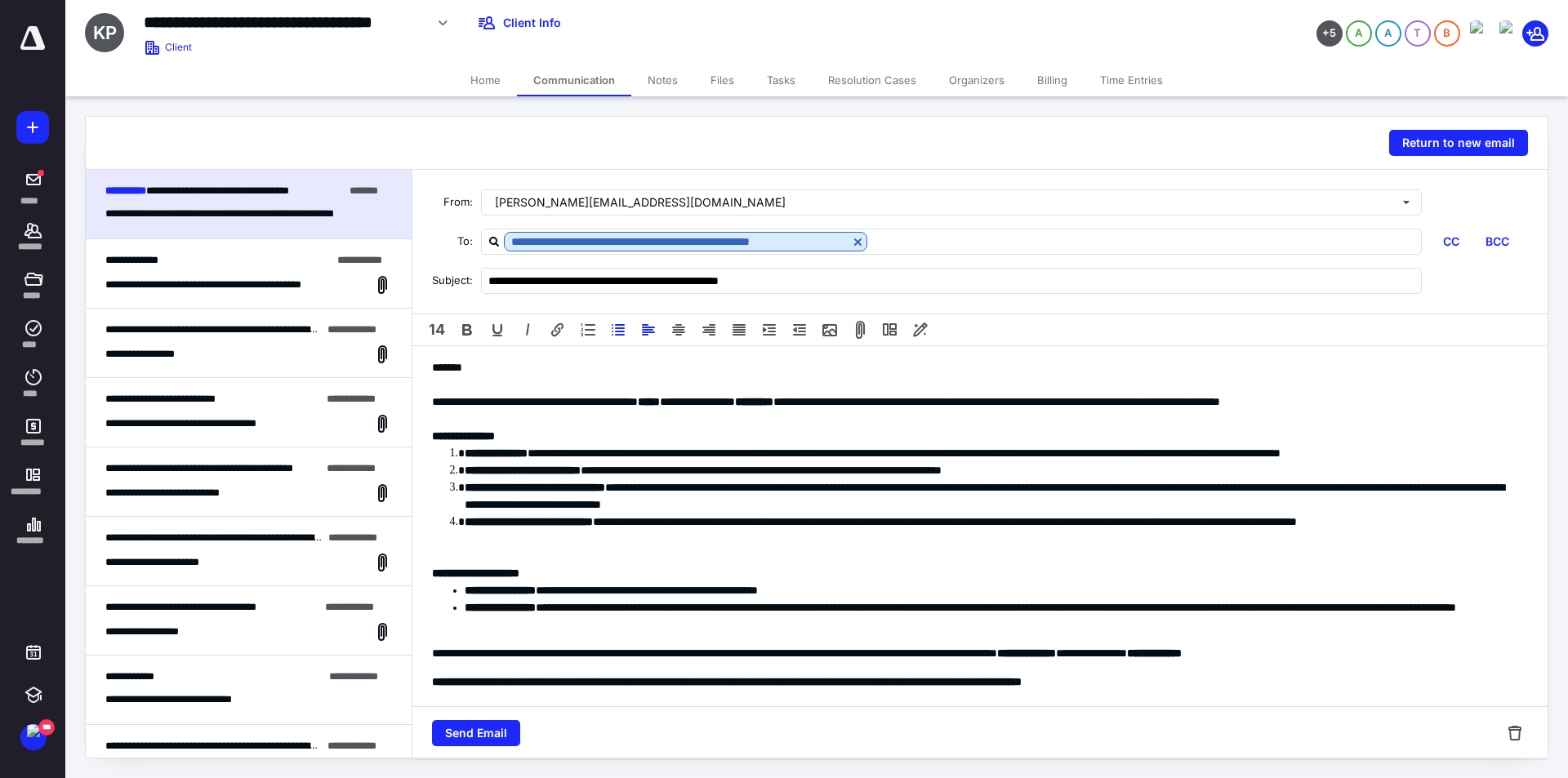 scroll, scrollTop: 82, scrollLeft: 0, axis: vertical 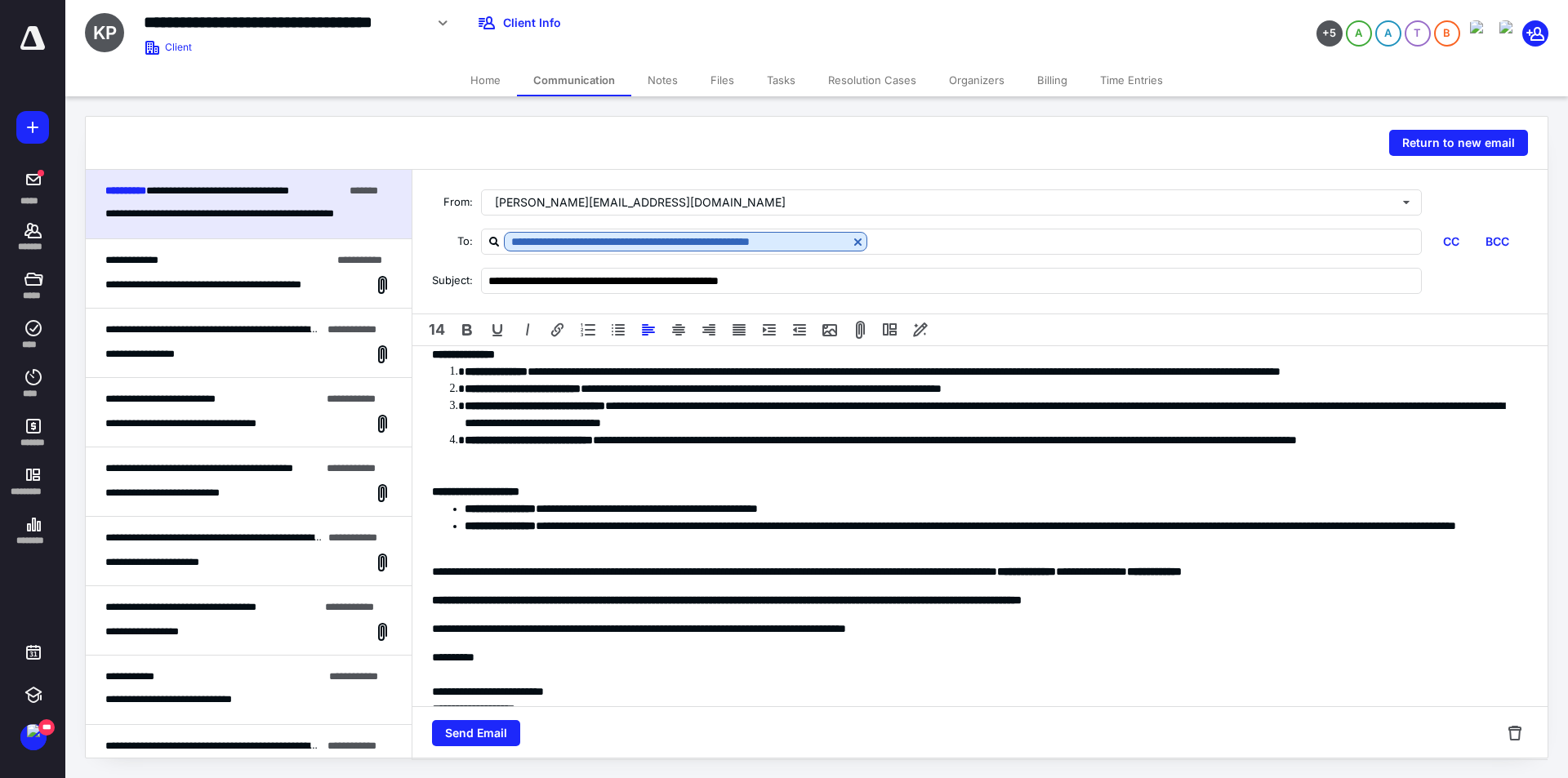 click on "**********" at bounding box center [973, 571] 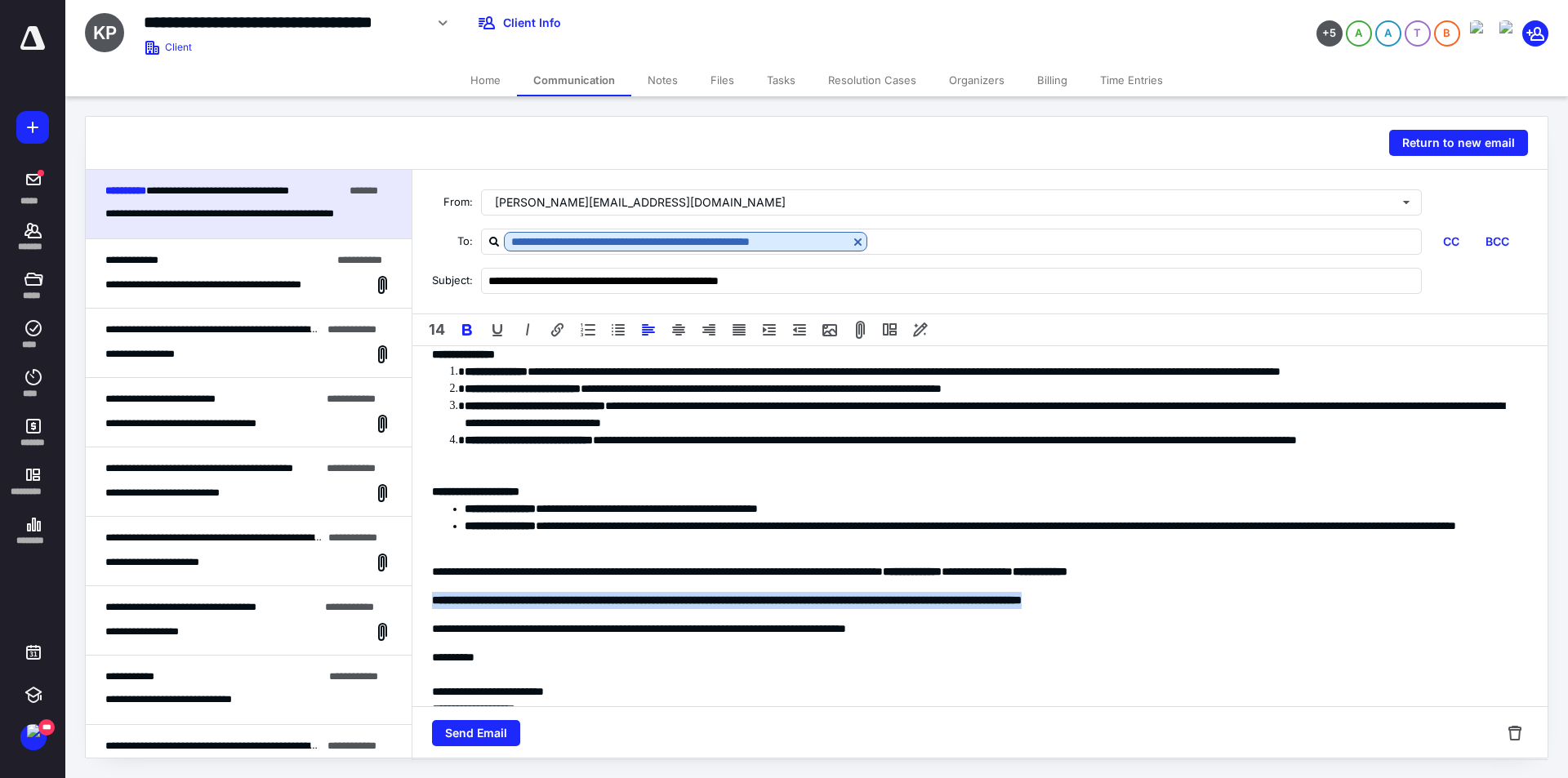 drag, startPoint x: 434, startPoint y: 619, endPoint x: 1263, endPoint y: 608, distance: 829.07298 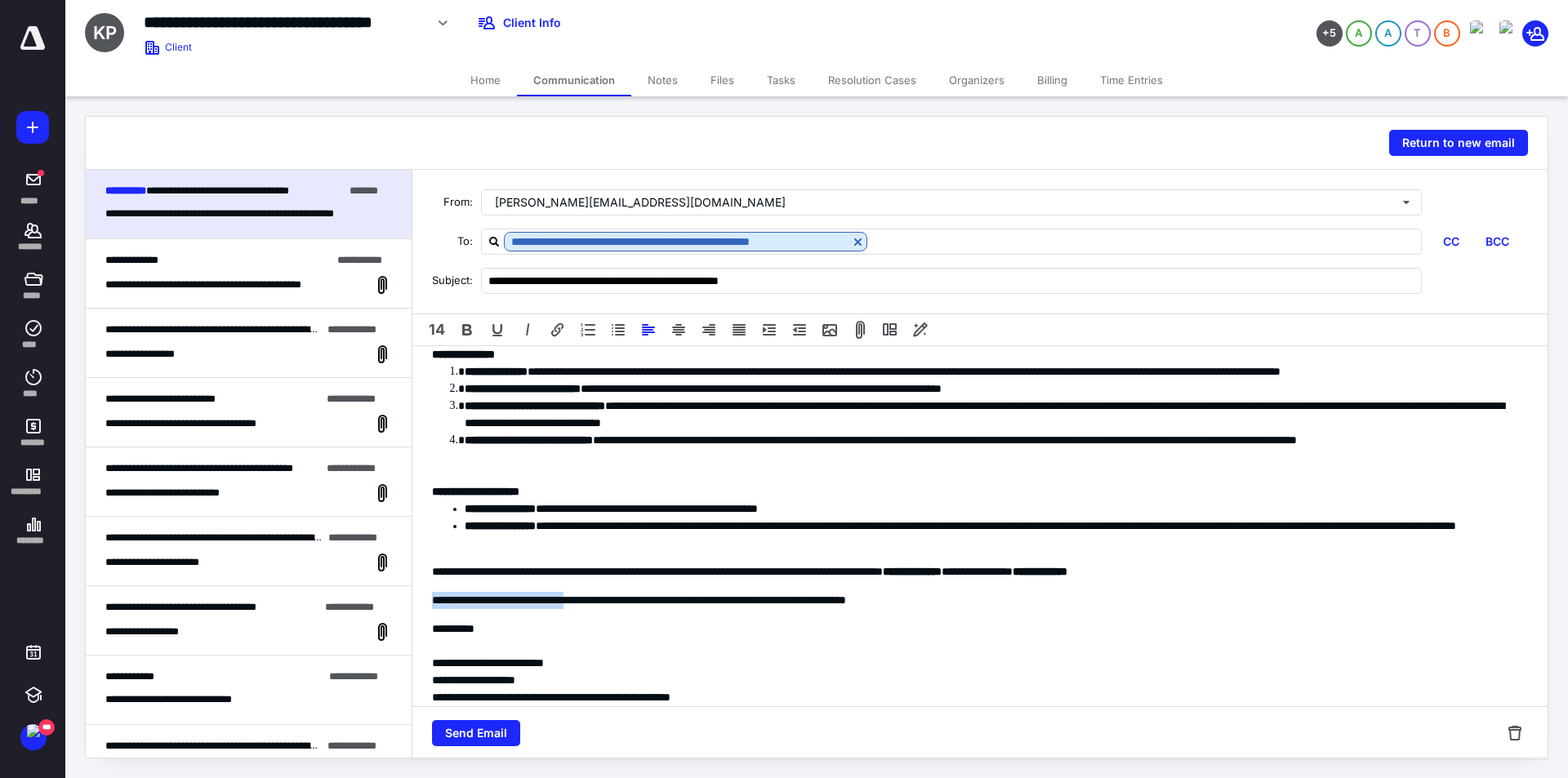drag, startPoint x: 433, startPoint y: 619, endPoint x: 601, endPoint y: 617, distance: 168.0119 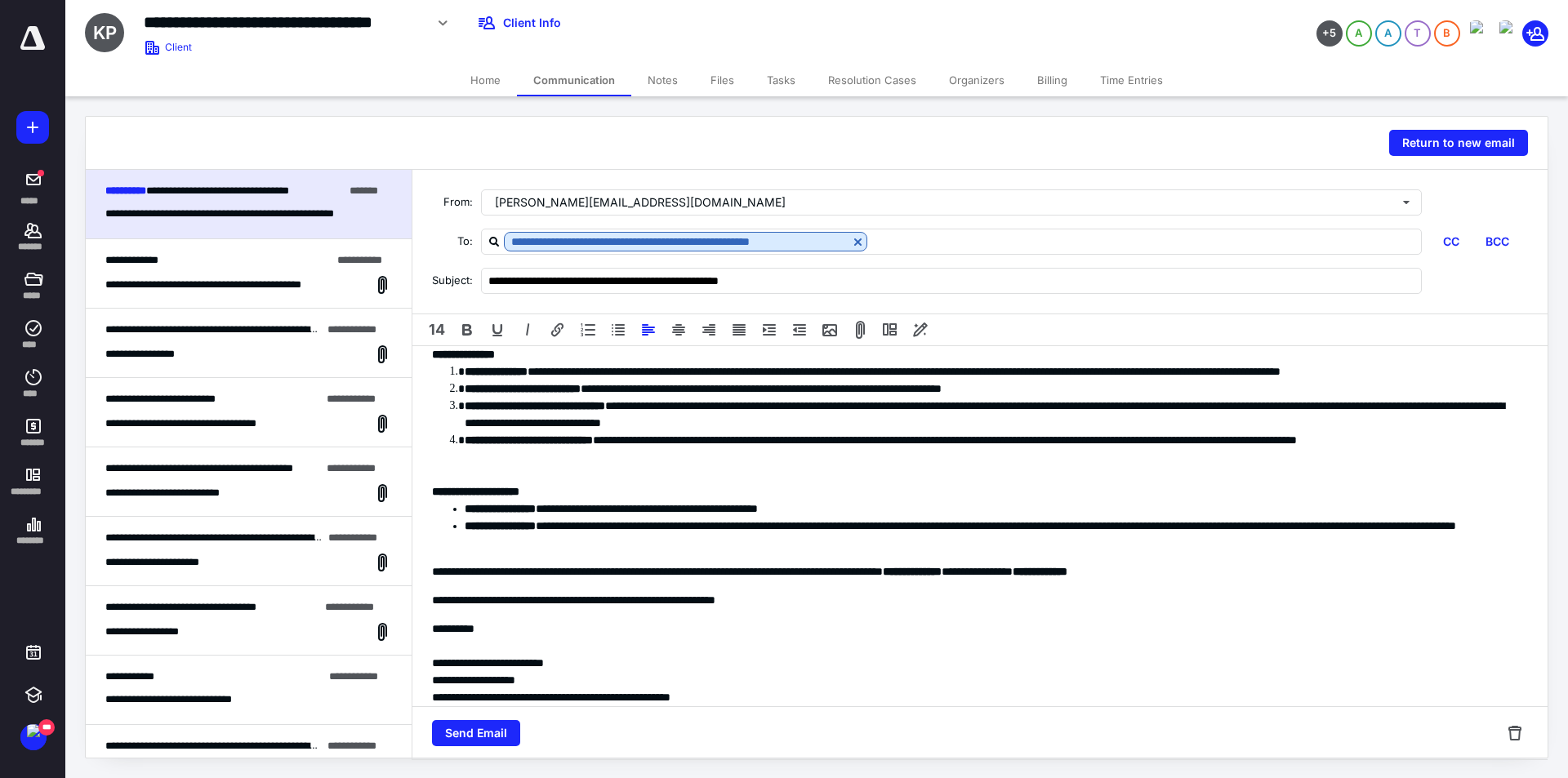 scroll, scrollTop: 0, scrollLeft: 0, axis: both 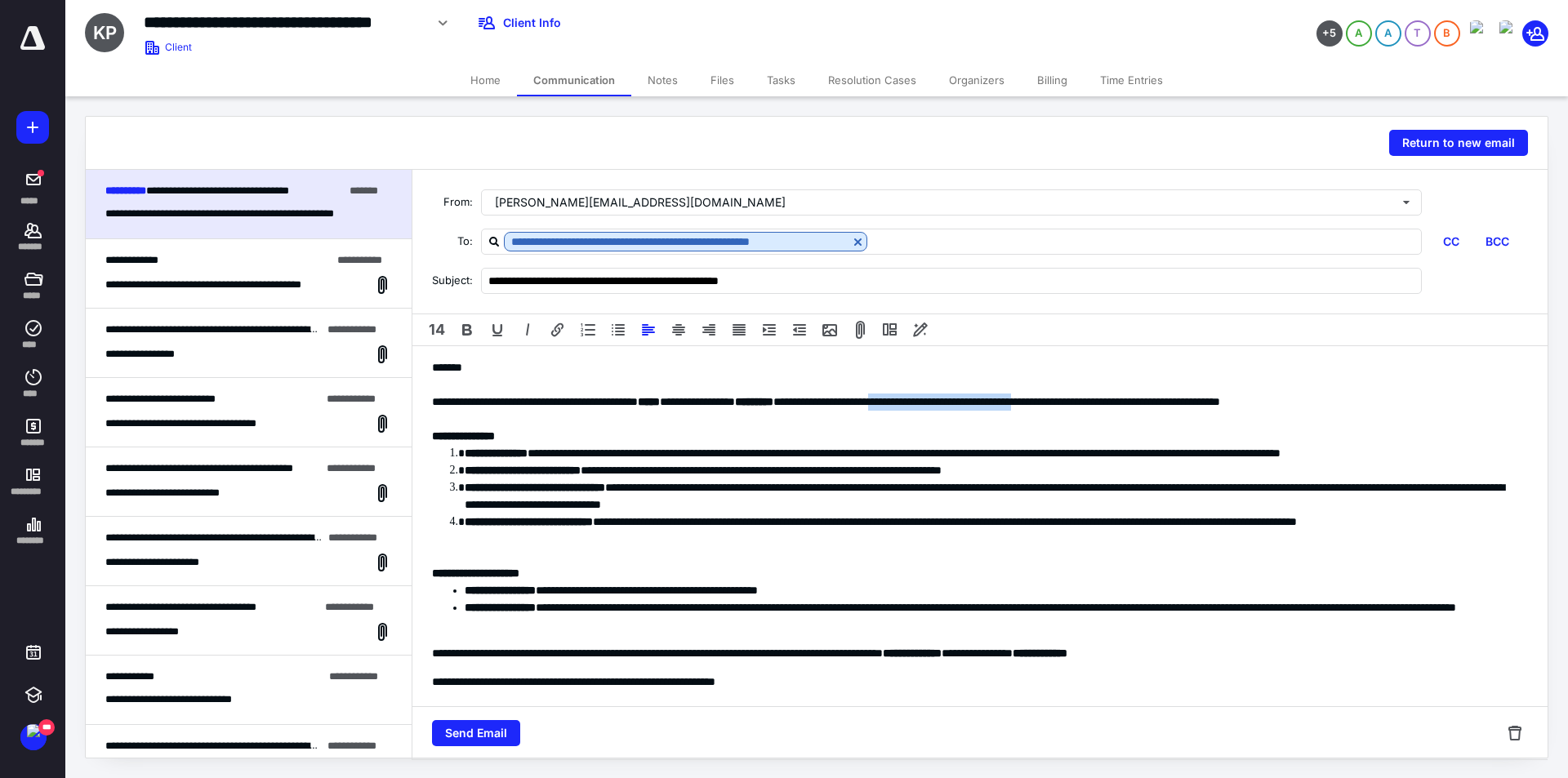 drag, startPoint x: 1014, startPoint y: 398, endPoint x: 1205, endPoint y: 393, distance: 191.06543 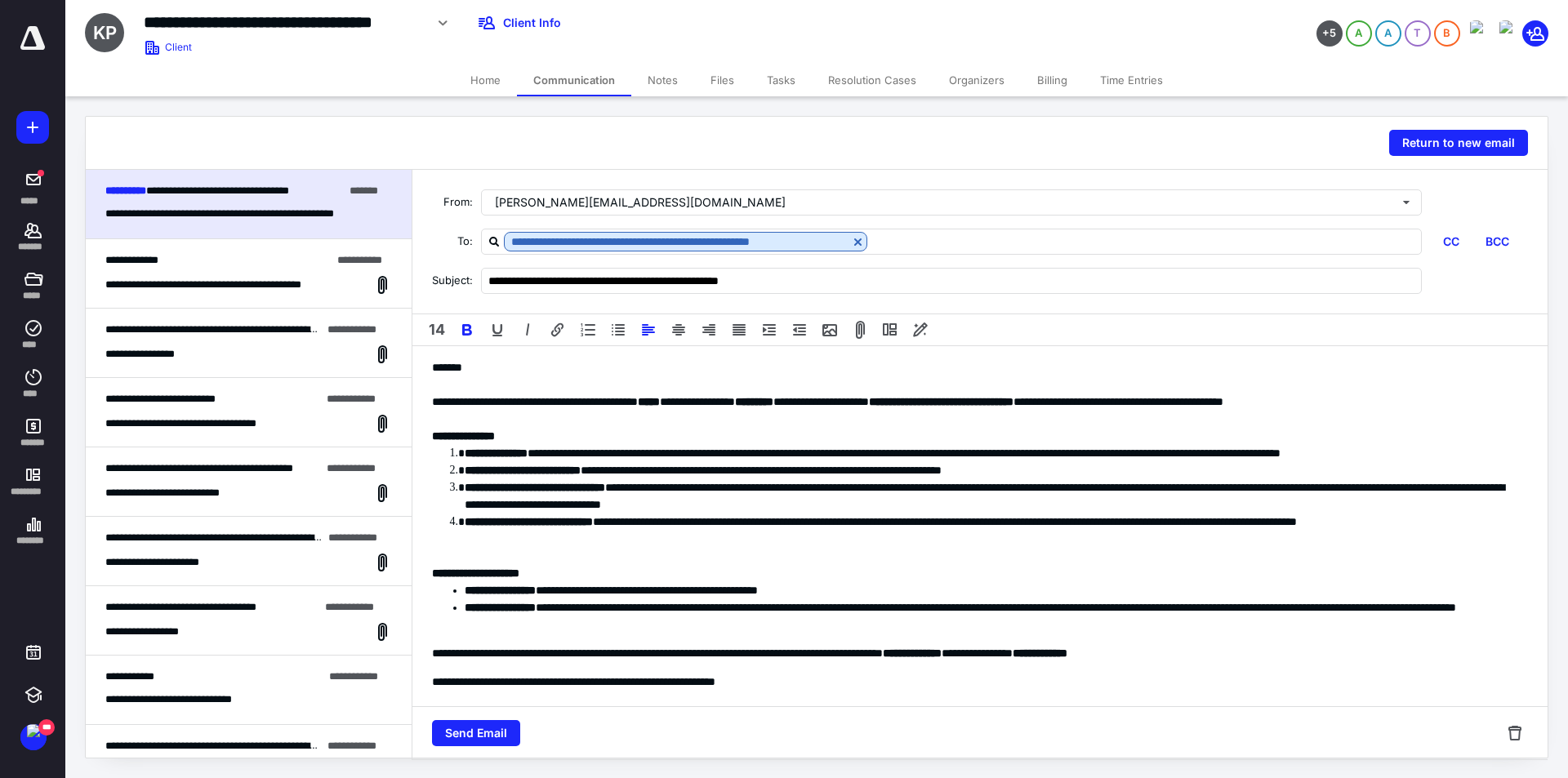 click on "**********" at bounding box center (990, 496) 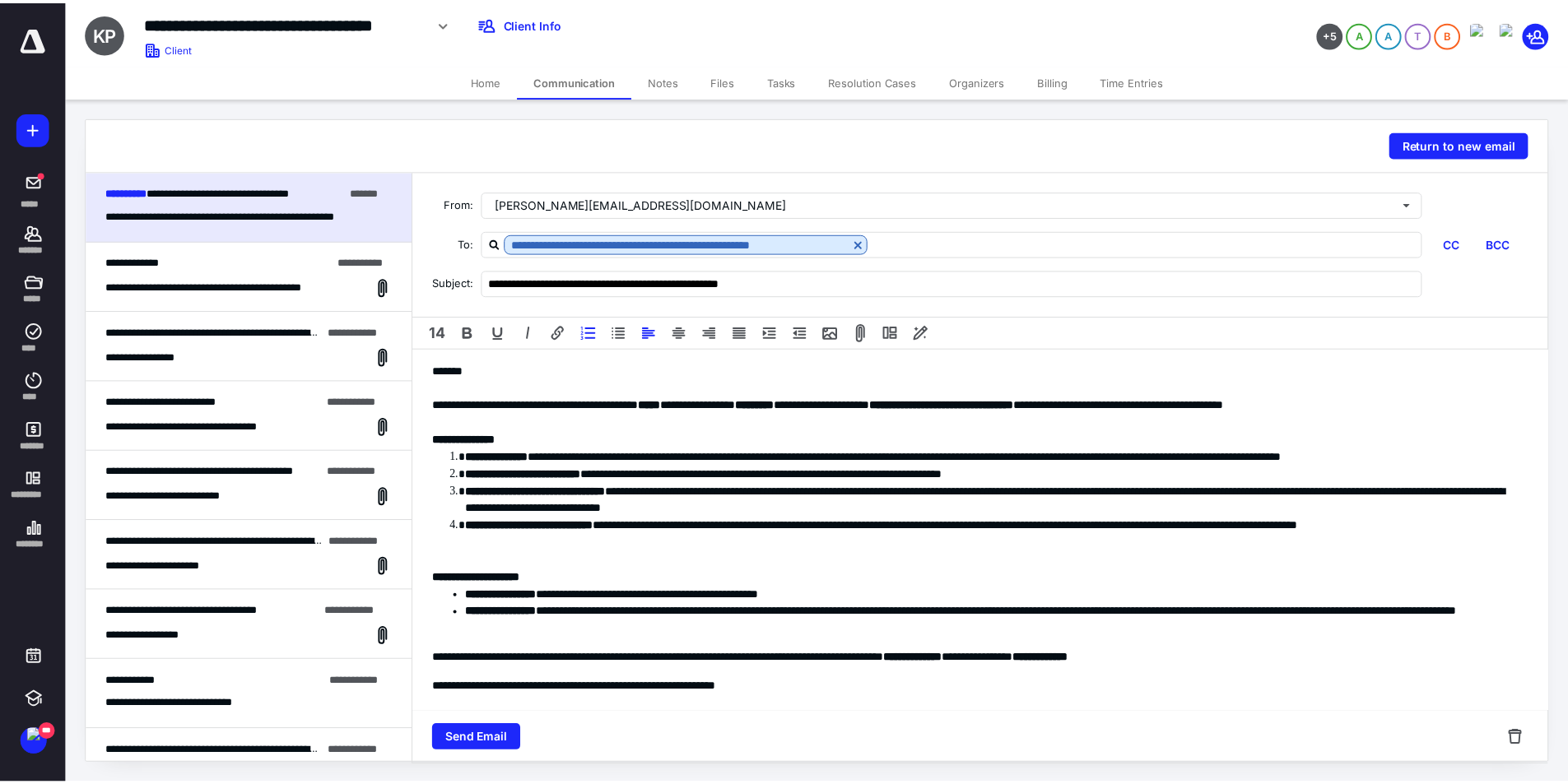 scroll, scrollTop: 82, scrollLeft: 0, axis: vertical 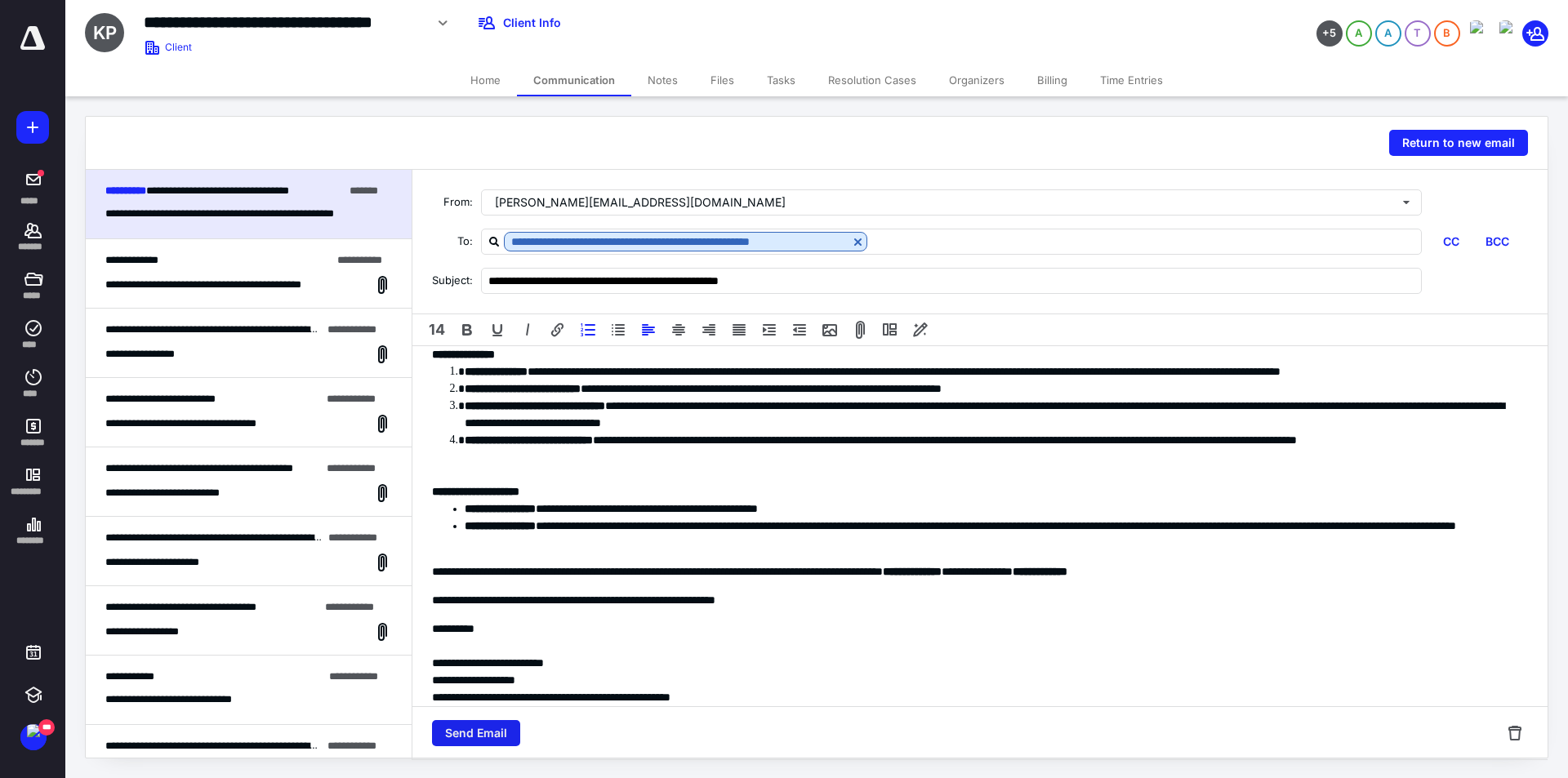 click on "Send Email" at bounding box center (476, 733) 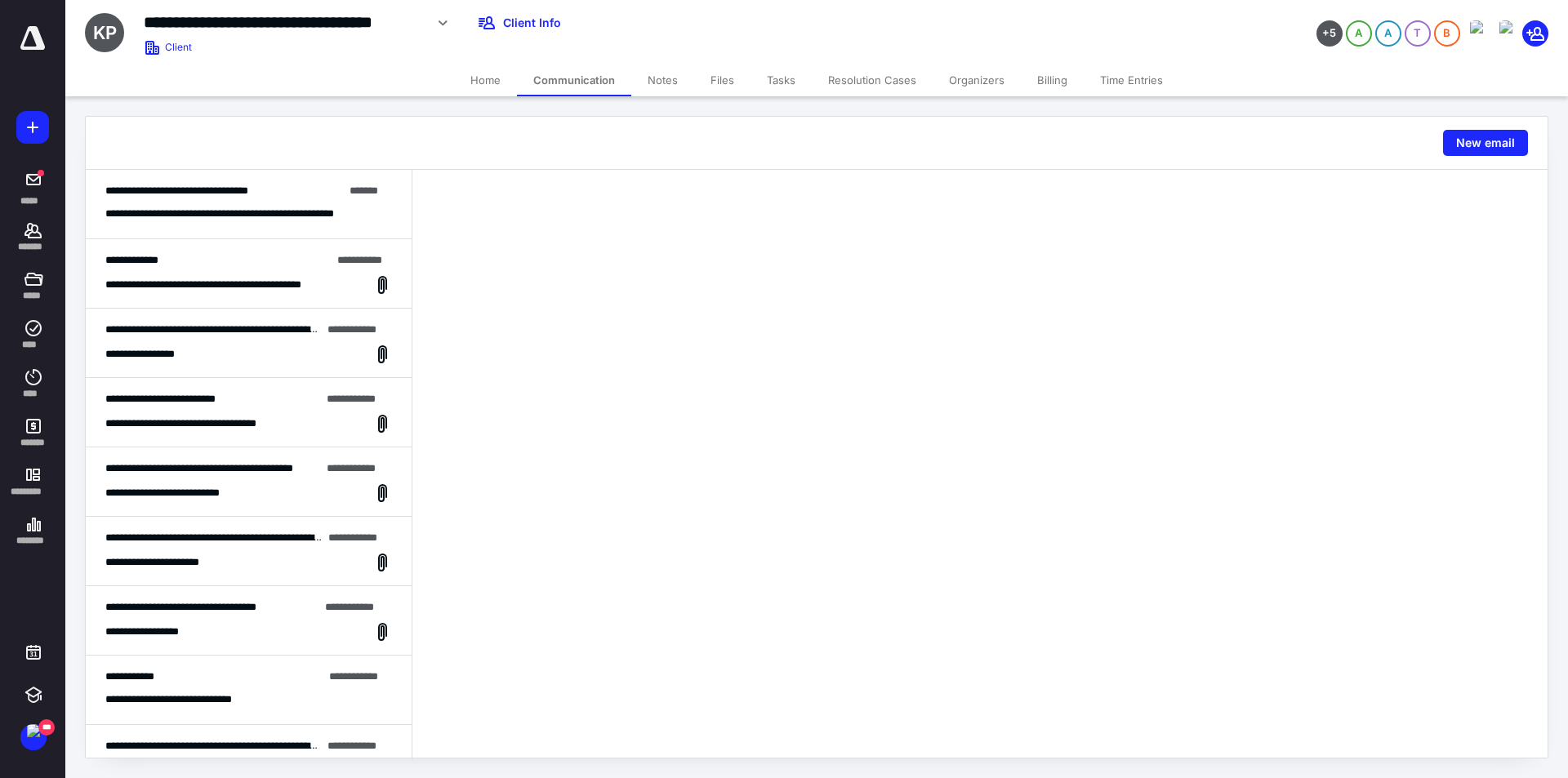 click on "Tasks" at bounding box center (781, 80) 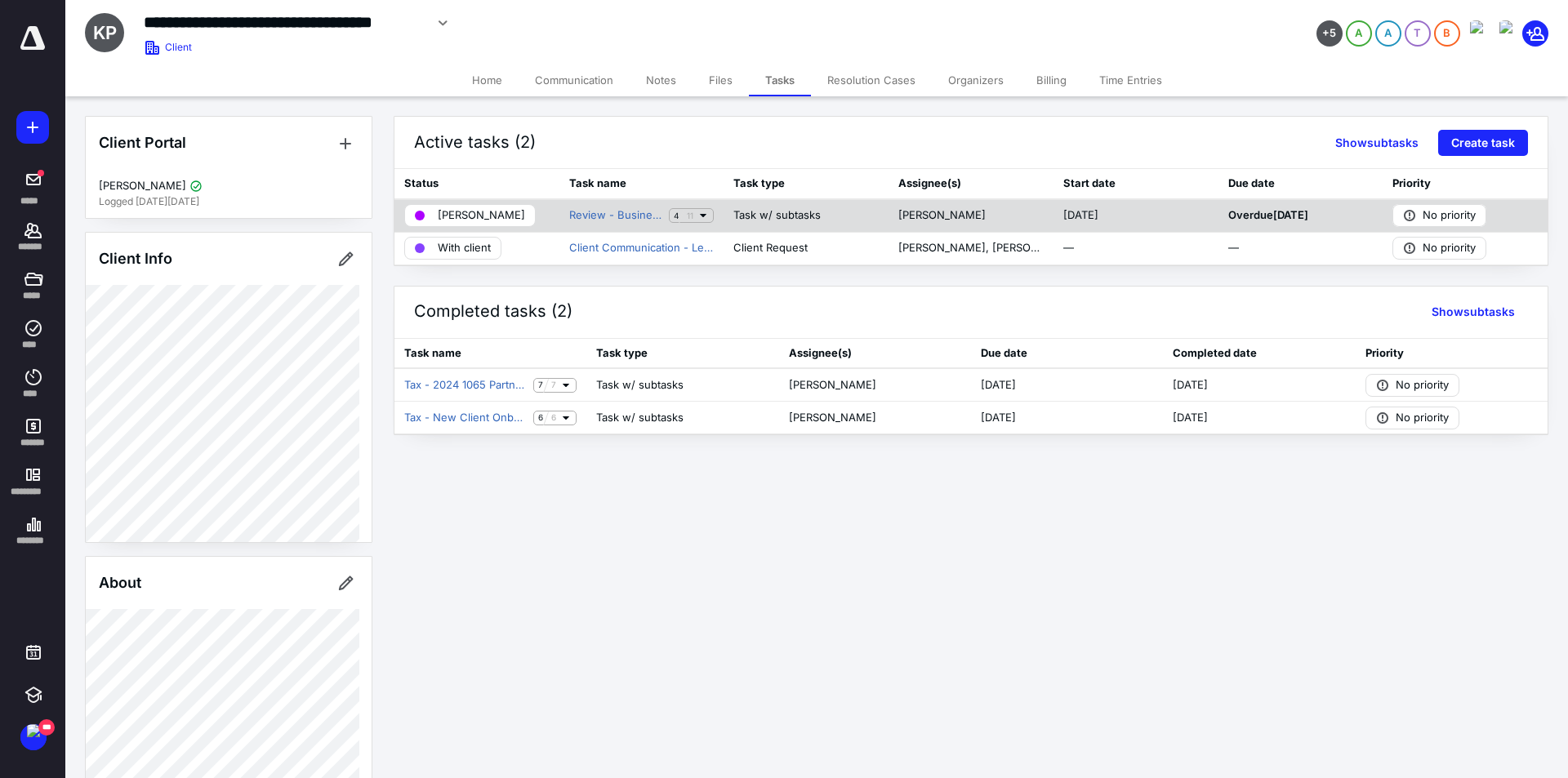 click on "Review - Business Tax Return 4 11" at bounding box center (642, 216) 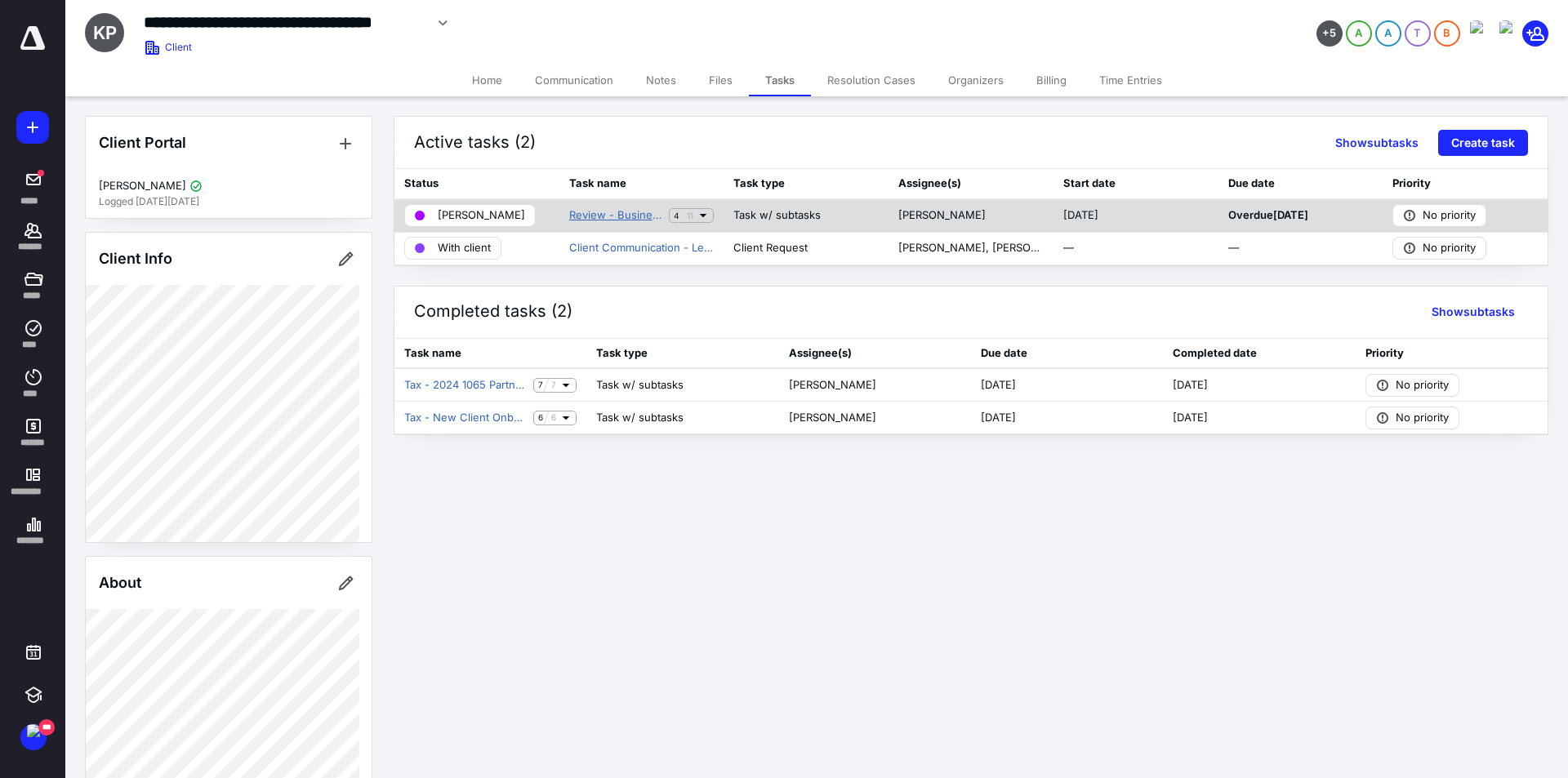 click on "Review - Business Tax Return" at bounding box center [616, 216] 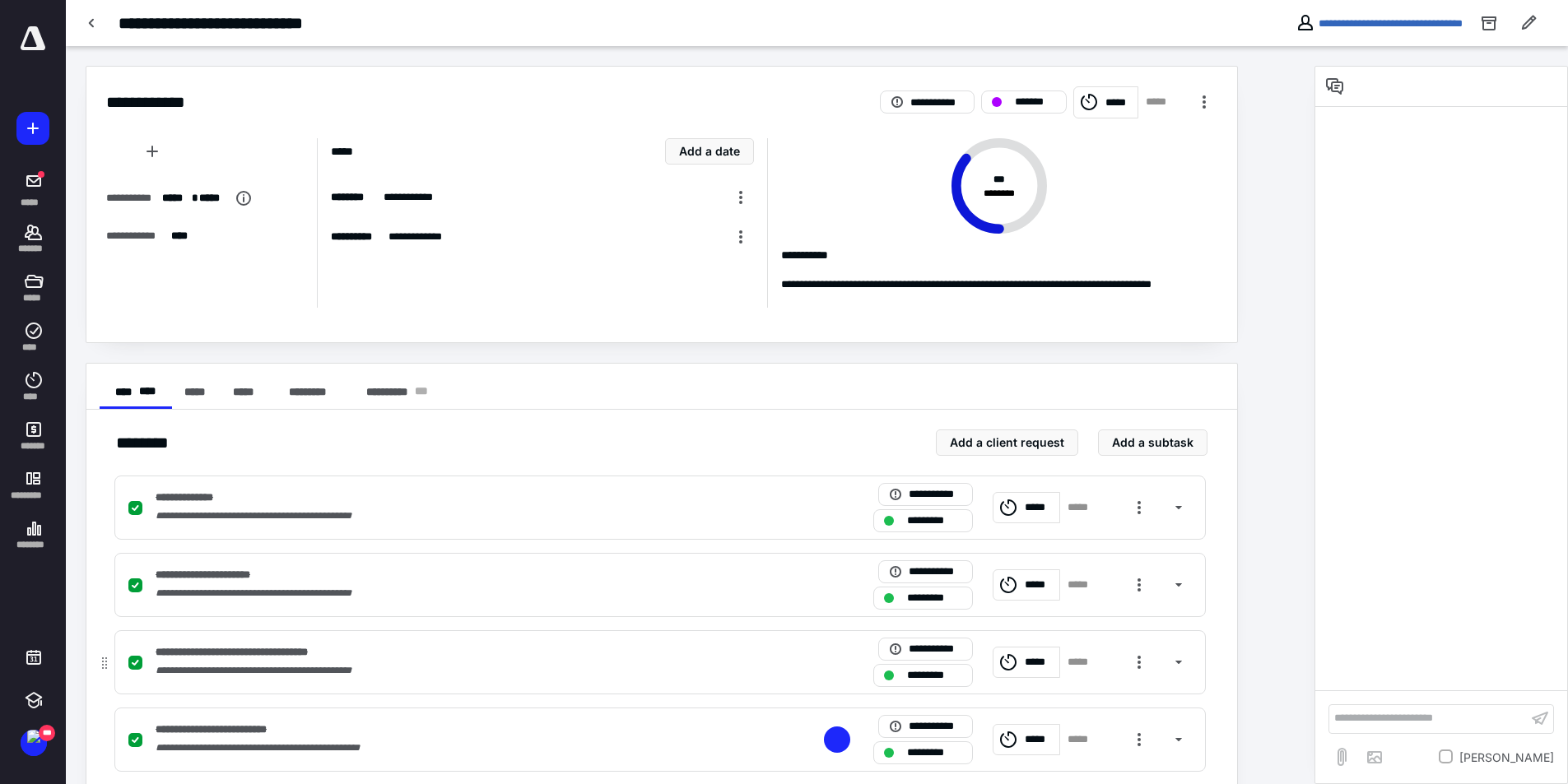 scroll, scrollTop: 569, scrollLeft: 0, axis: vertical 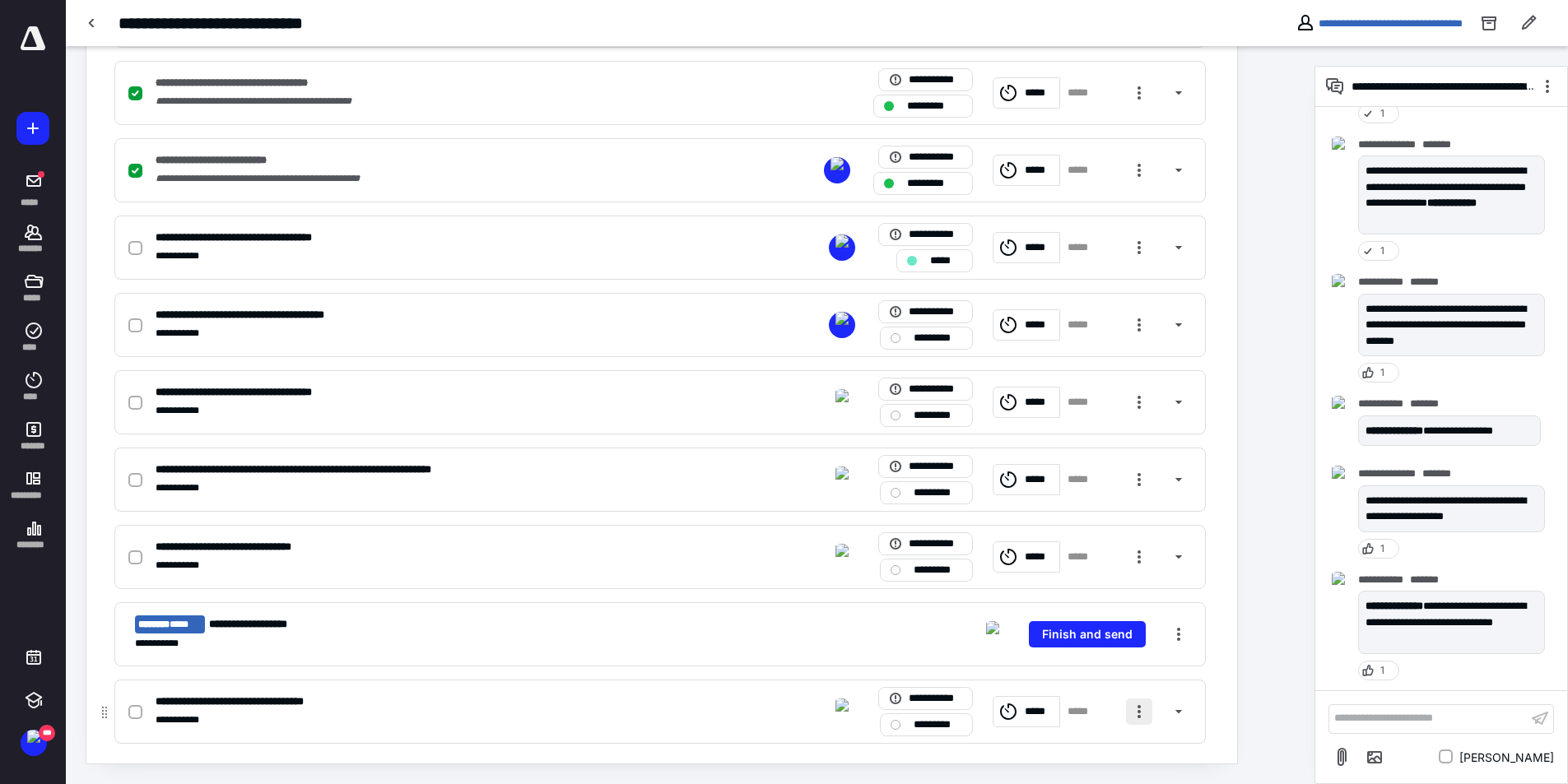 click at bounding box center (1139, 712) 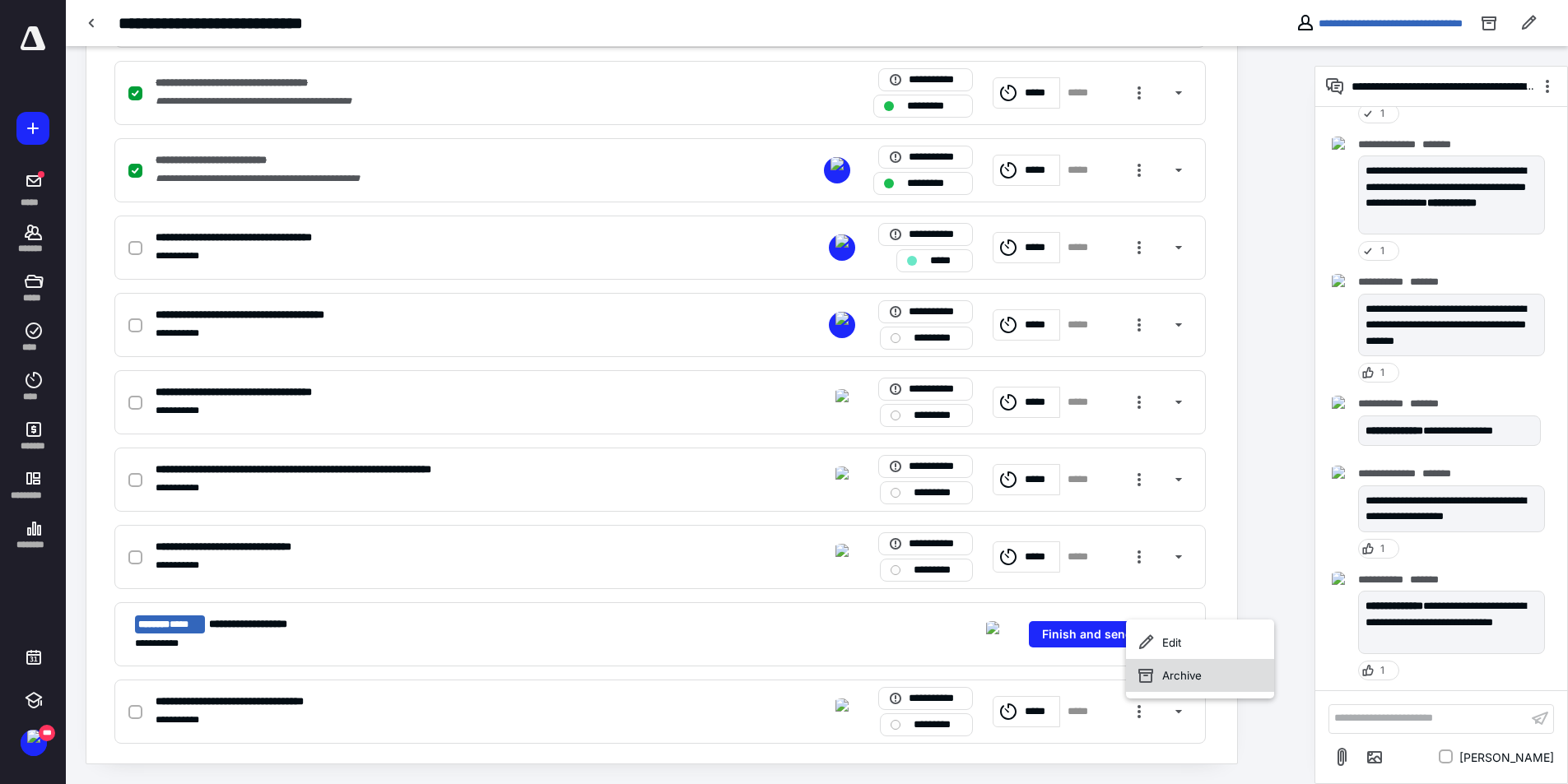 click on "Archive" at bounding box center [1200, 675] 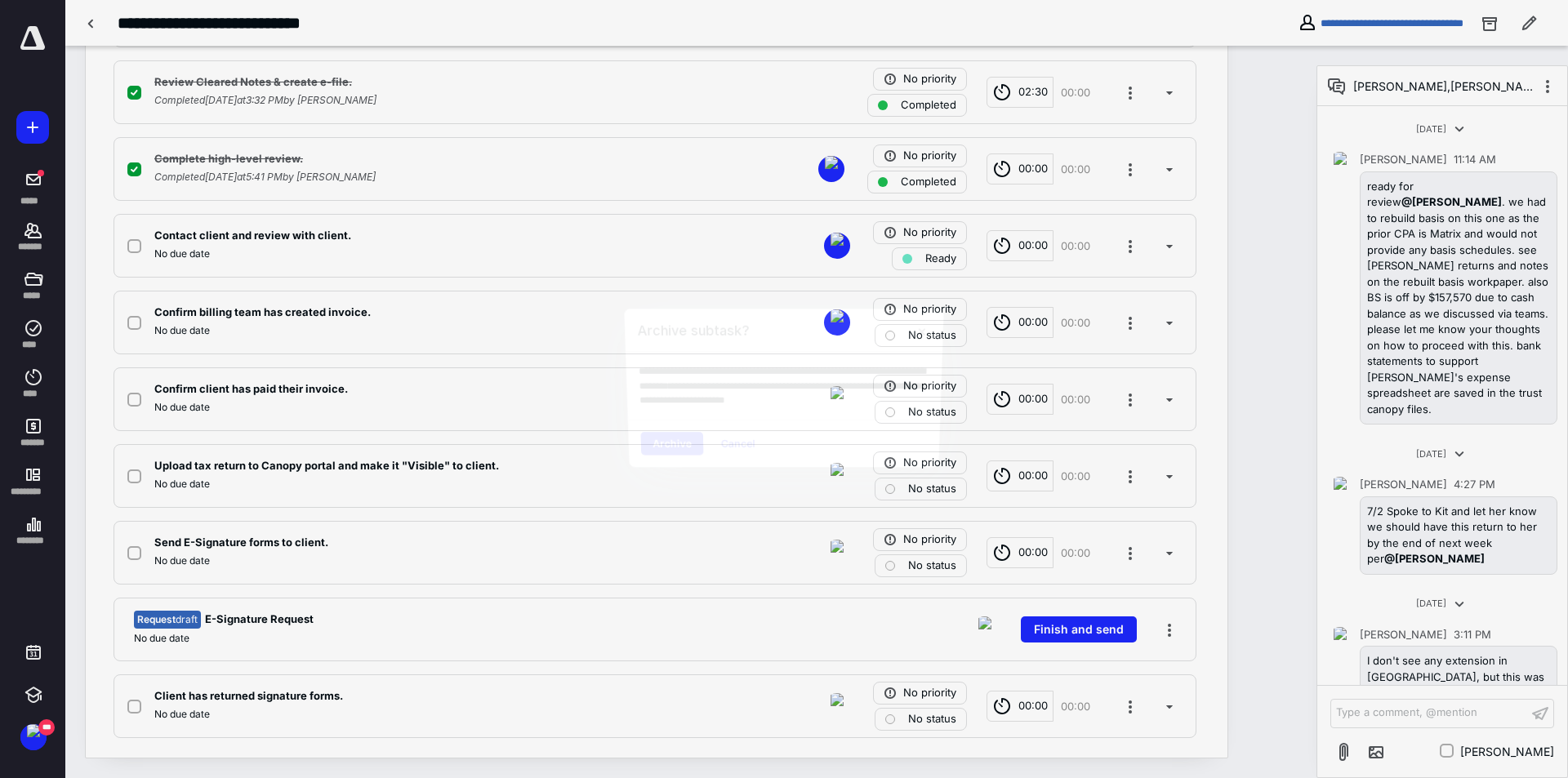 scroll, scrollTop: 714, scrollLeft: 0, axis: vertical 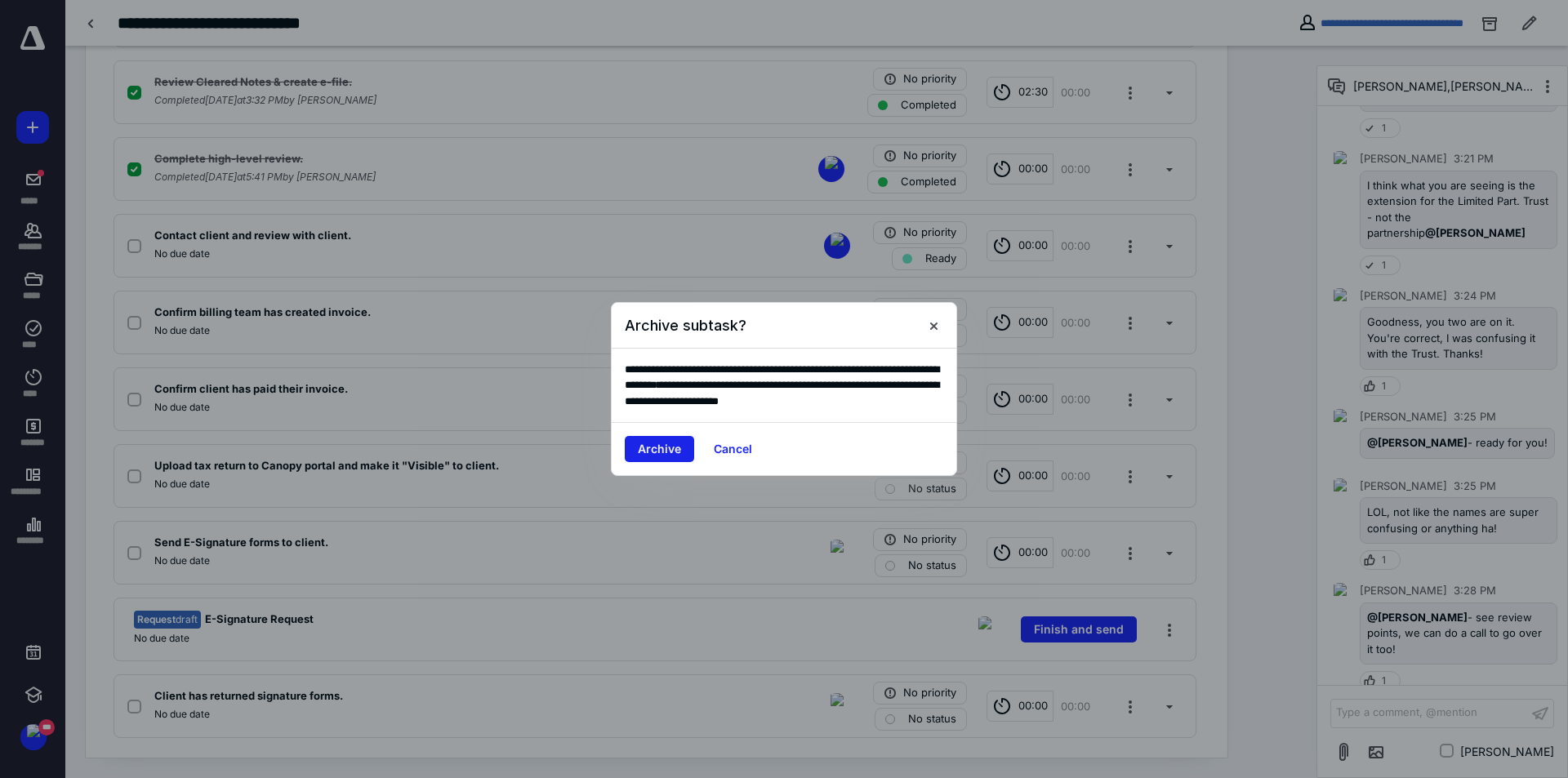 click on "Archive" at bounding box center (659, 449) 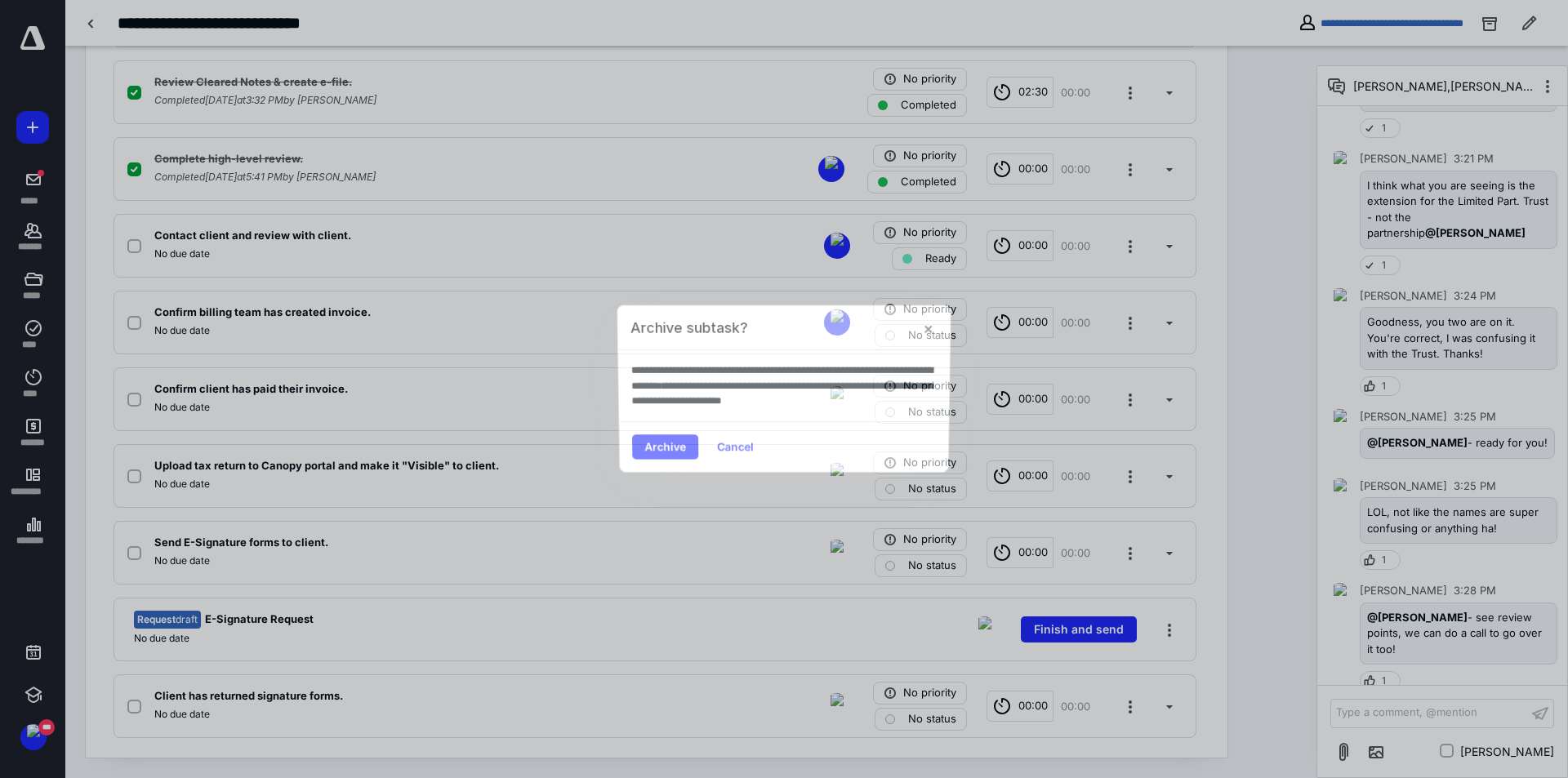 scroll, scrollTop: 488, scrollLeft: 0, axis: vertical 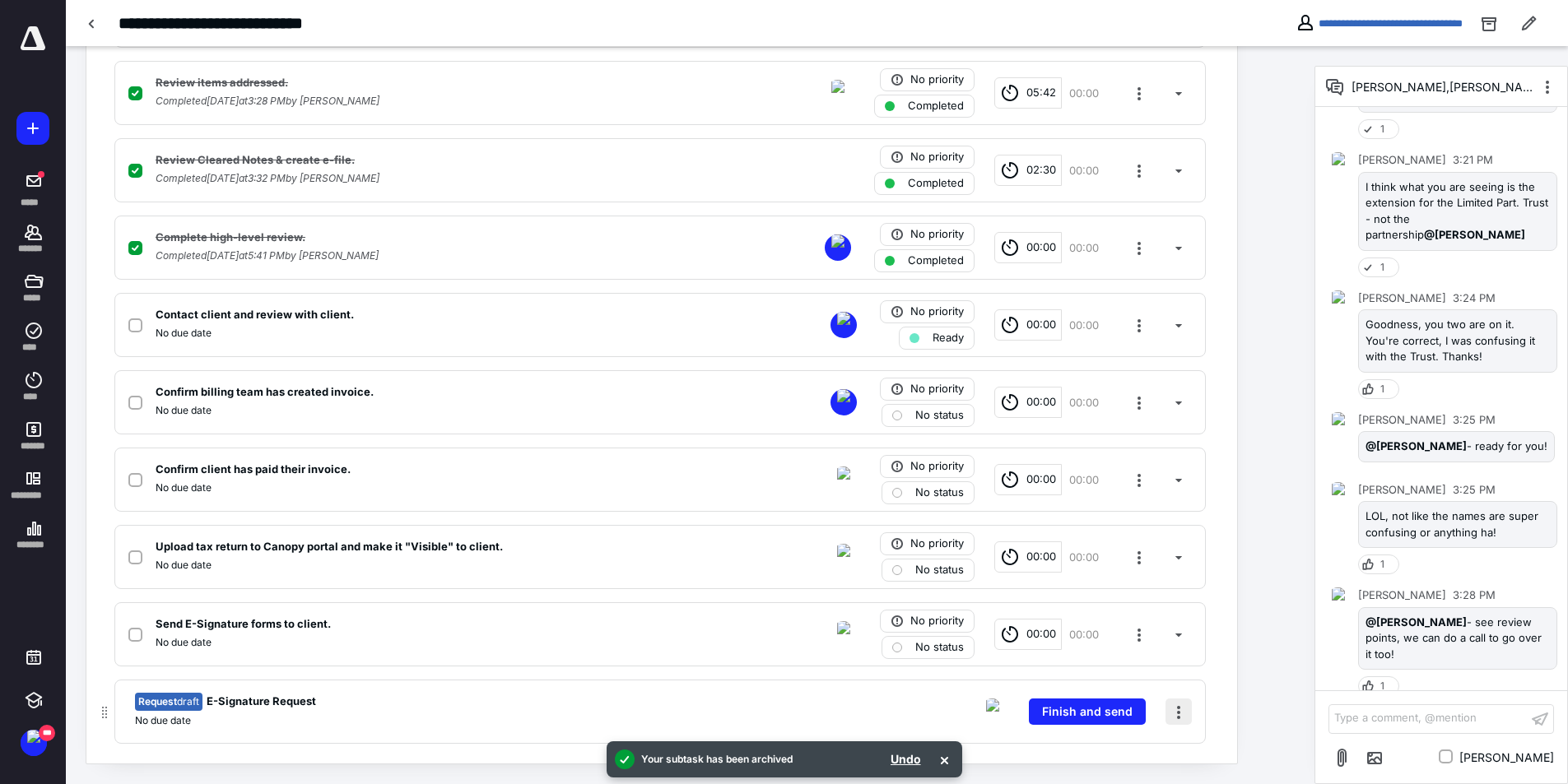 click at bounding box center [1179, 712] 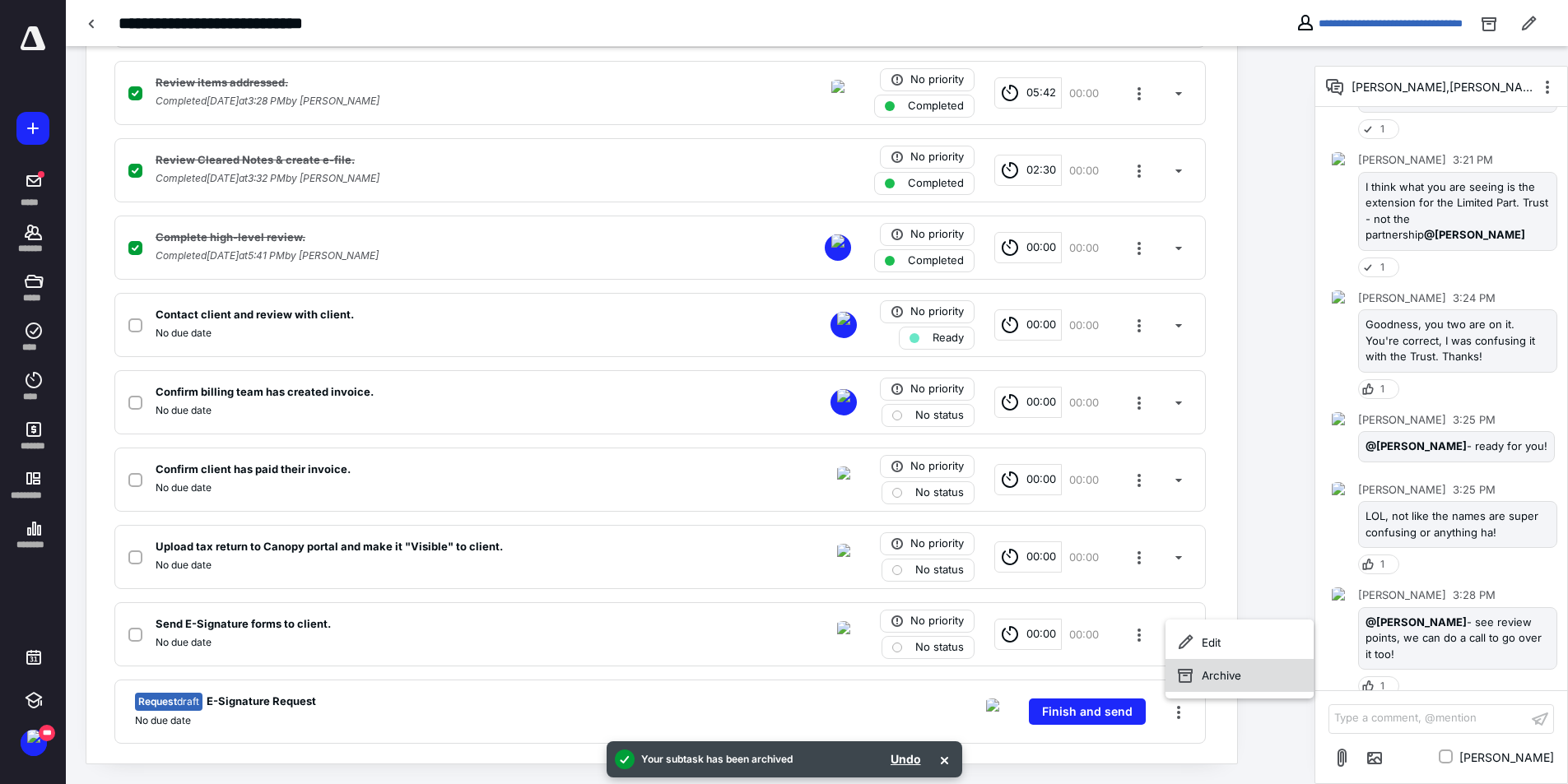 click 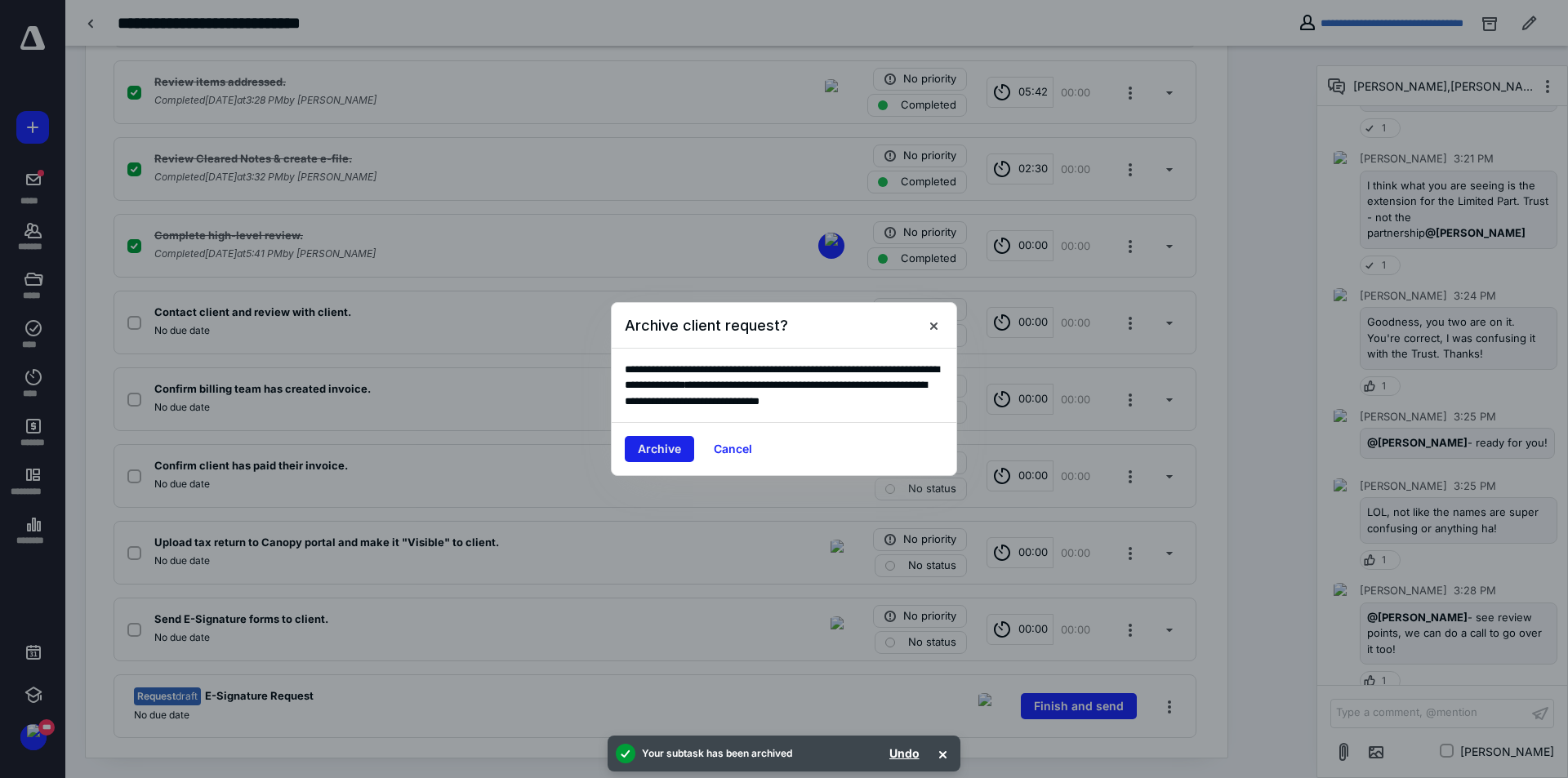 click on "Archive" at bounding box center (659, 449) 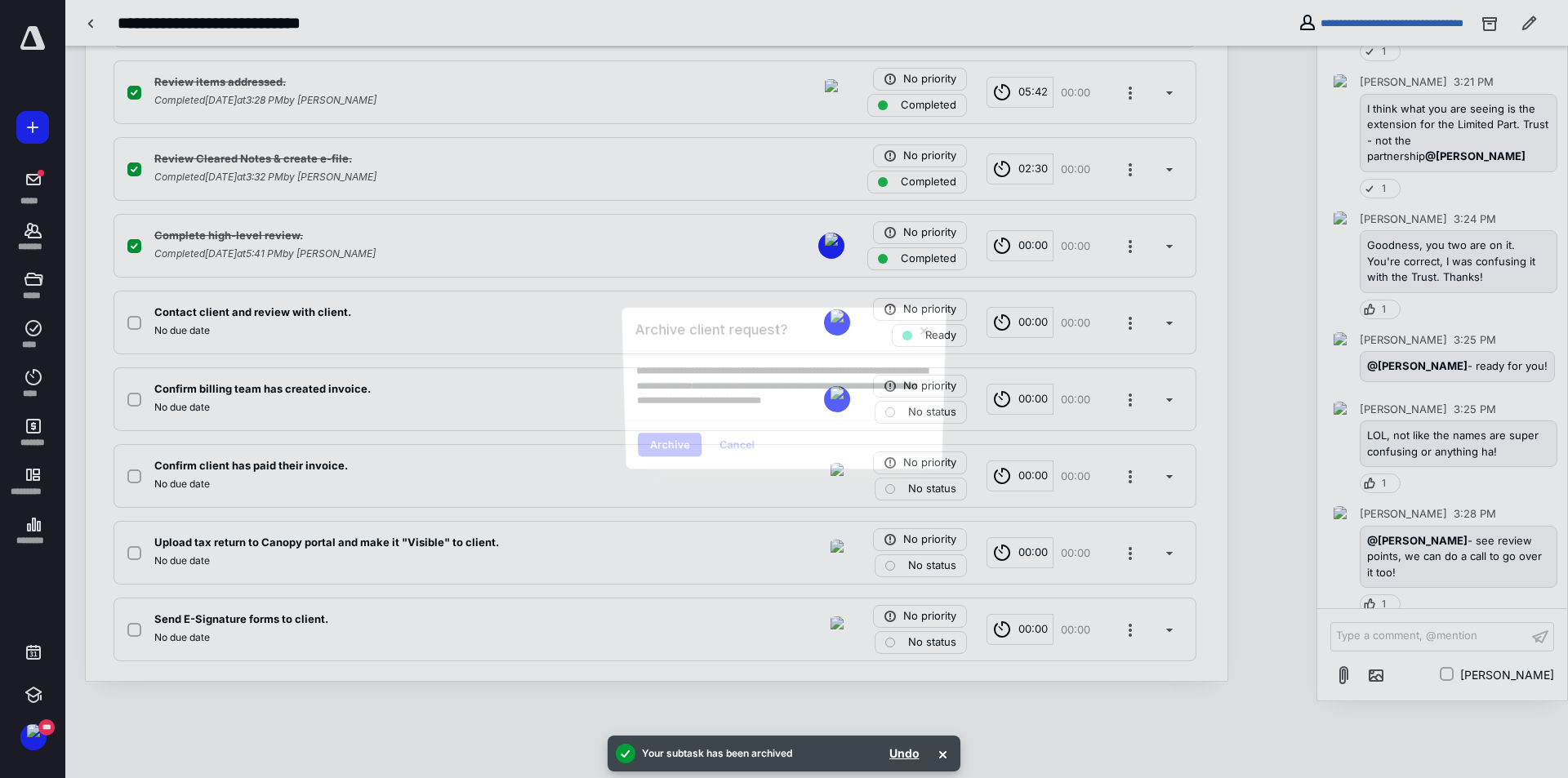 scroll, scrollTop: 411, scrollLeft: 0, axis: vertical 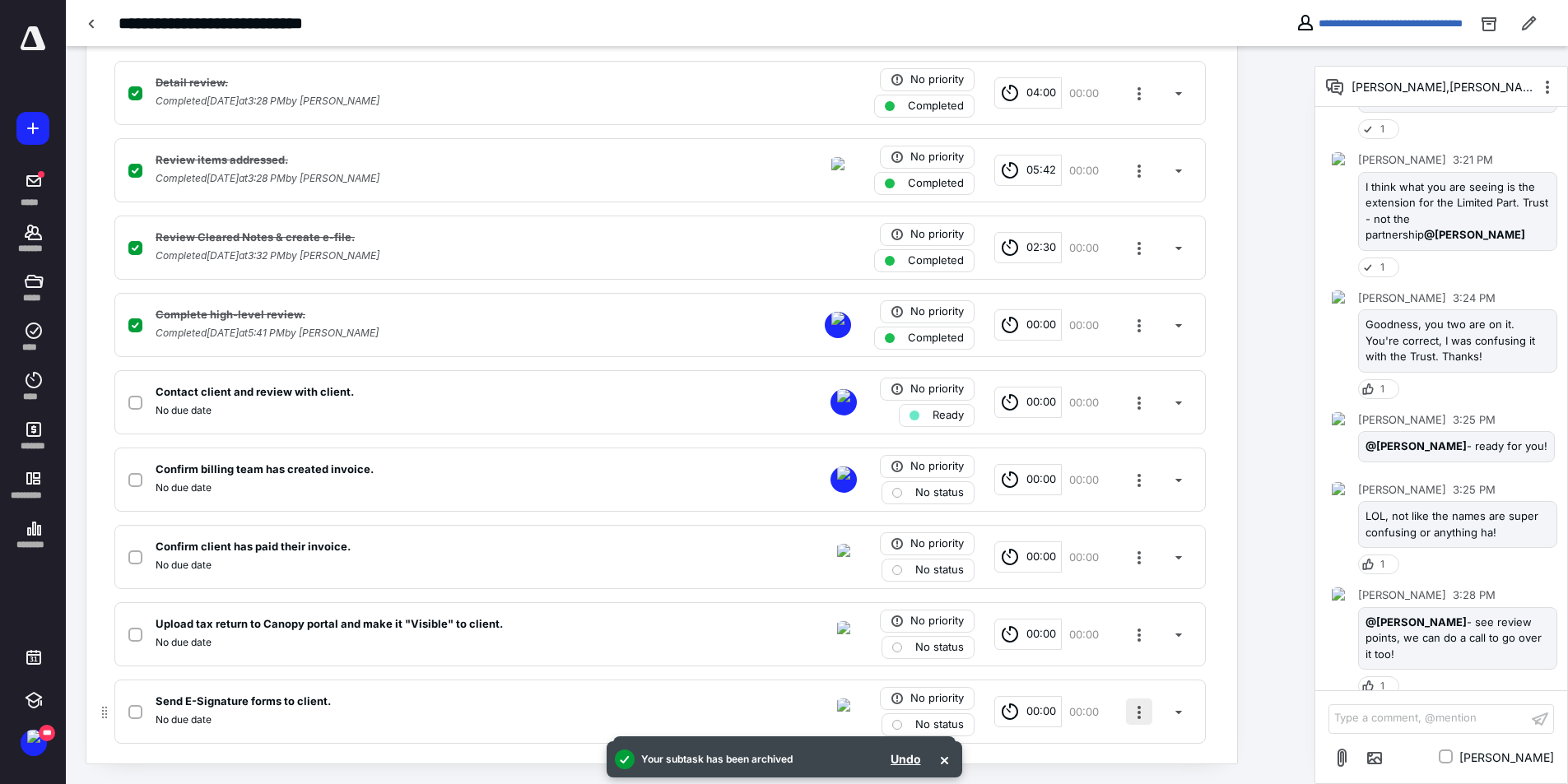 click at bounding box center (1139, 712) 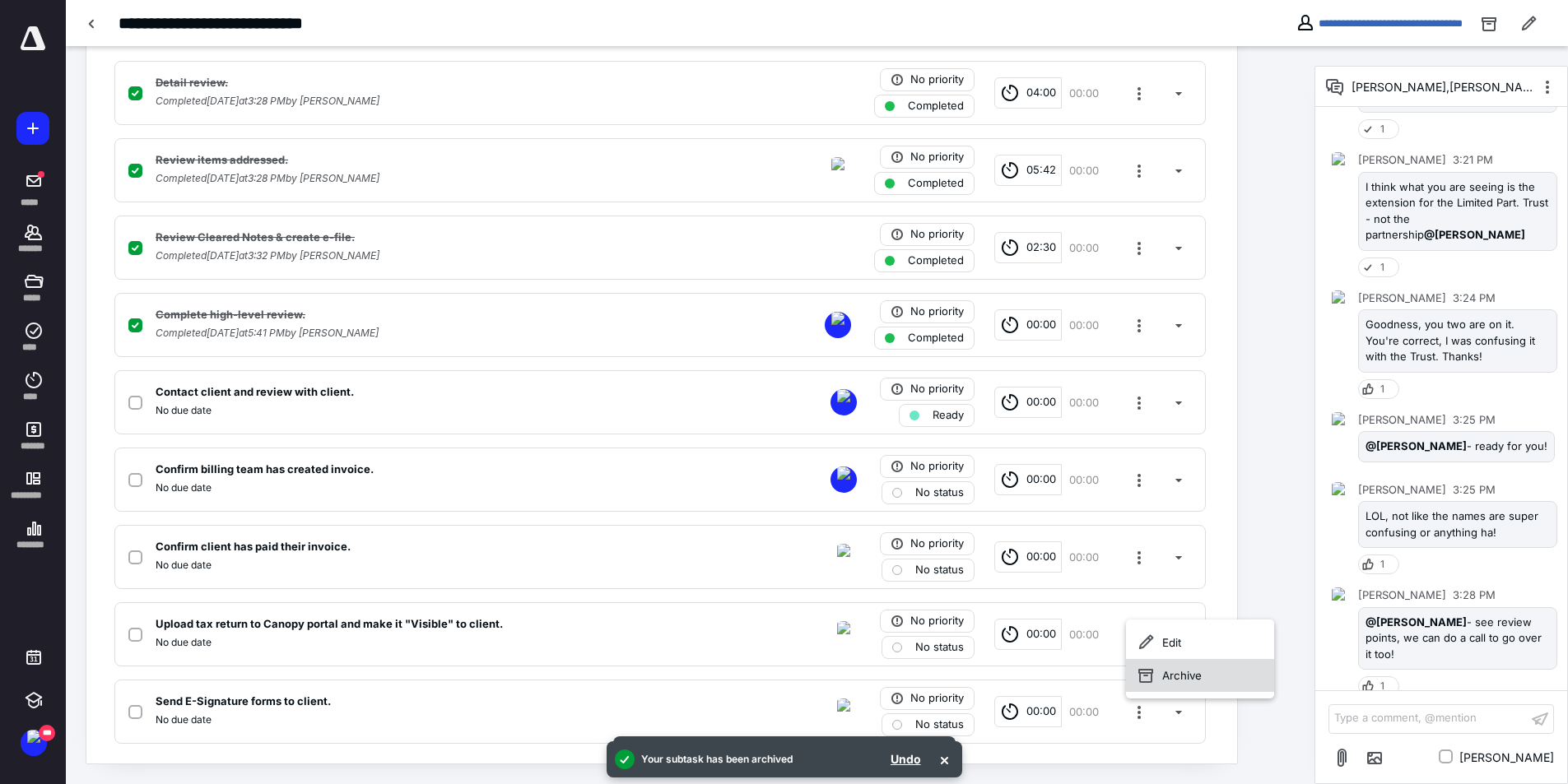 click on "Archive" at bounding box center [1200, 675] 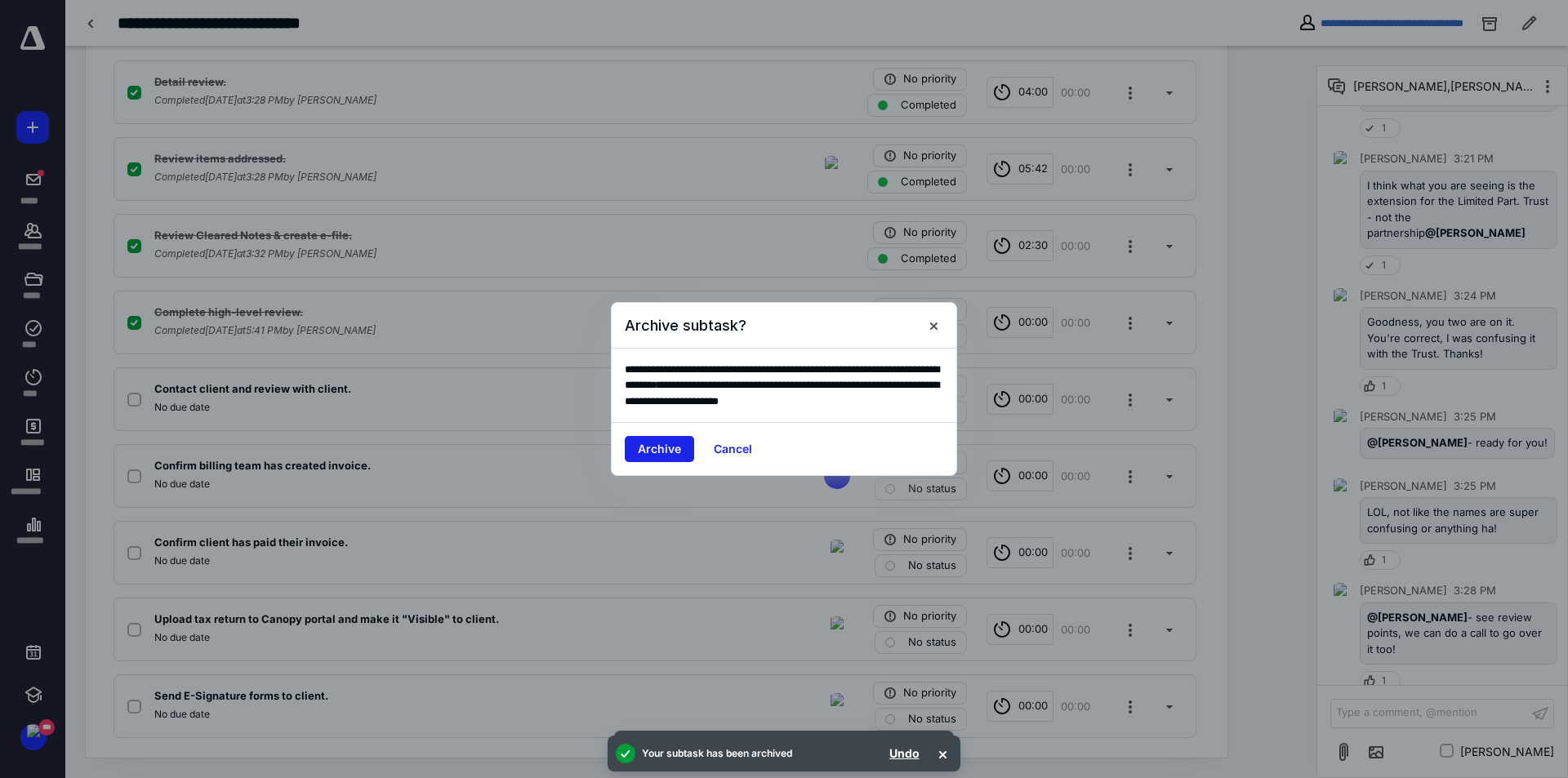 click on "Archive" at bounding box center [659, 449] 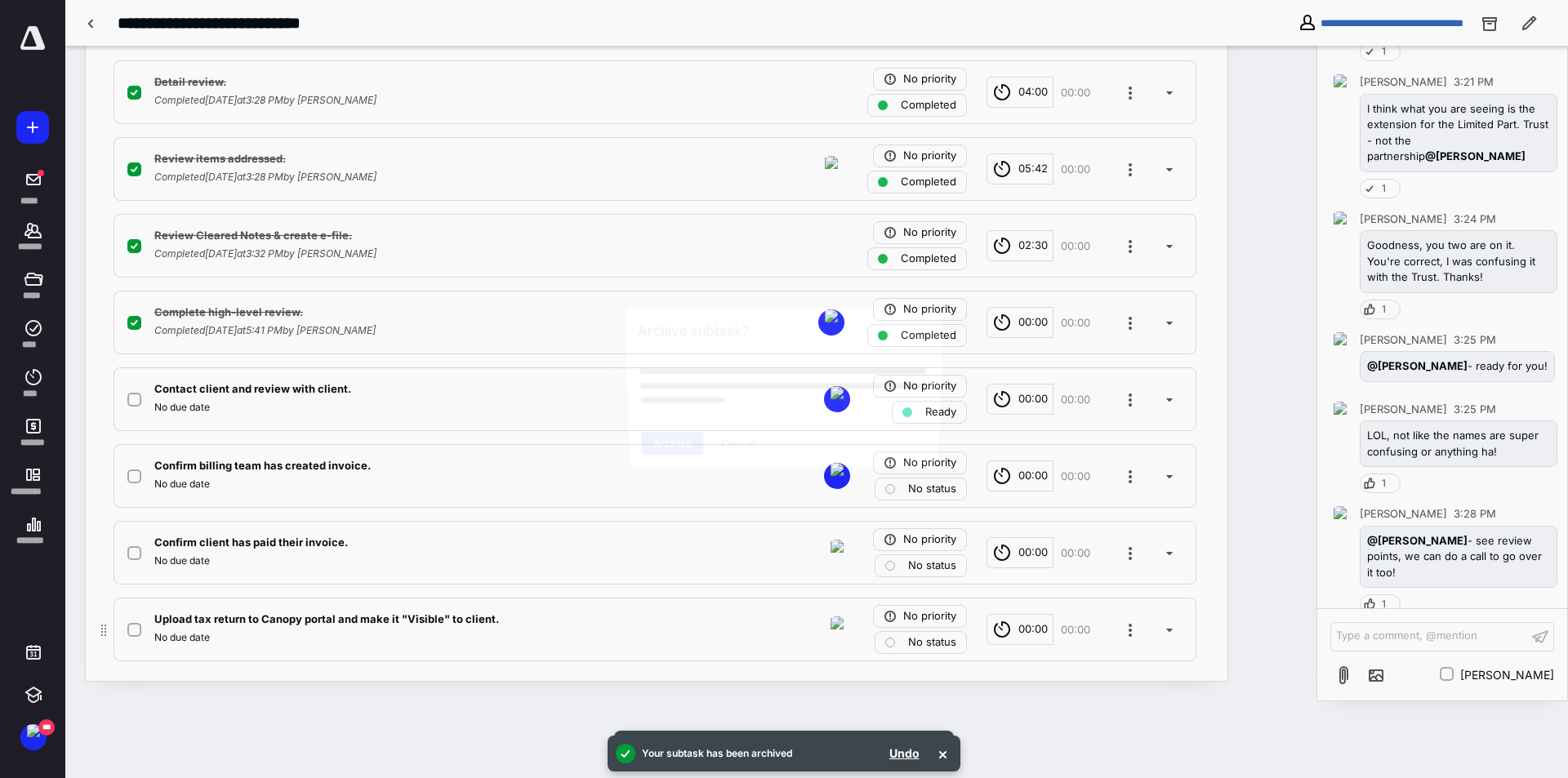 scroll, scrollTop: 335, scrollLeft: 0, axis: vertical 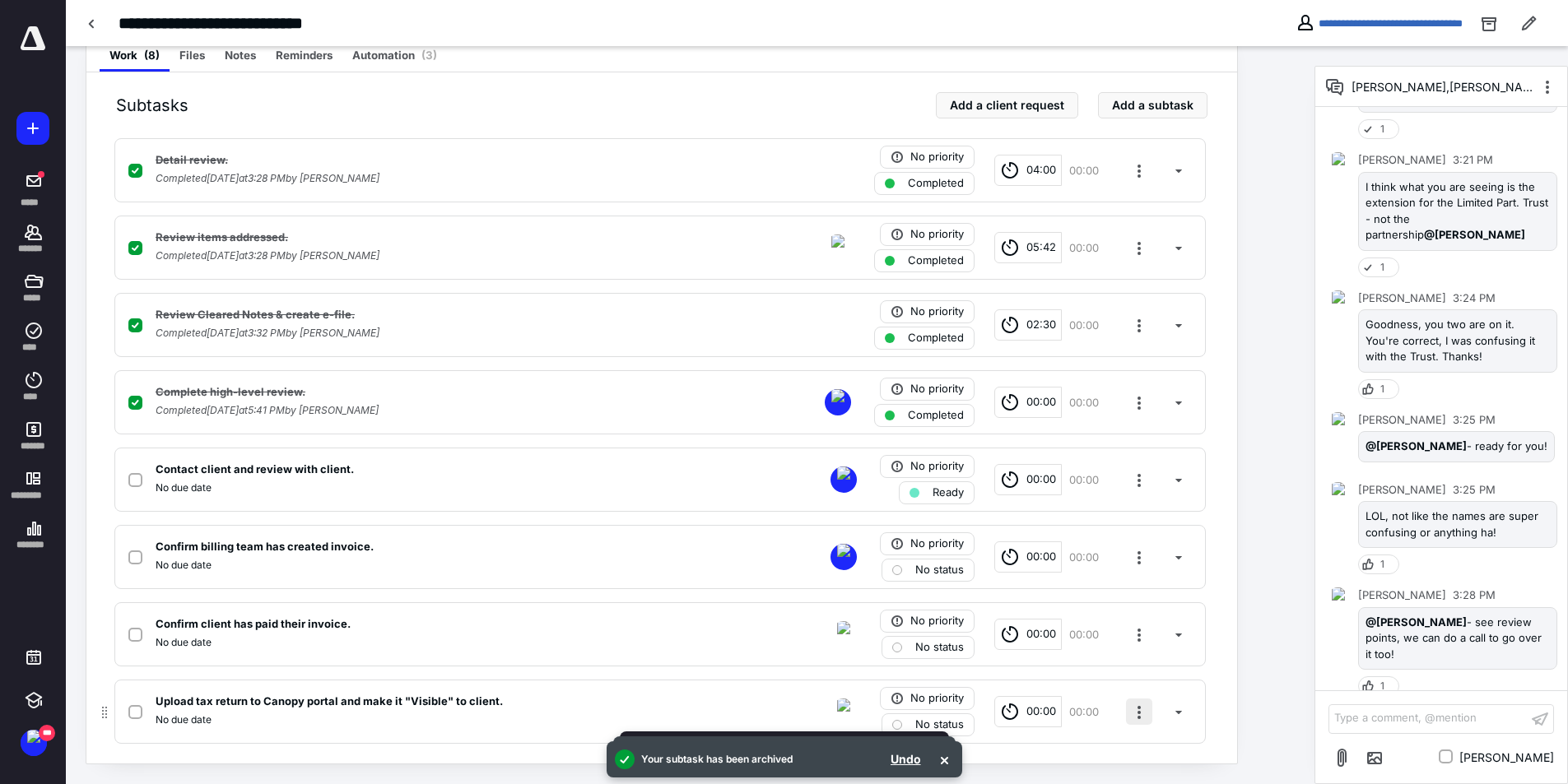 click at bounding box center [1139, 712] 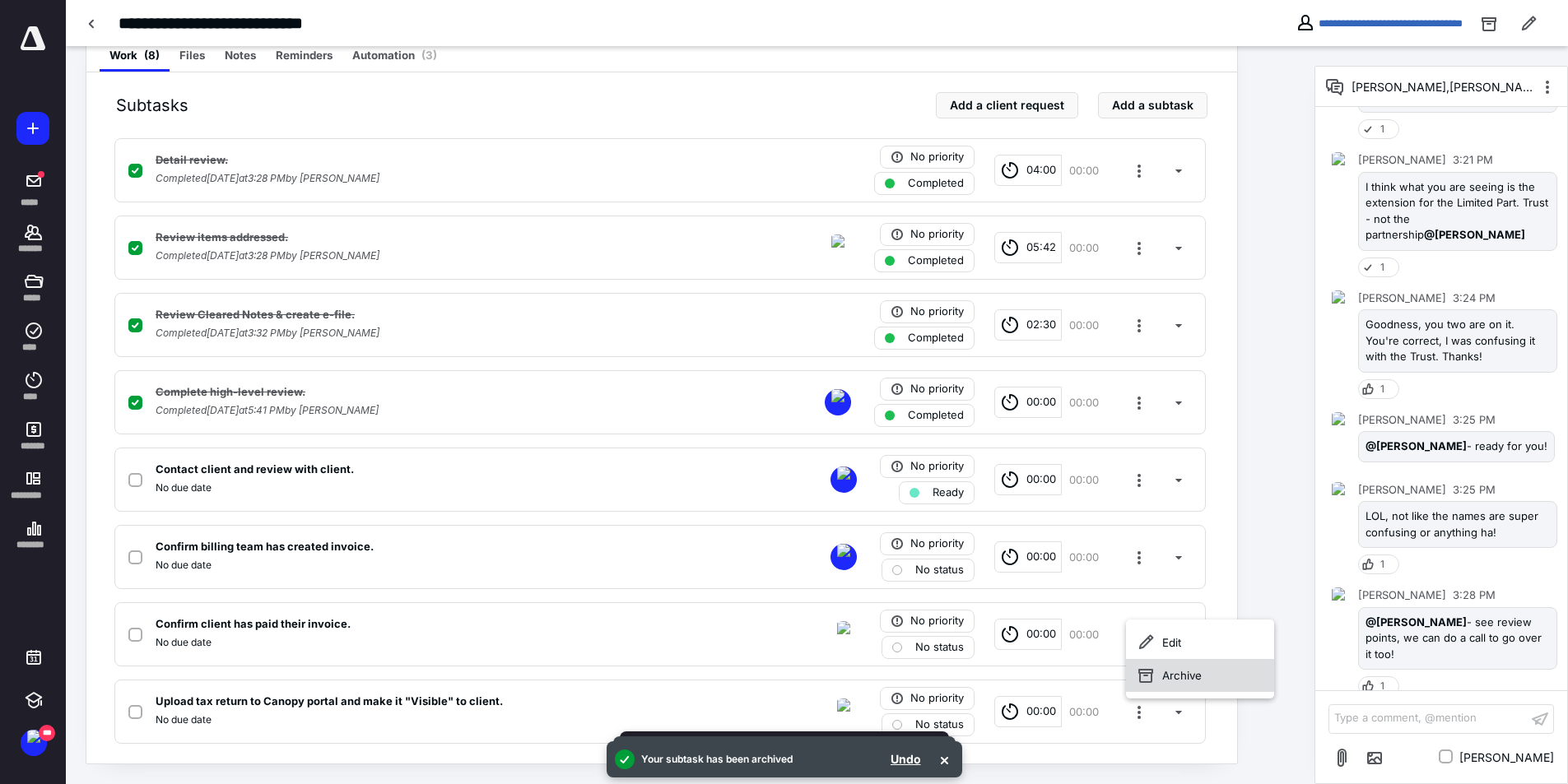 click on "Archive" at bounding box center [1200, 675] 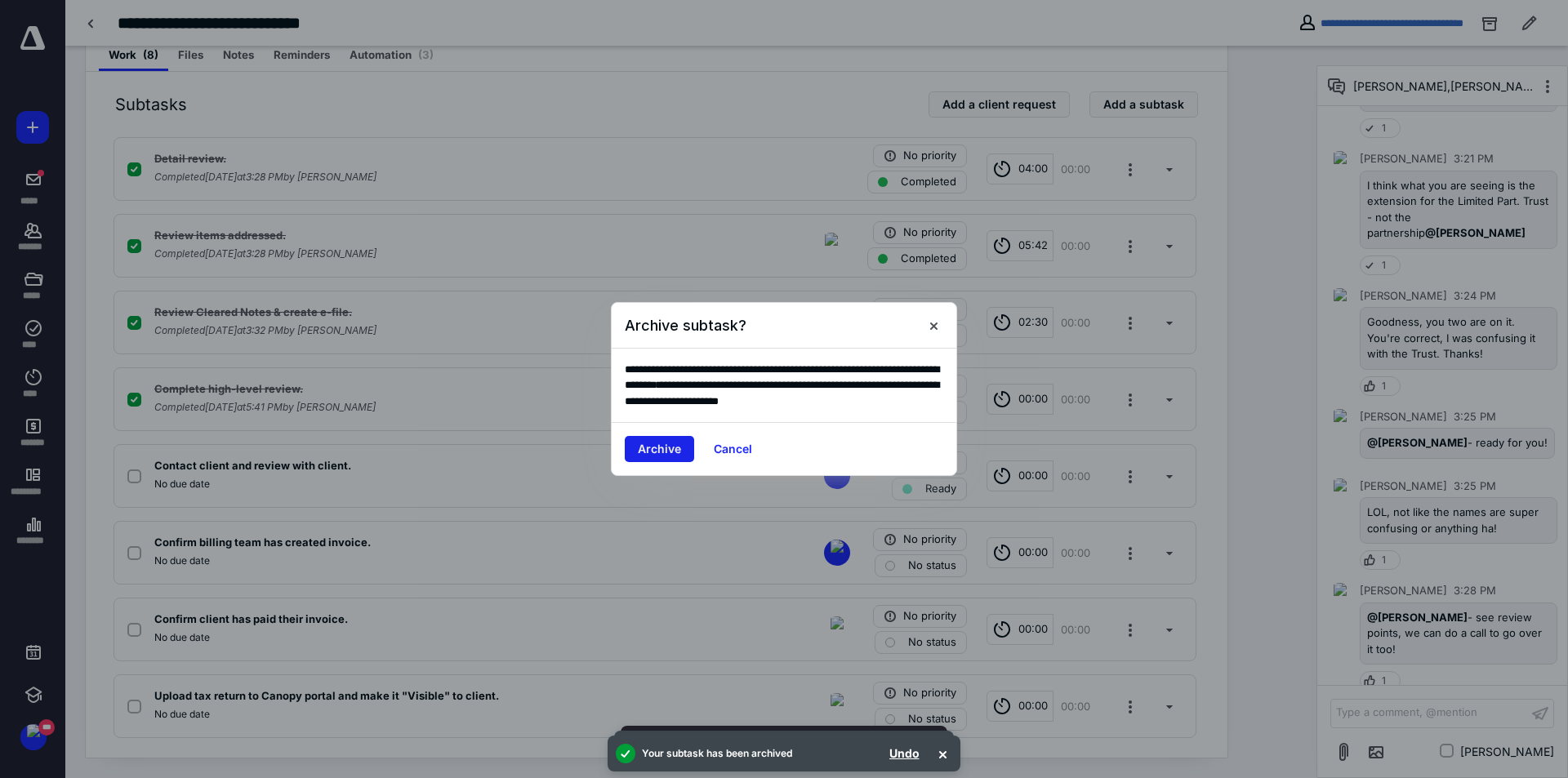 click on "Archive" at bounding box center (659, 449) 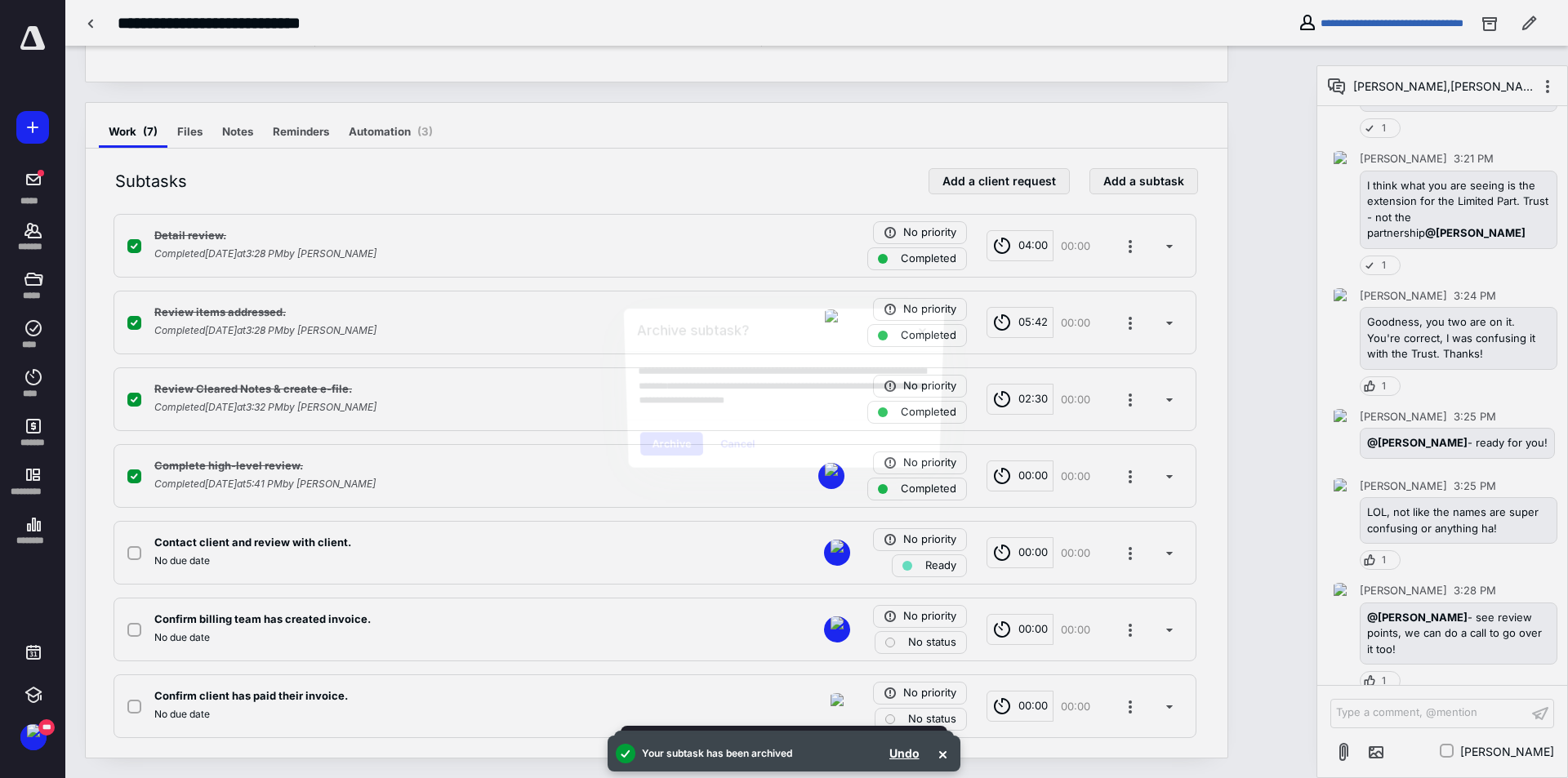 scroll, scrollTop: 258, scrollLeft: 0, axis: vertical 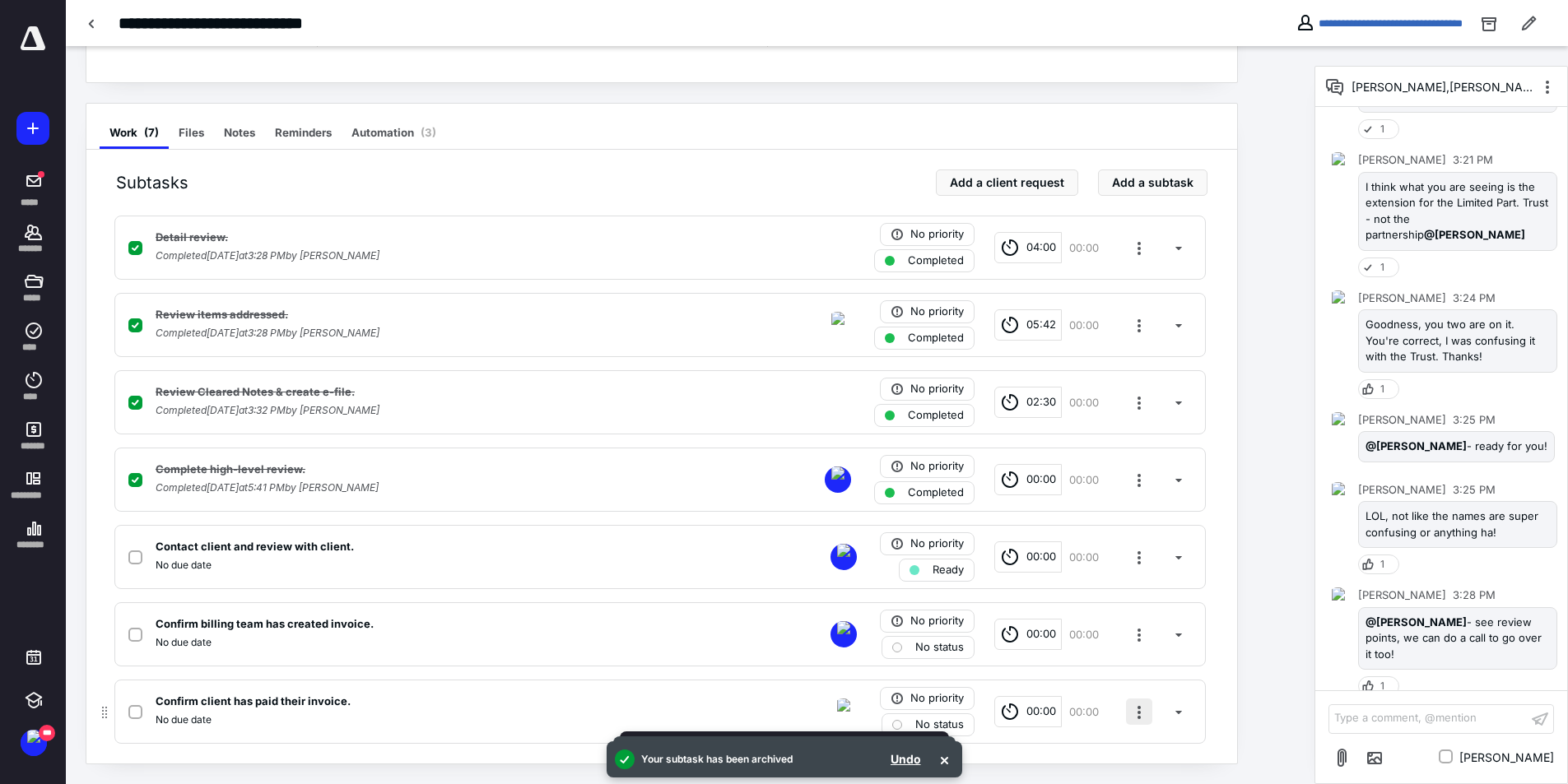 click at bounding box center (1139, 712) 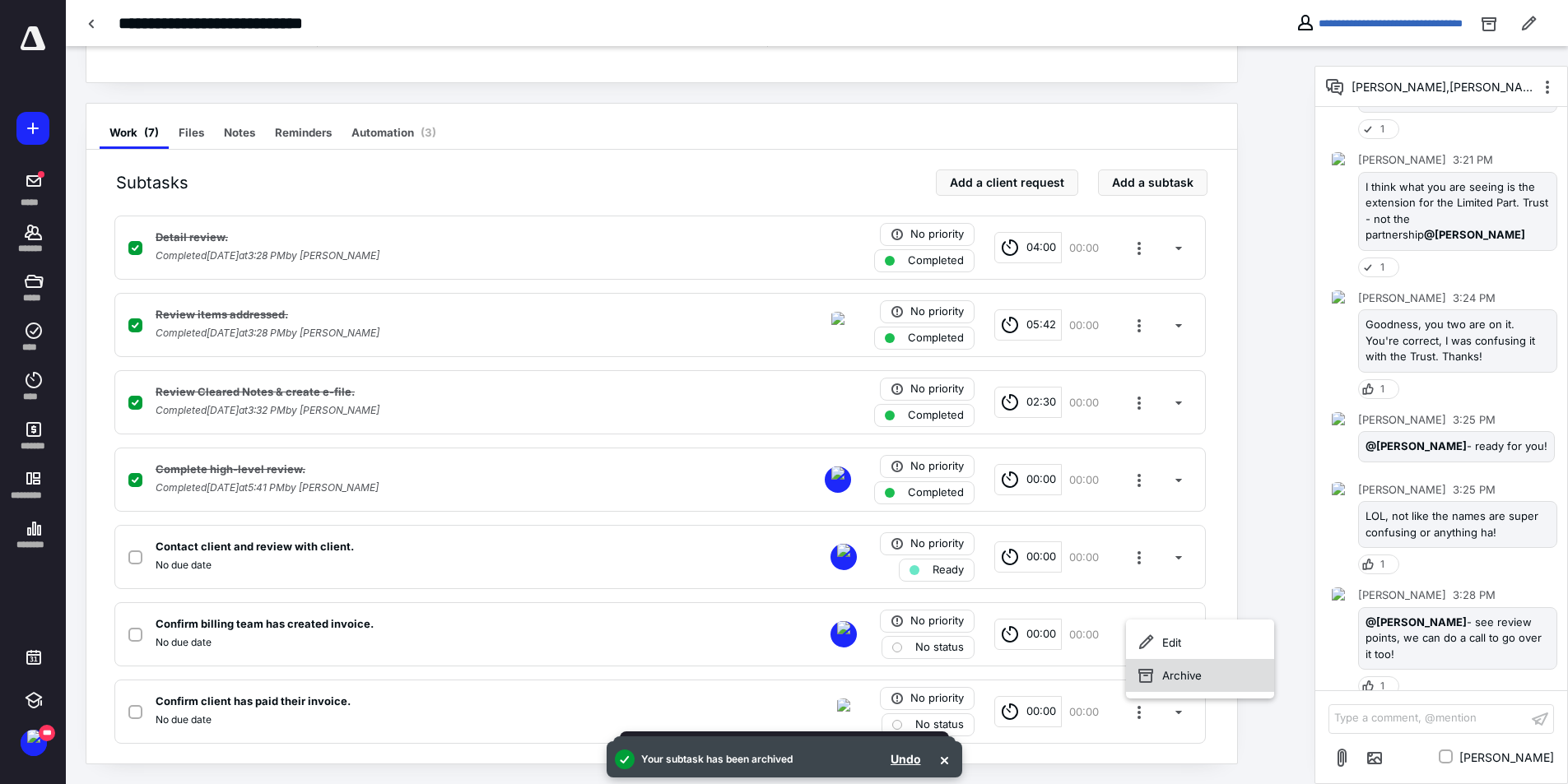 click on "Archive" at bounding box center (1200, 675) 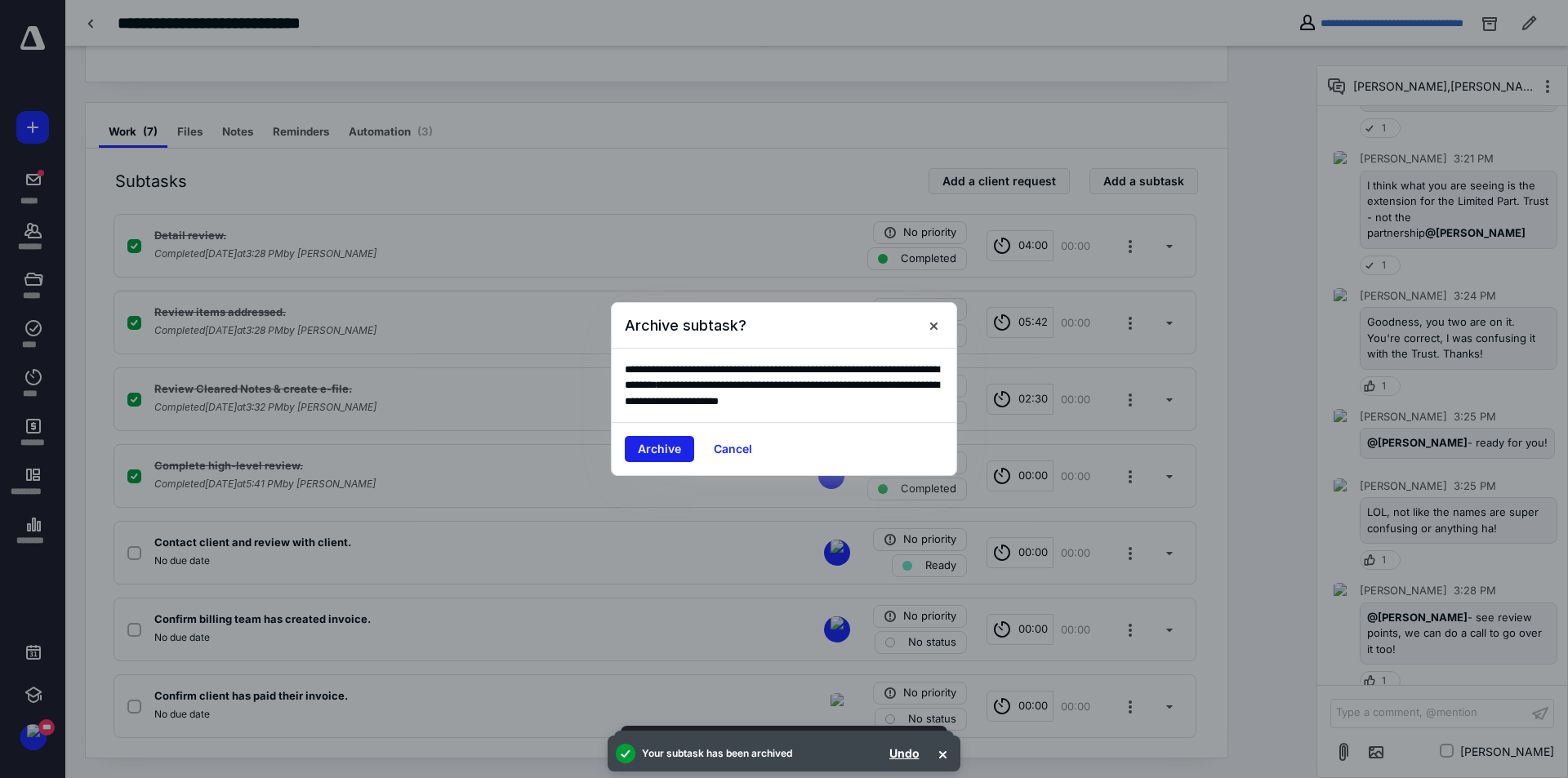 click on "Archive" at bounding box center [659, 449] 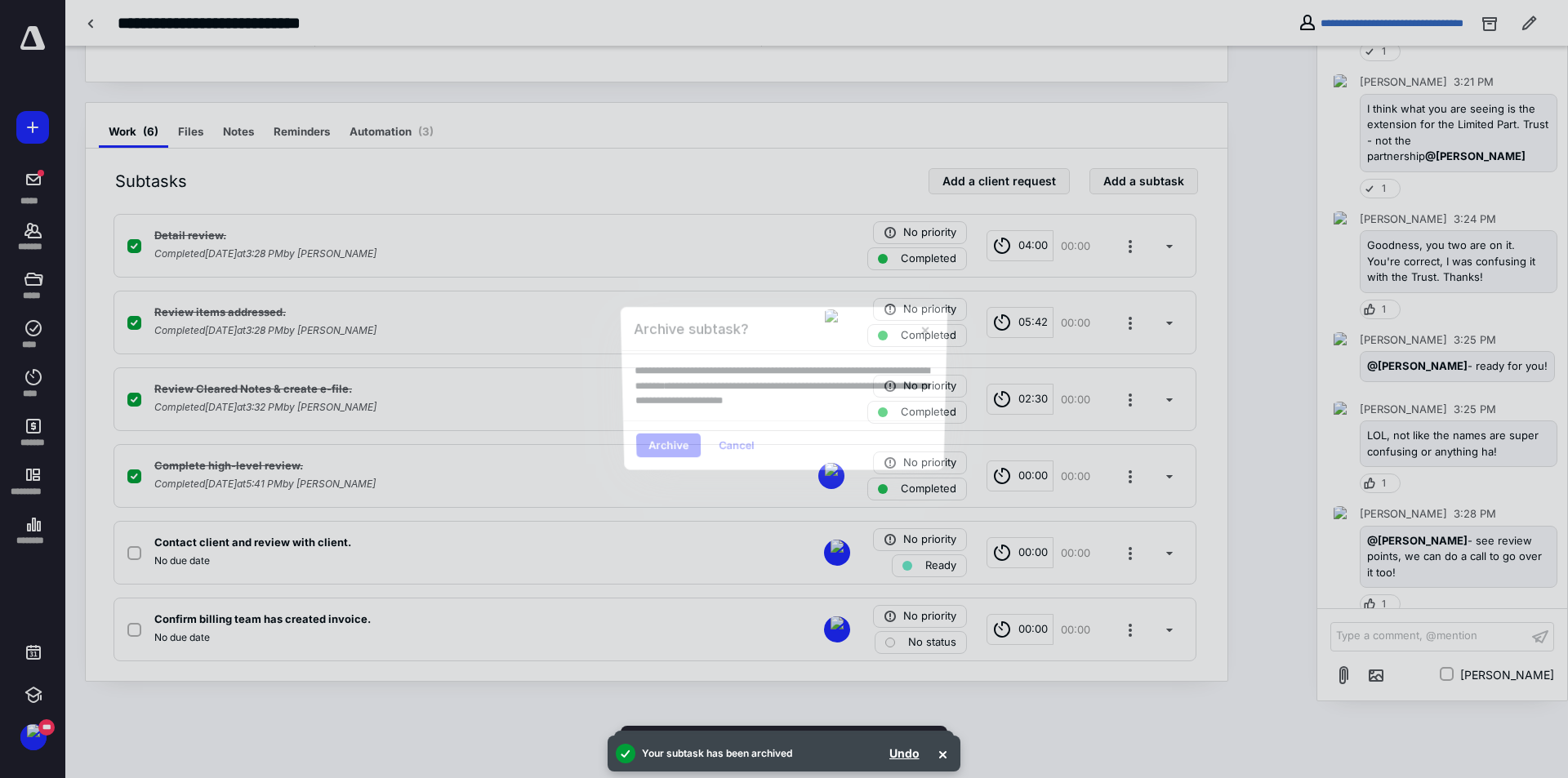 scroll, scrollTop: 181, scrollLeft: 0, axis: vertical 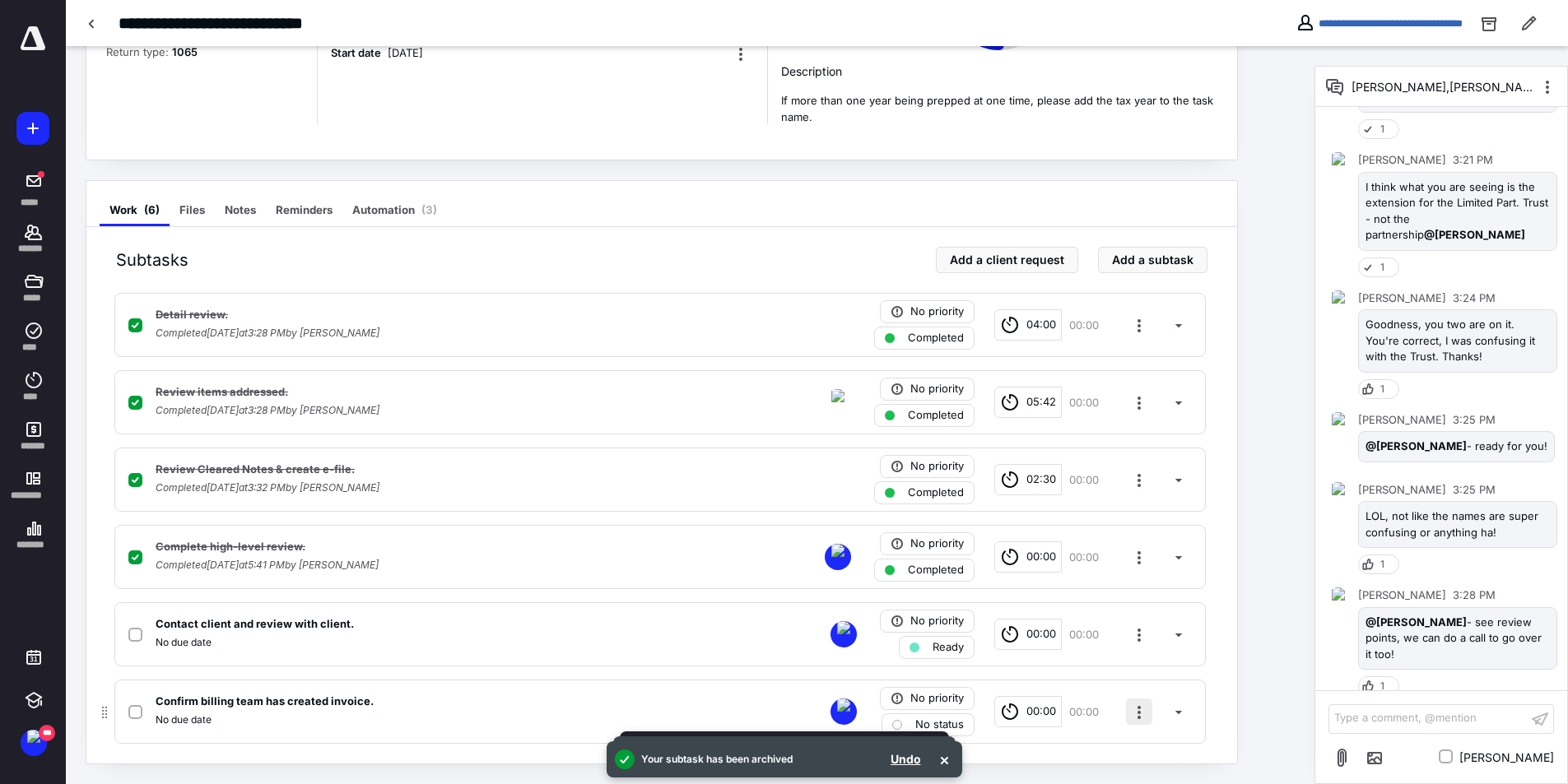 click at bounding box center (1139, 712) 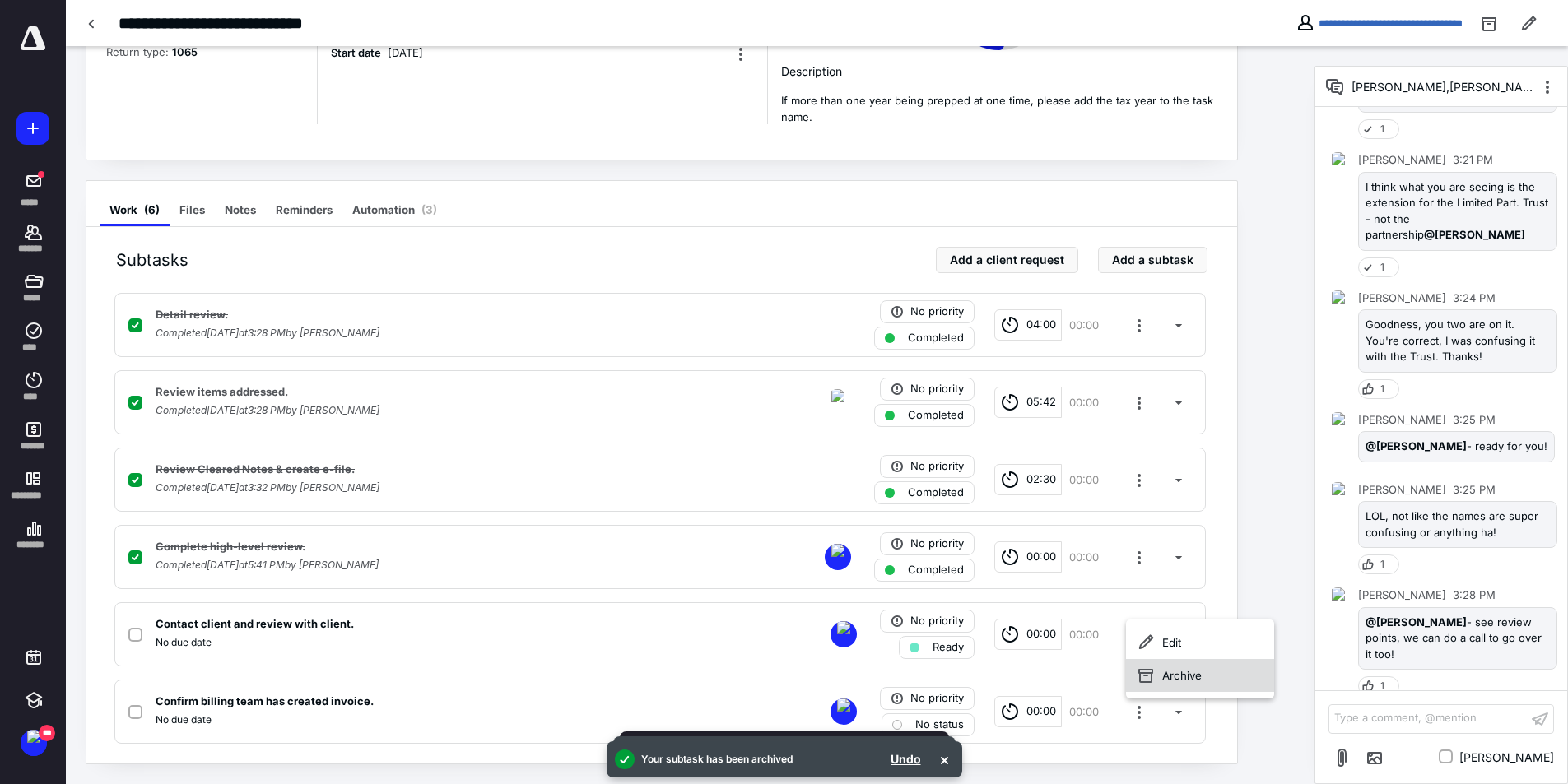 click on "Archive" at bounding box center [1200, 675] 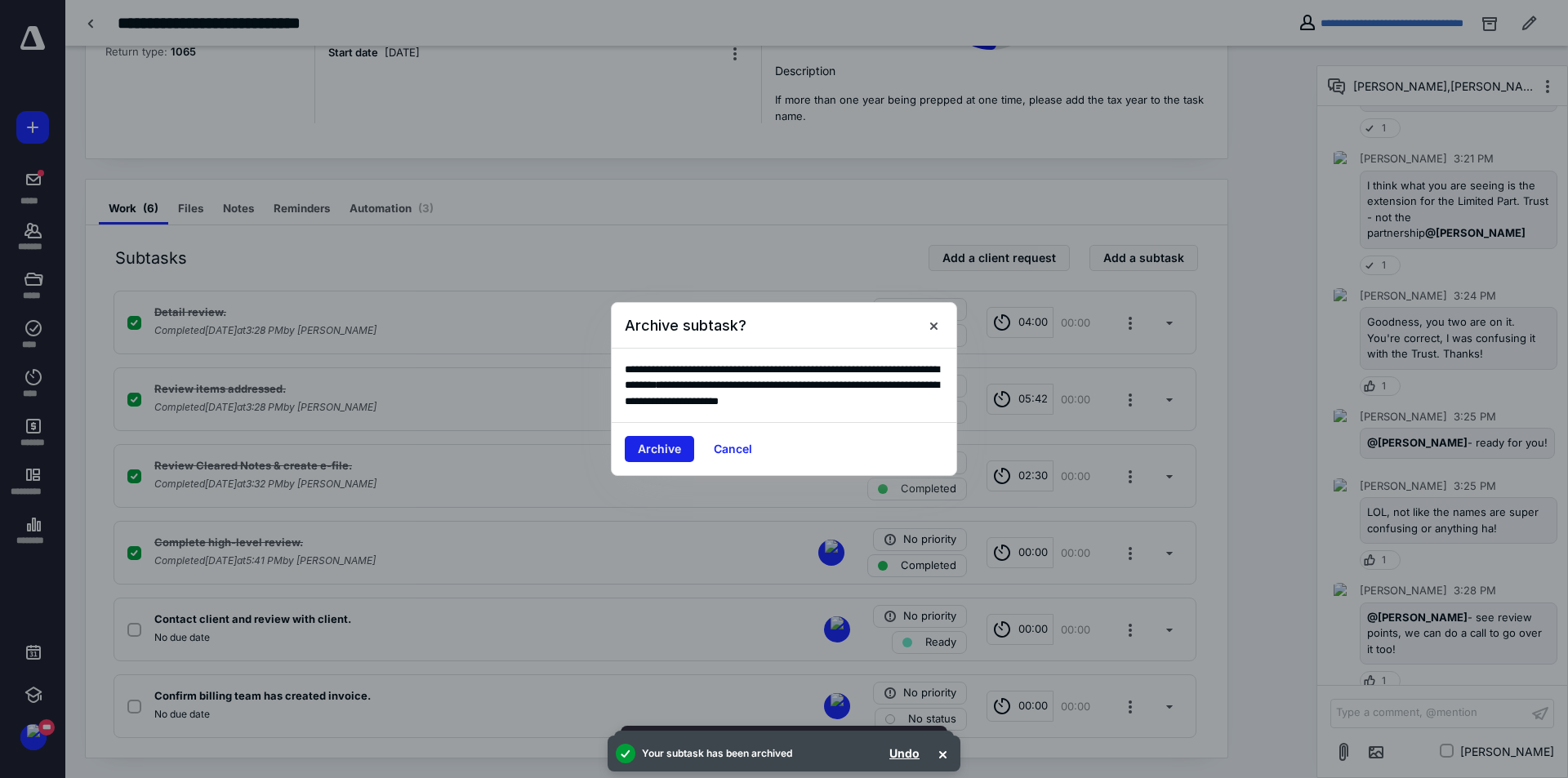 click on "Archive" at bounding box center [659, 449] 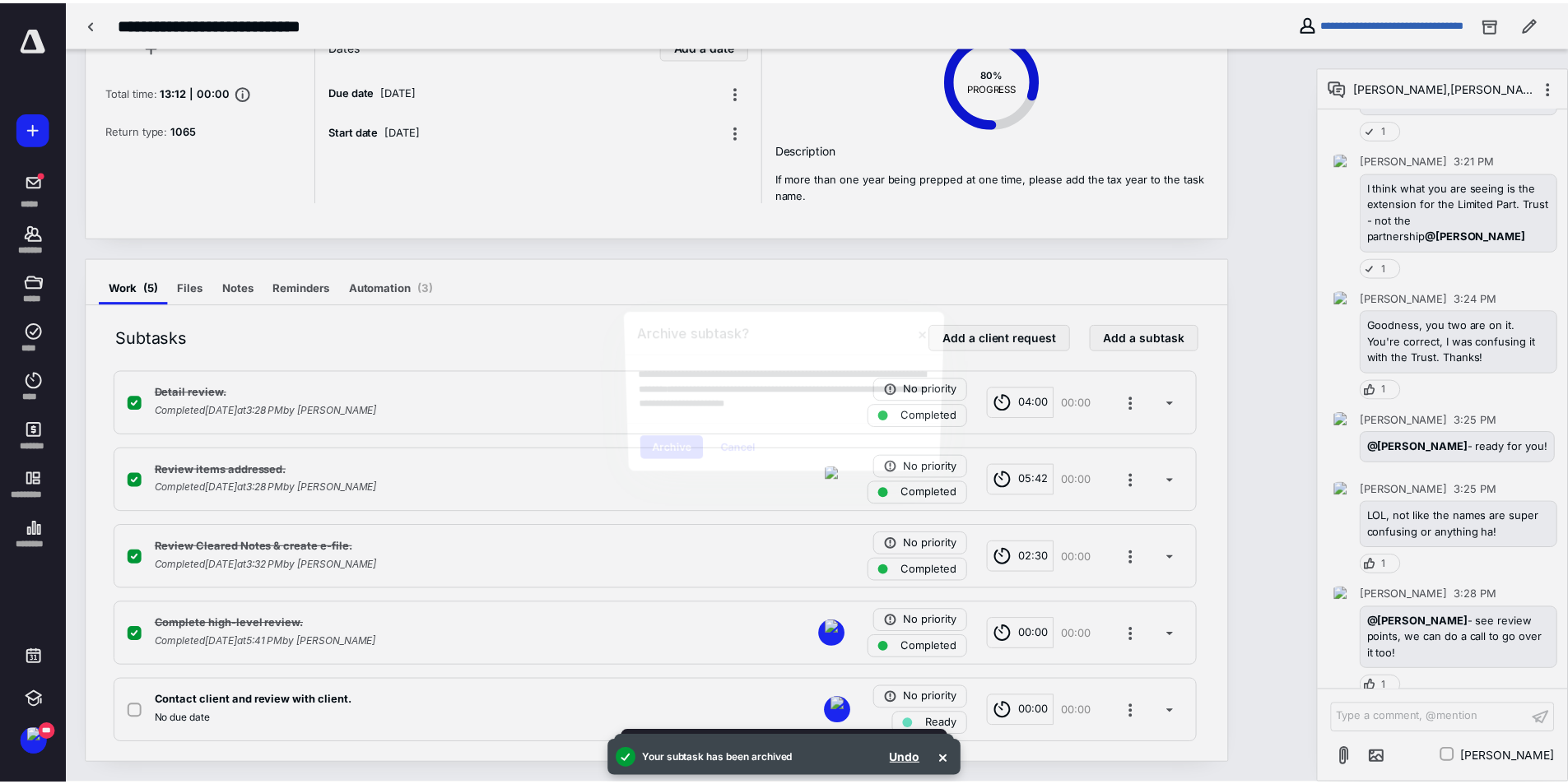 scroll, scrollTop: 105, scrollLeft: 0, axis: vertical 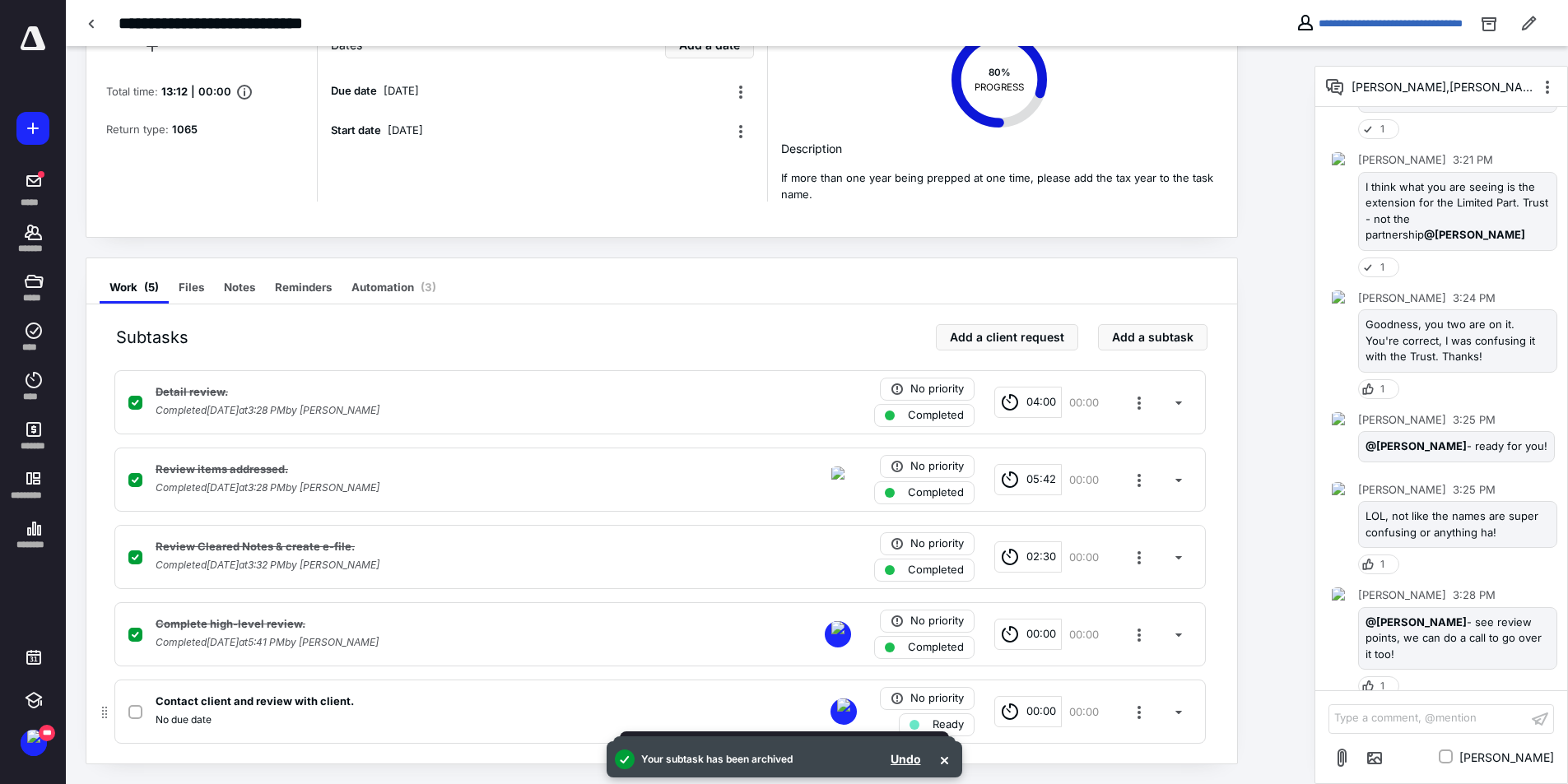 click 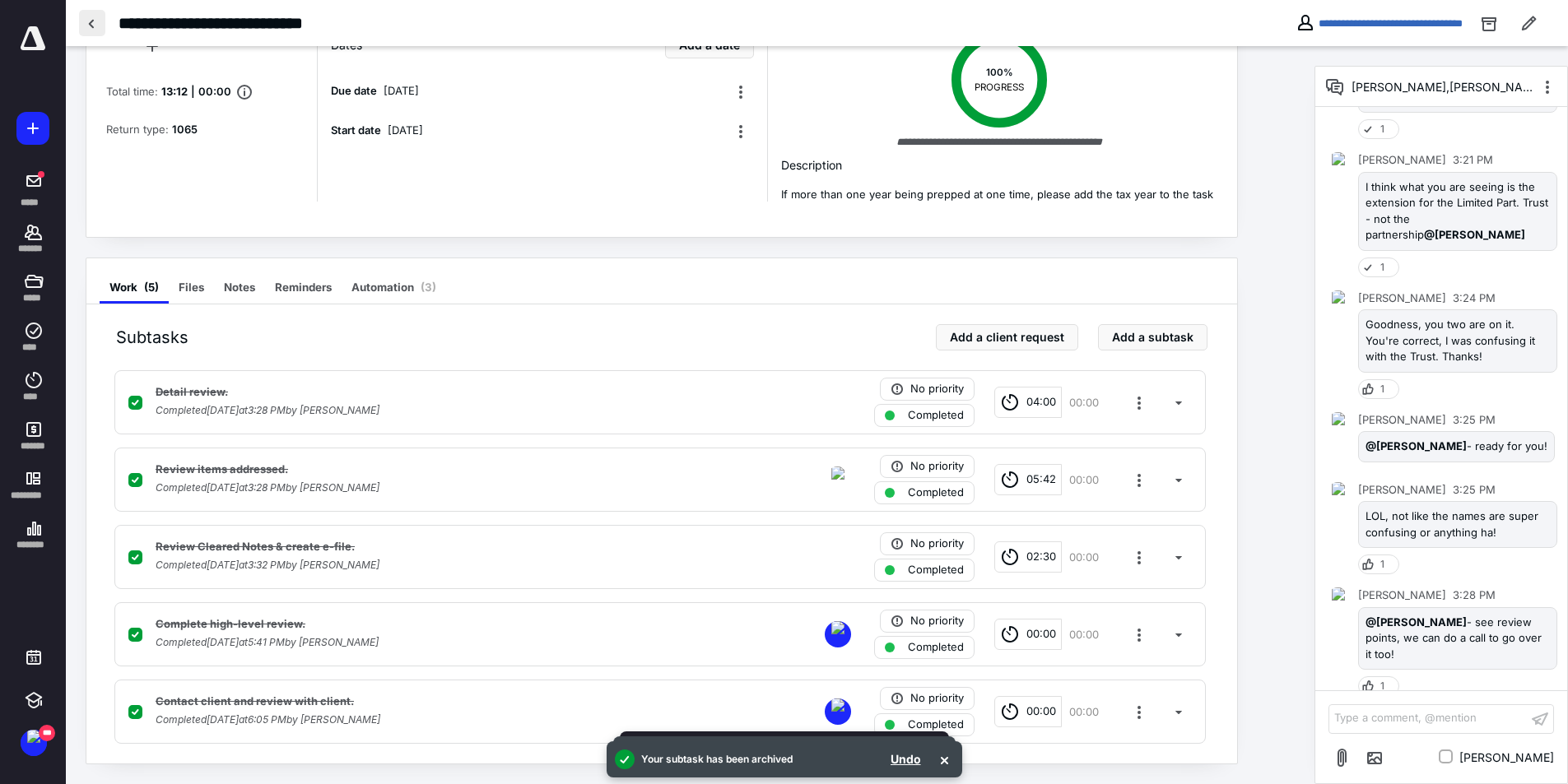 click at bounding box center (92, 23) 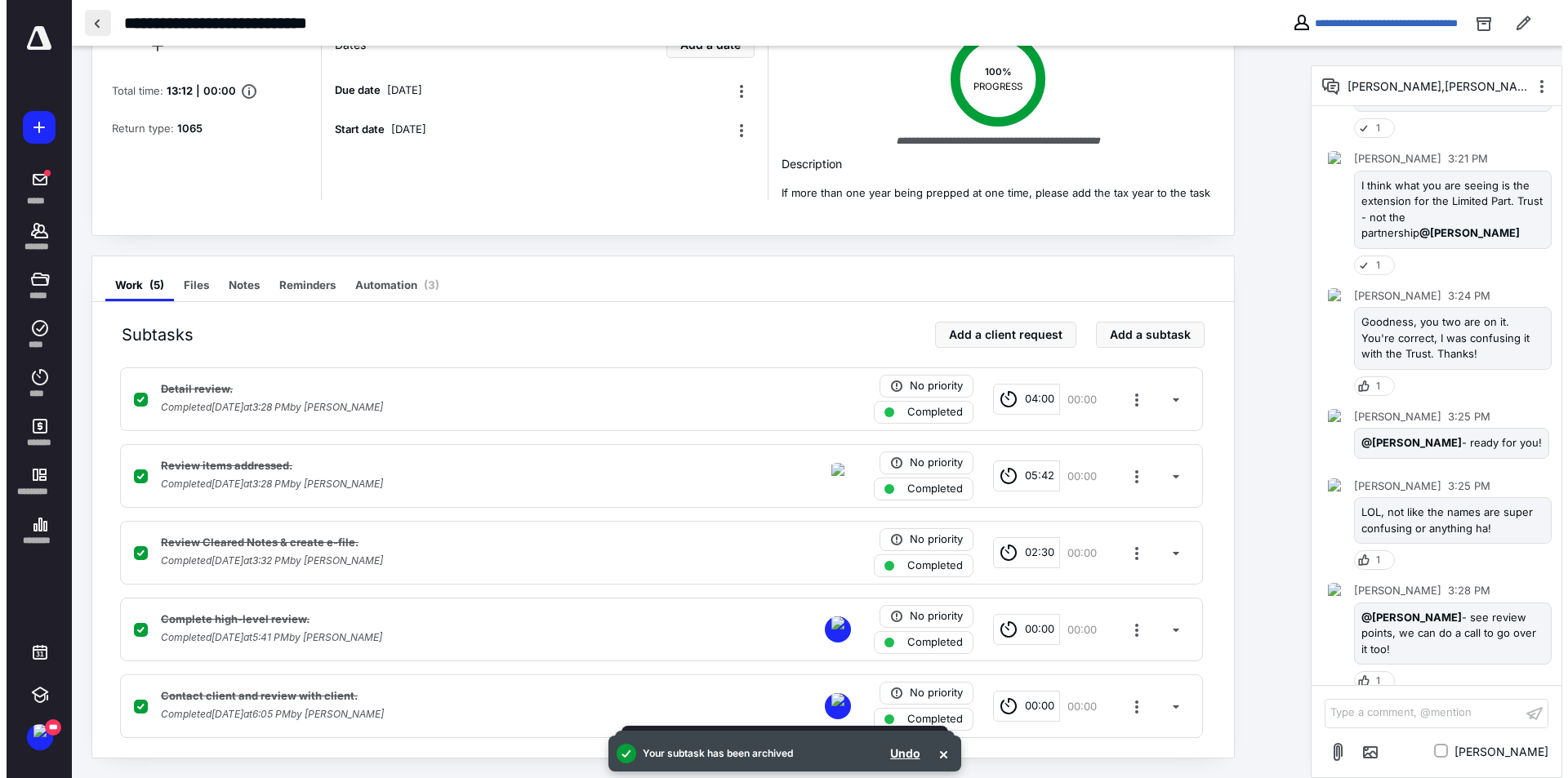scroll, scrollTop: 0, scrollLeft: 0, axis: both 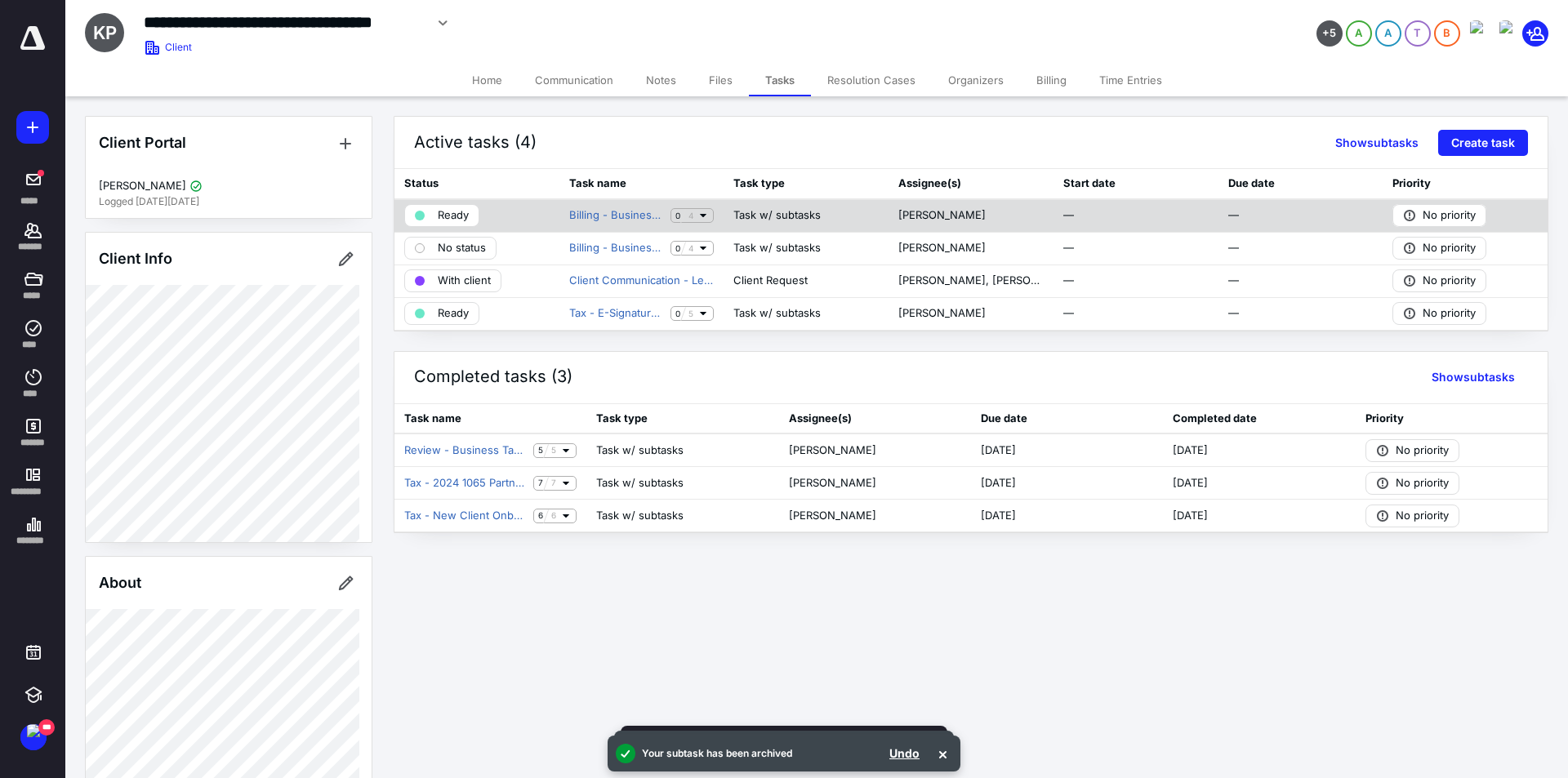 click on "Billing - Business Tax Services 0 4" at bounding box center [642, 216] 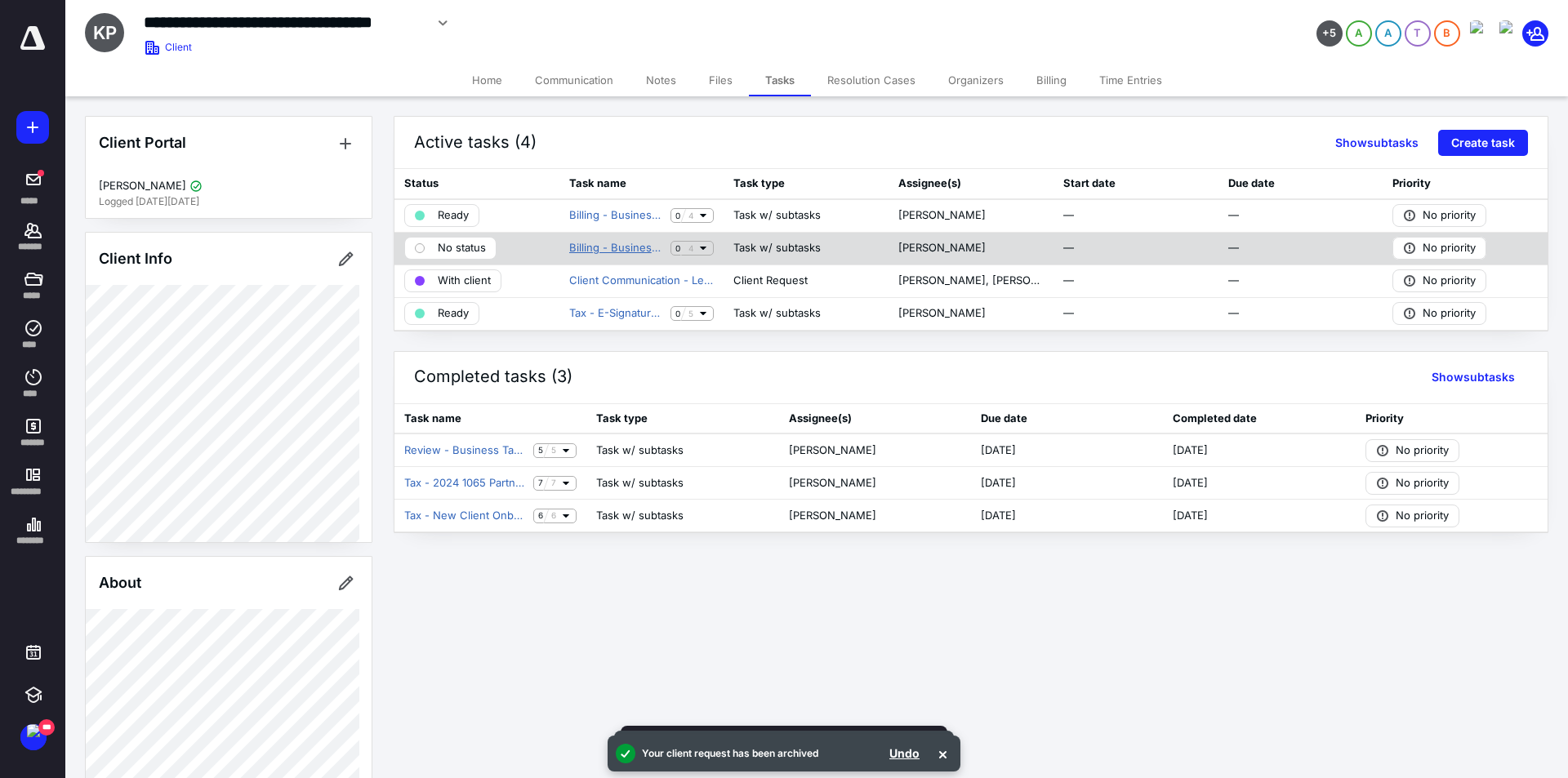 click on "Billing - Business Tax Services" at bounding box center [617, 248] 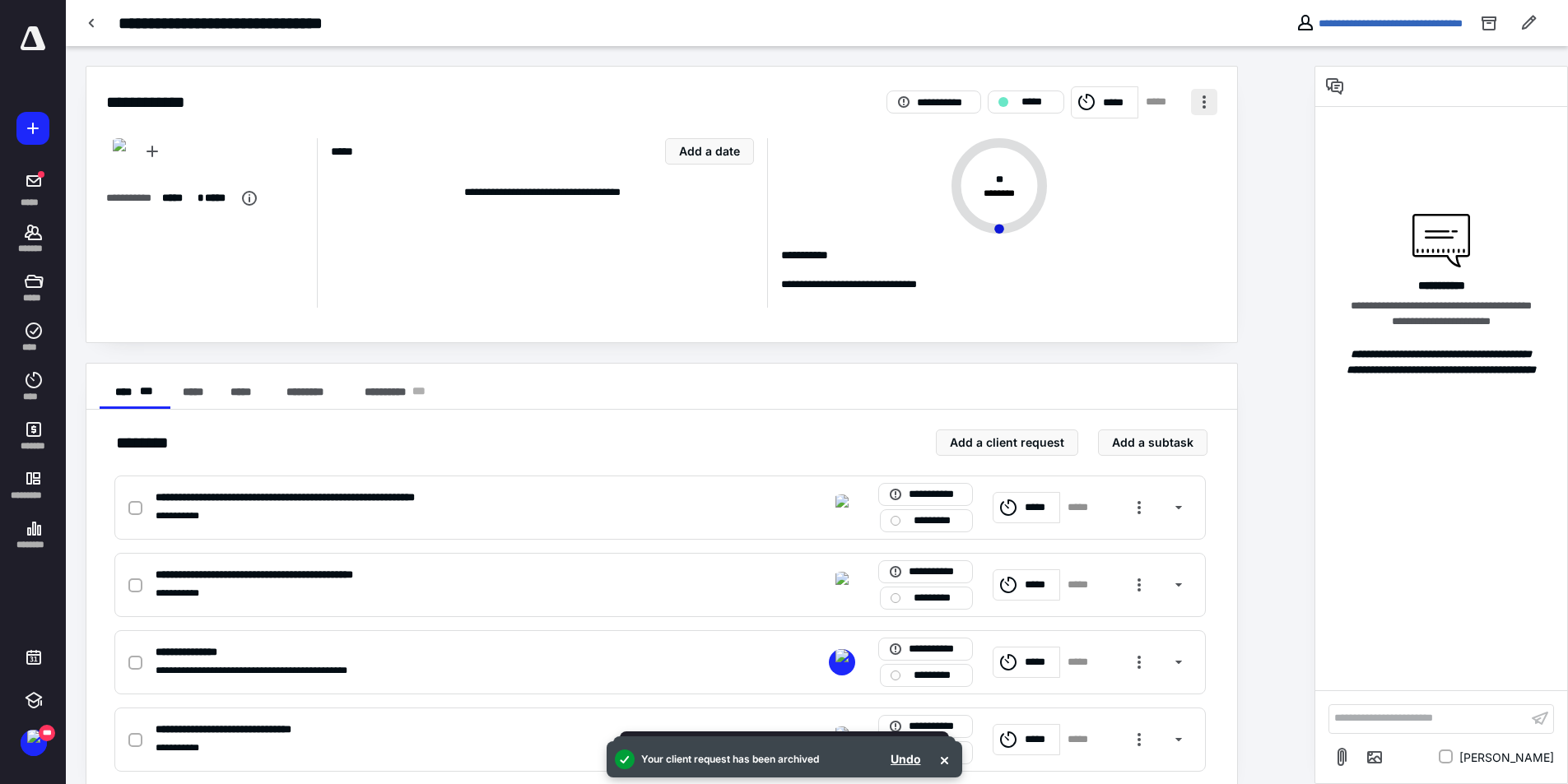 click at bounding box center [1204, 102] 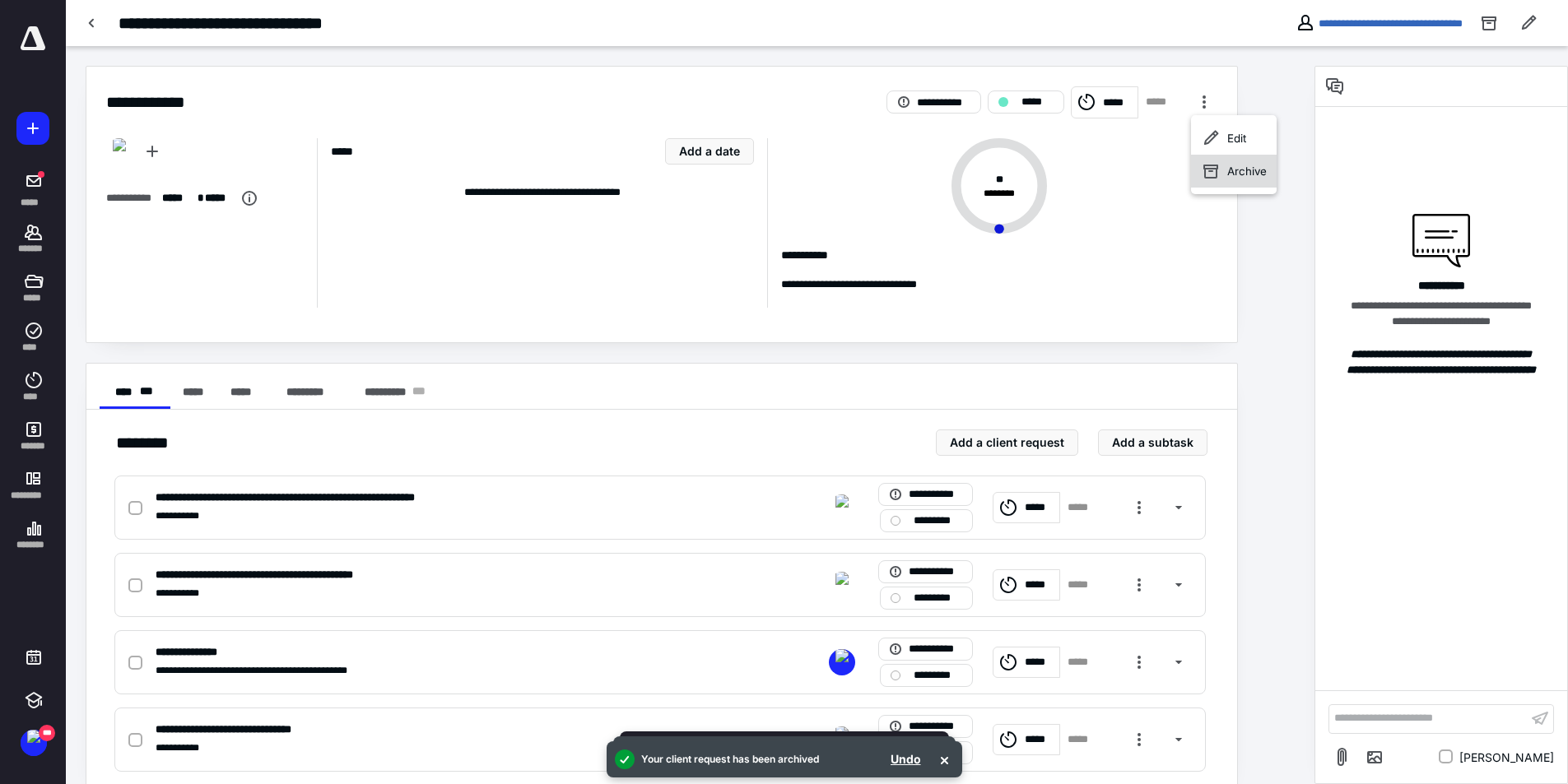 click 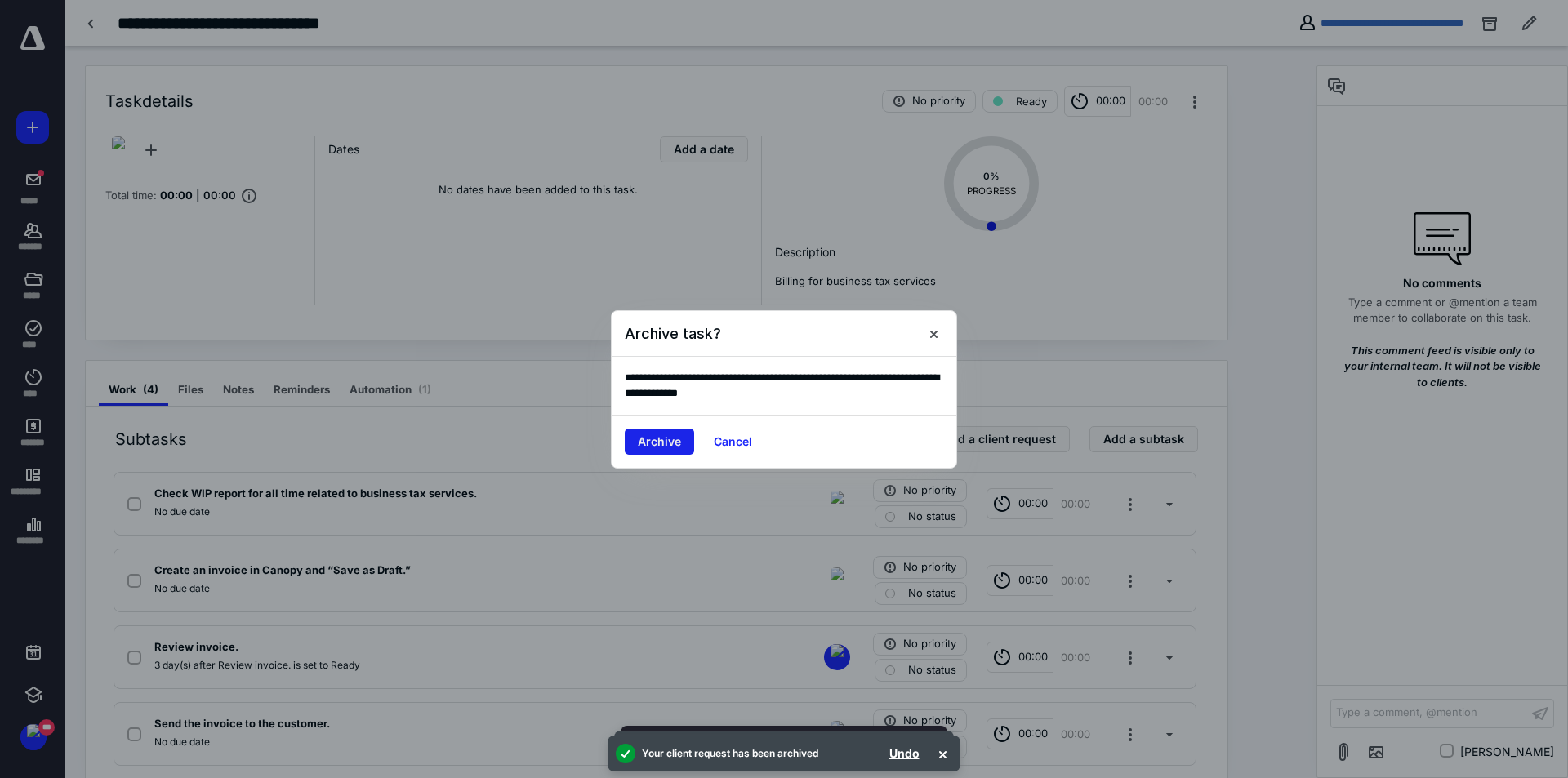 click on "Archive" at bounding box center (659, 442) 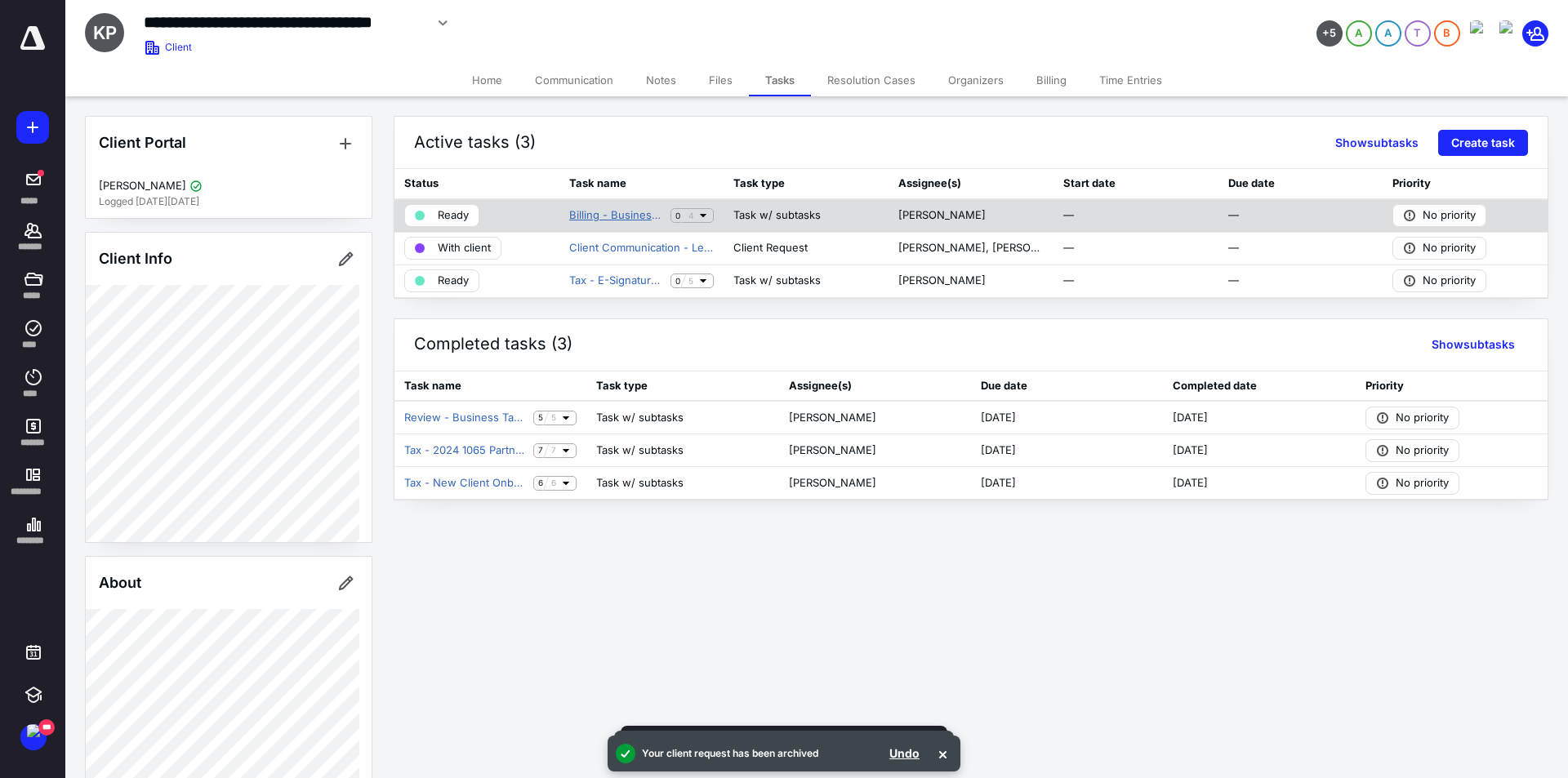 click on "Billing - Business Tax Services" at bounding box center [617, 216] 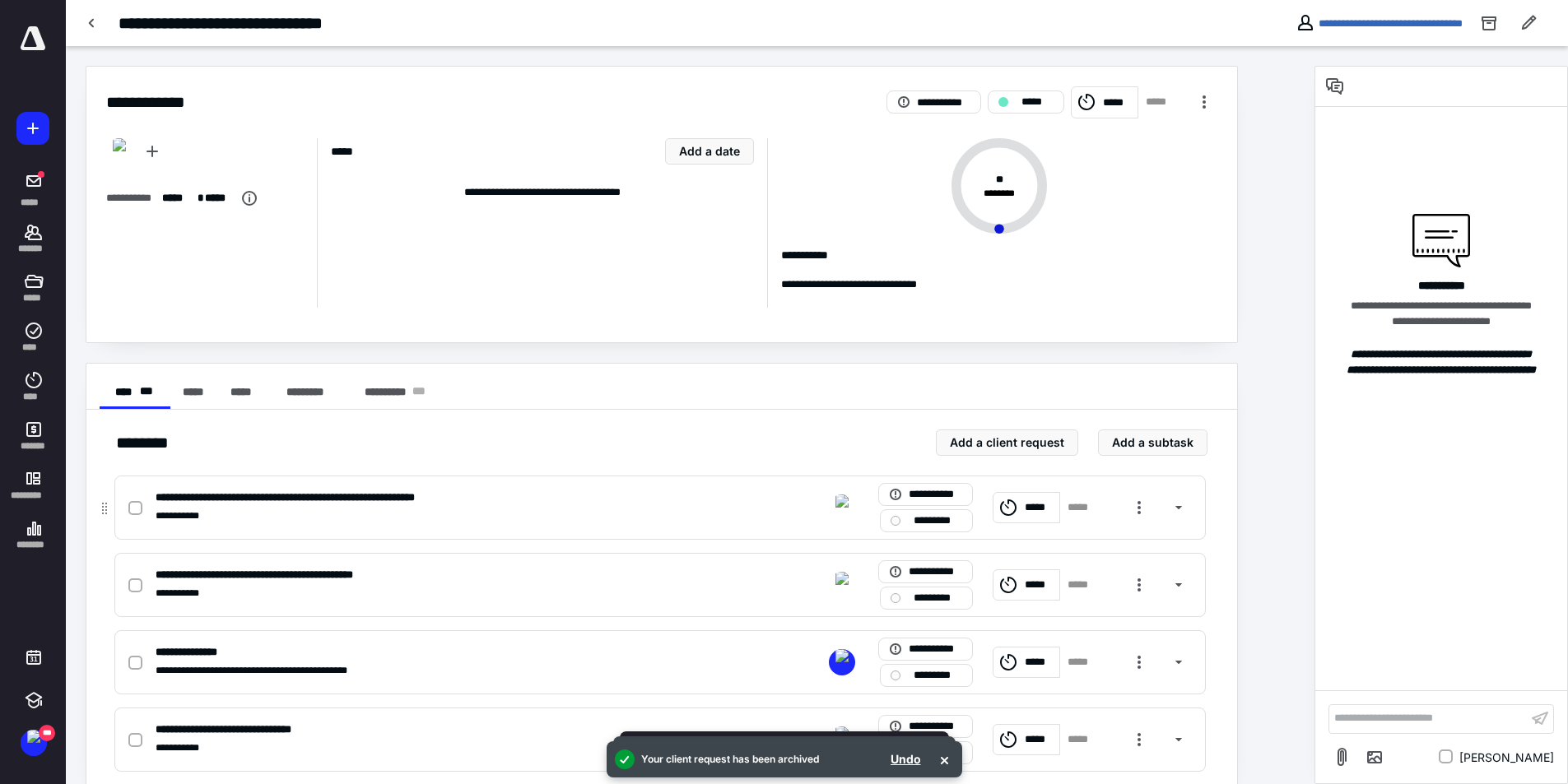 click 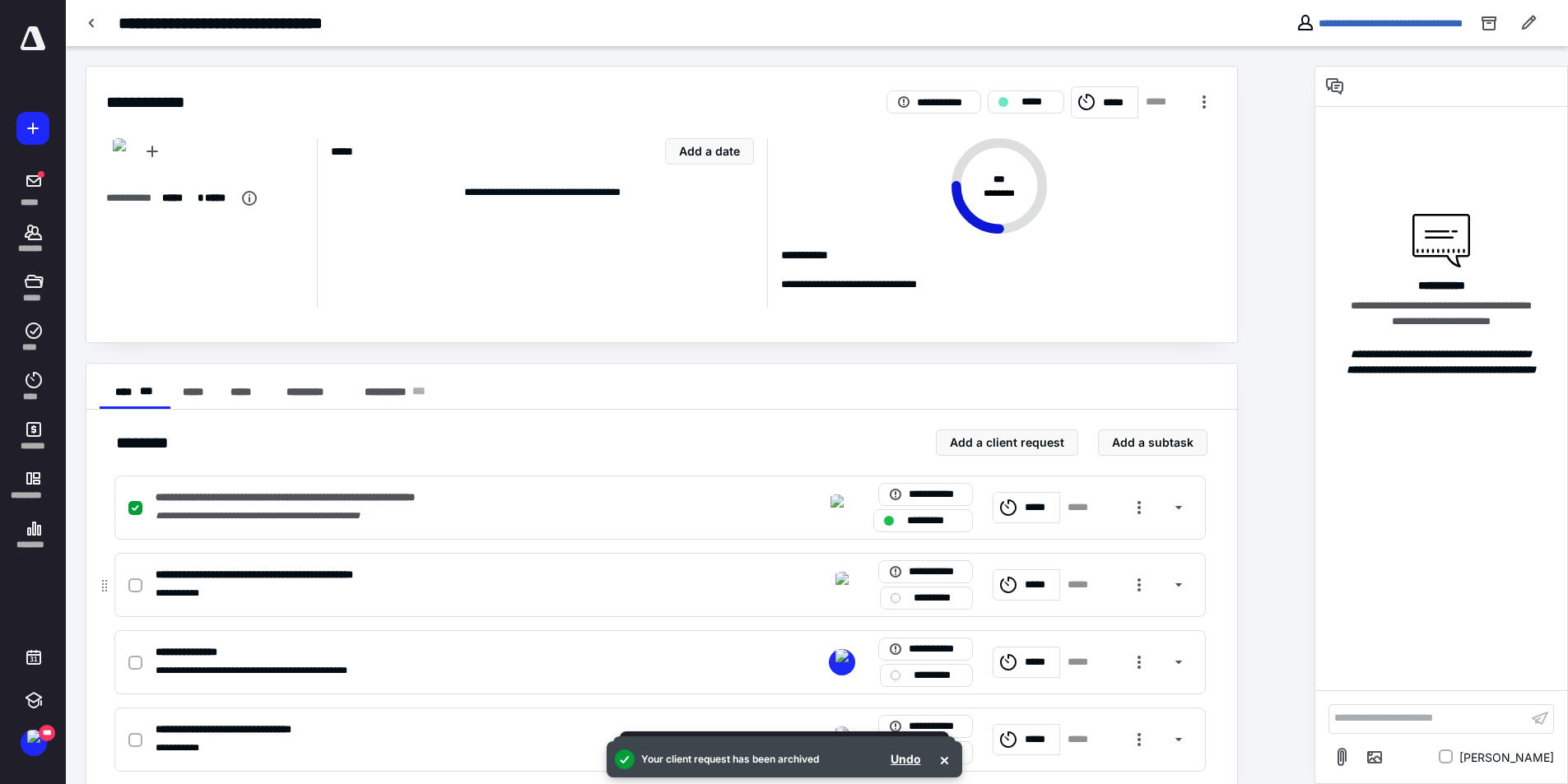 click 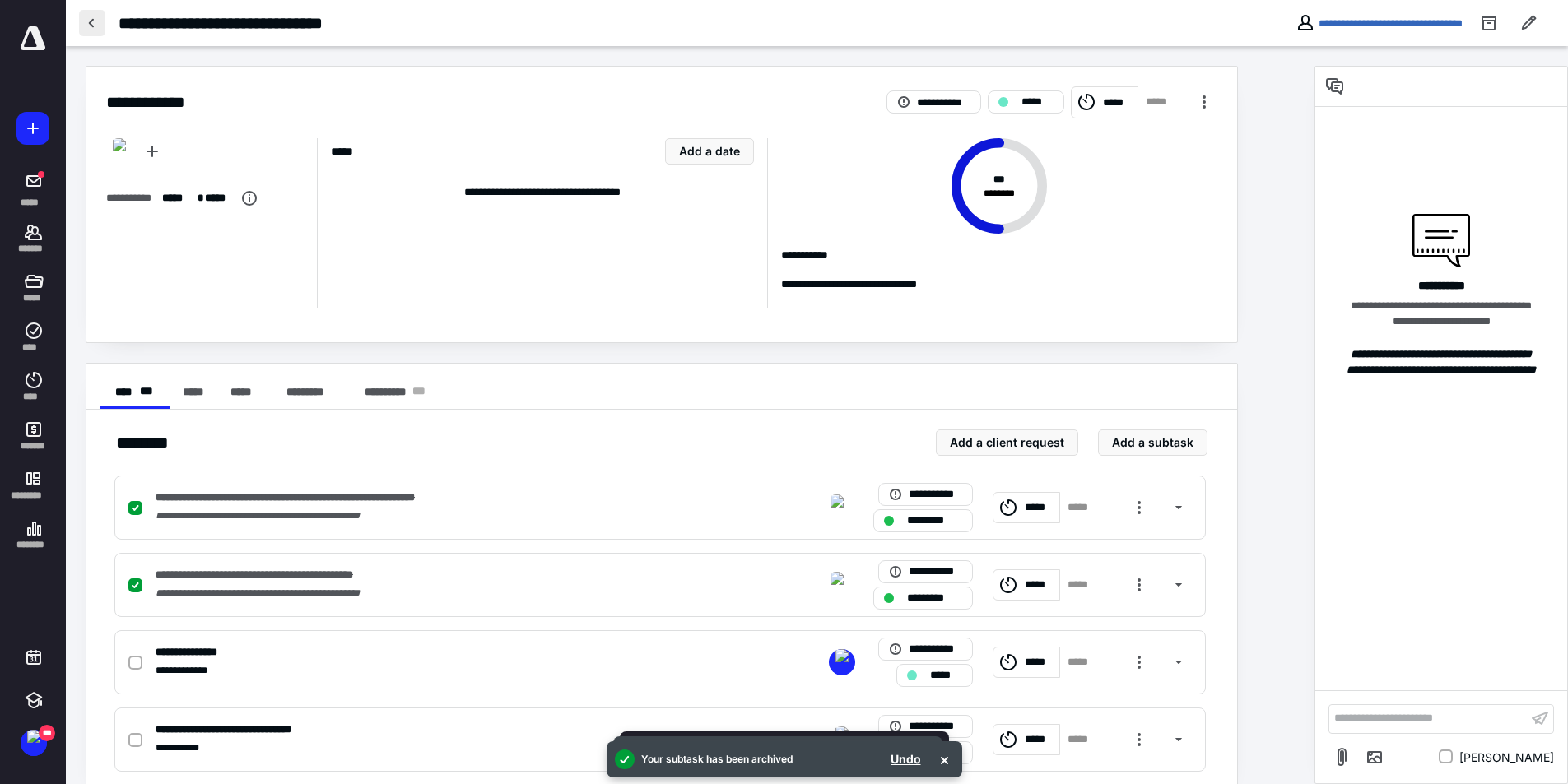 click at bounding box center [92, 23] 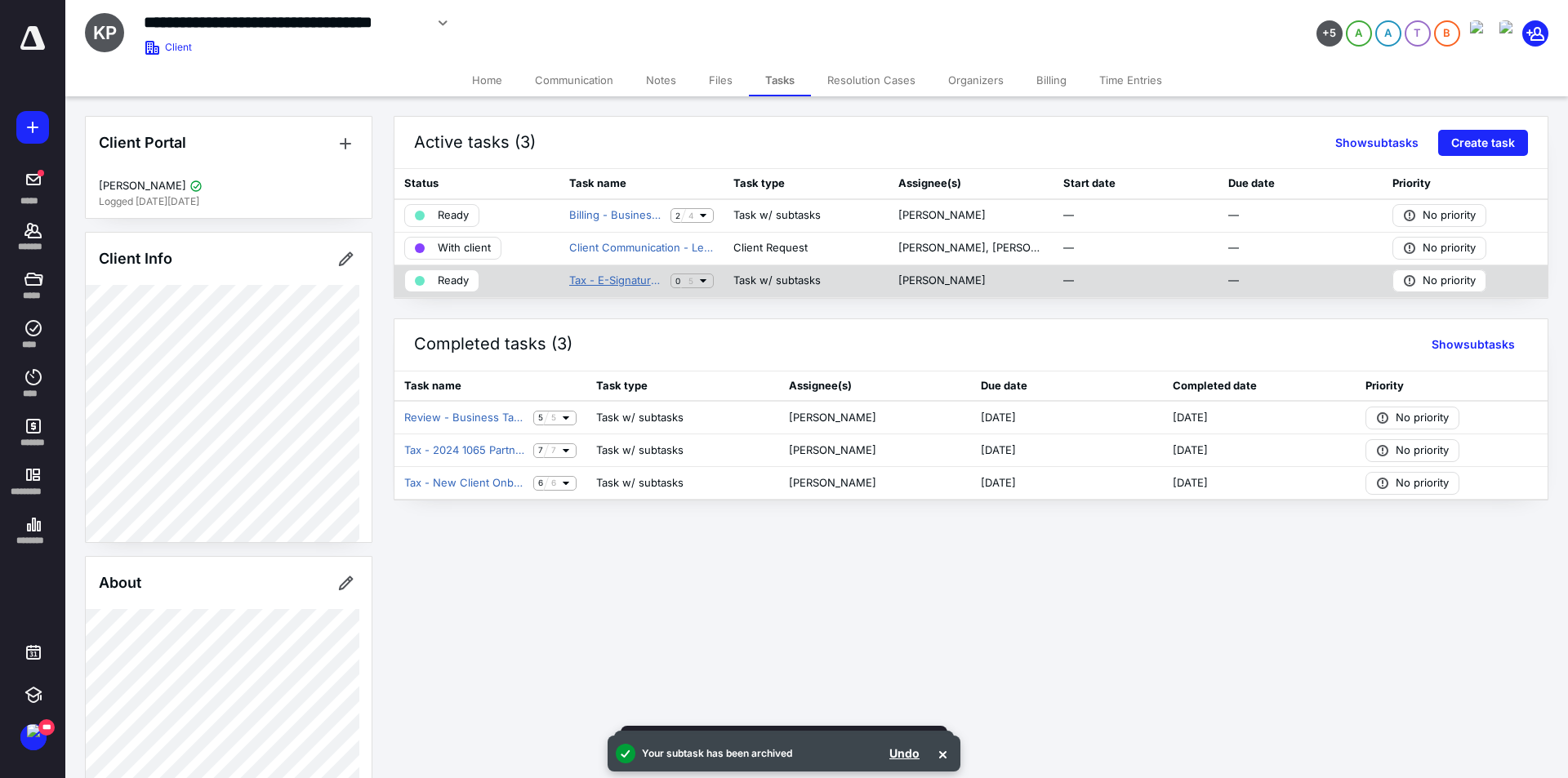 click on "Tax - E-Signature Form 8879" at bounding box center [617, 281] 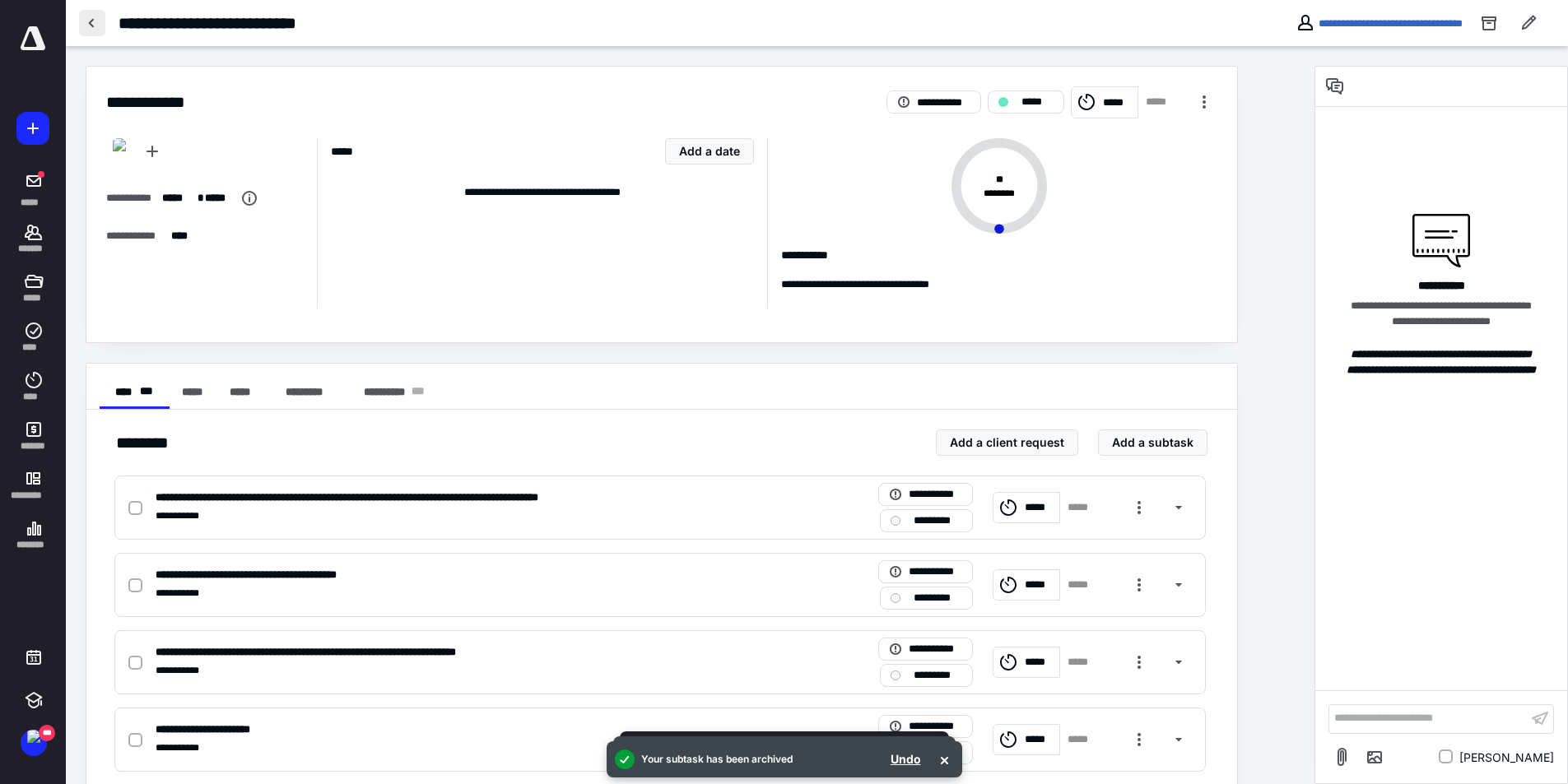 click at bounding box center [92, 23] 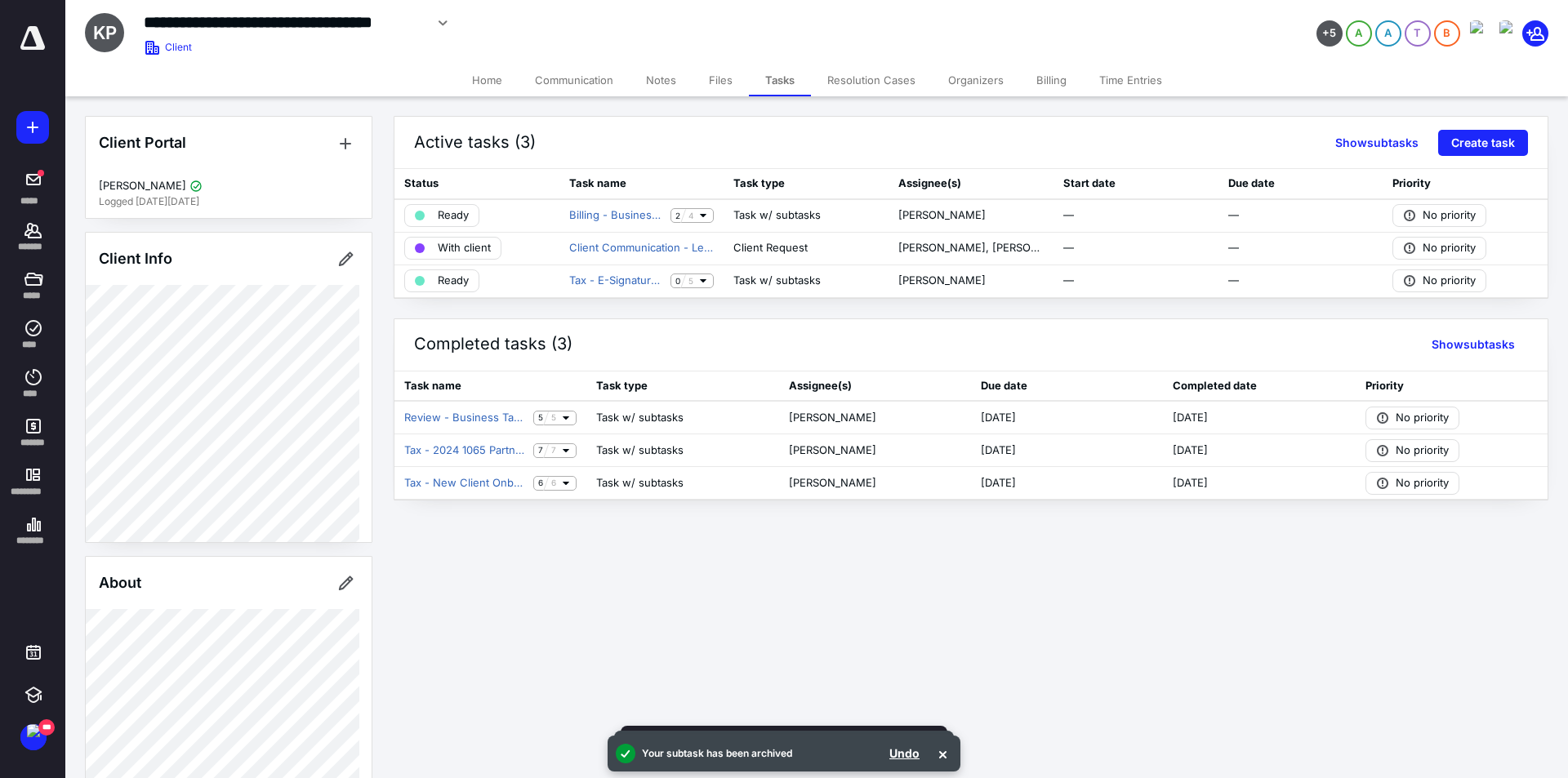 click on "Files" at bounding box center [720, 80] 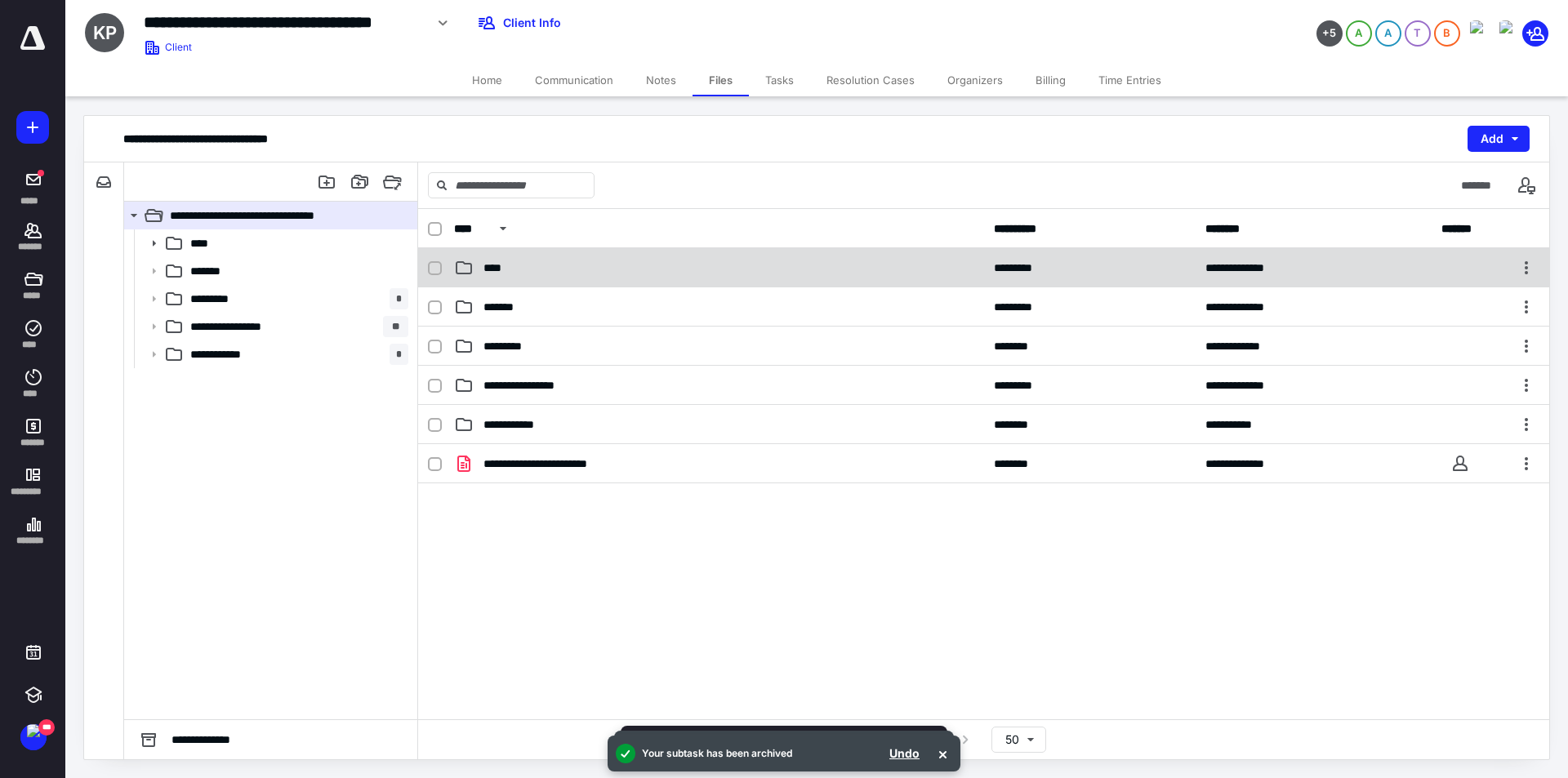 click on "****" at bounding box center [719, 268] 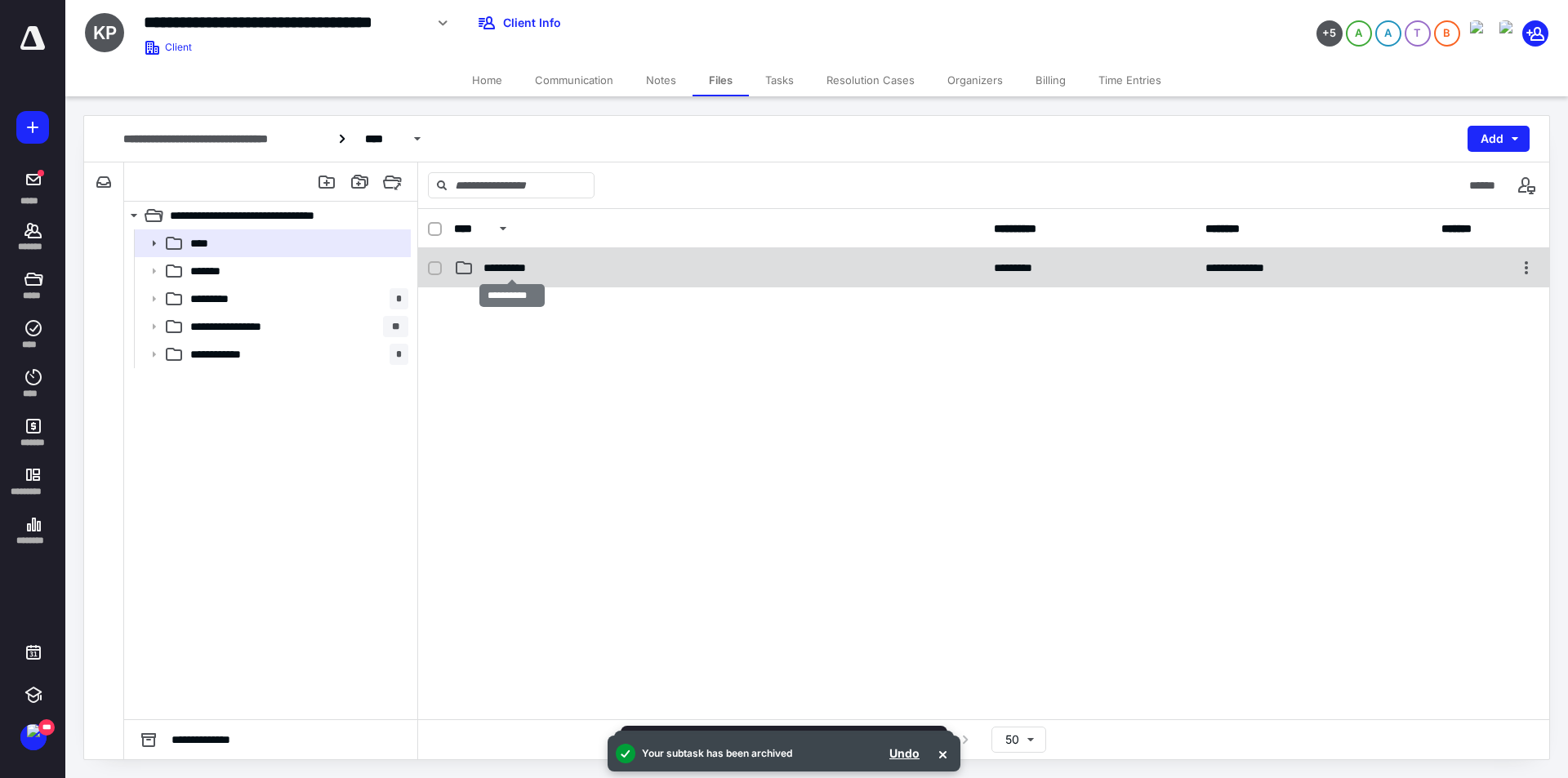 click on "**********" at bounding box center (511, 268) 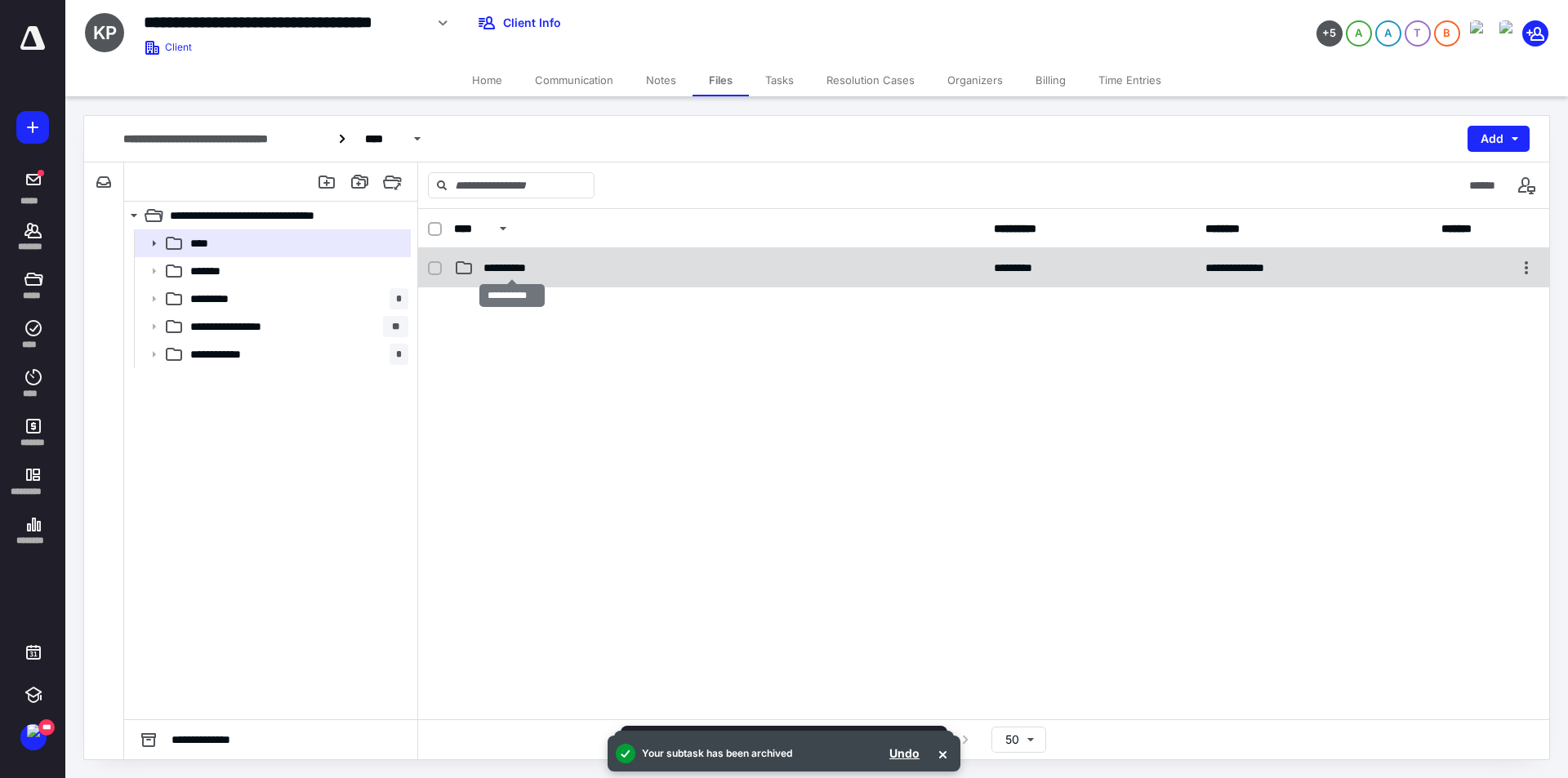checkbox on "false" 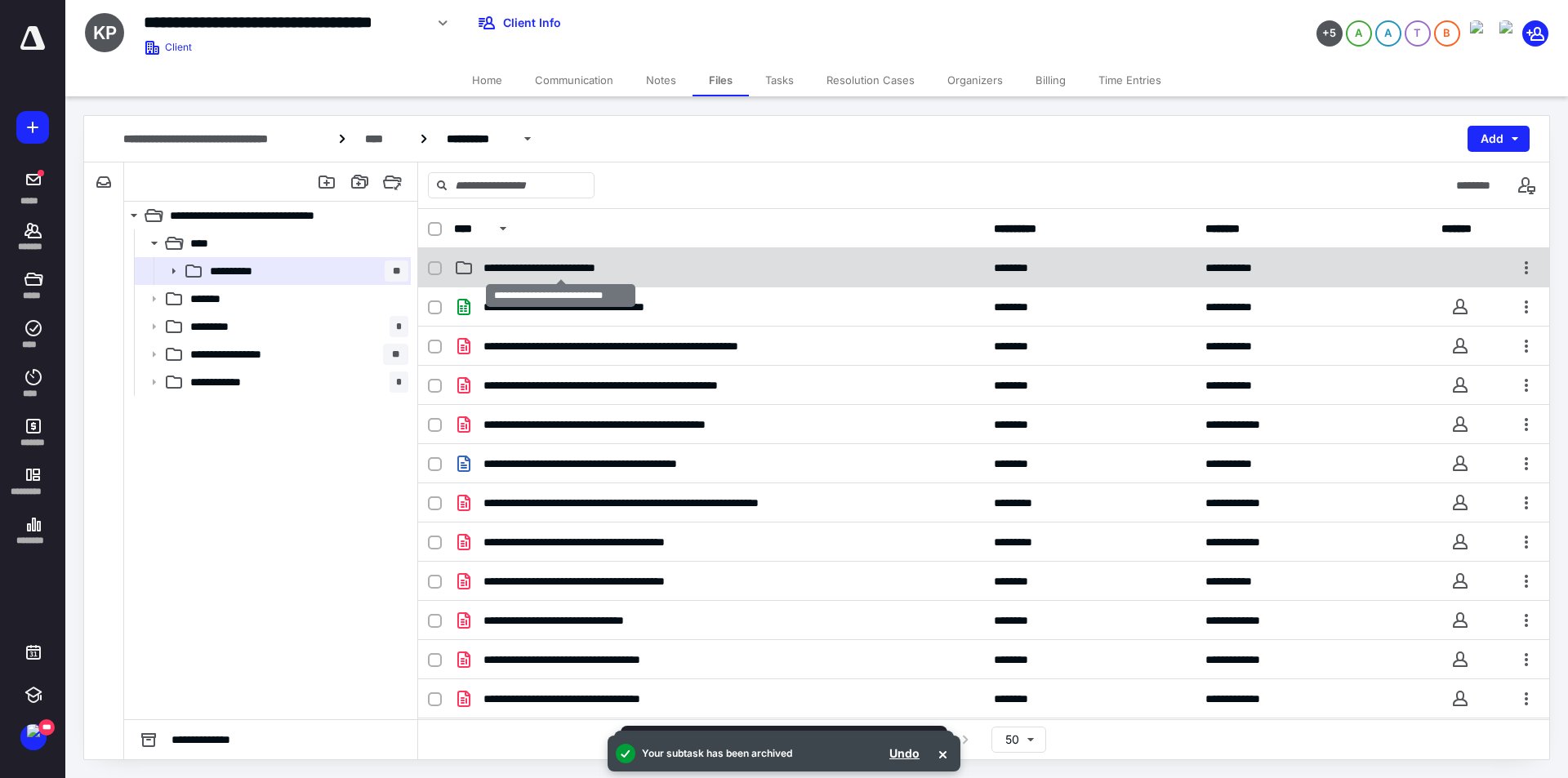 click on "**********" at bounding box center [560, 268] 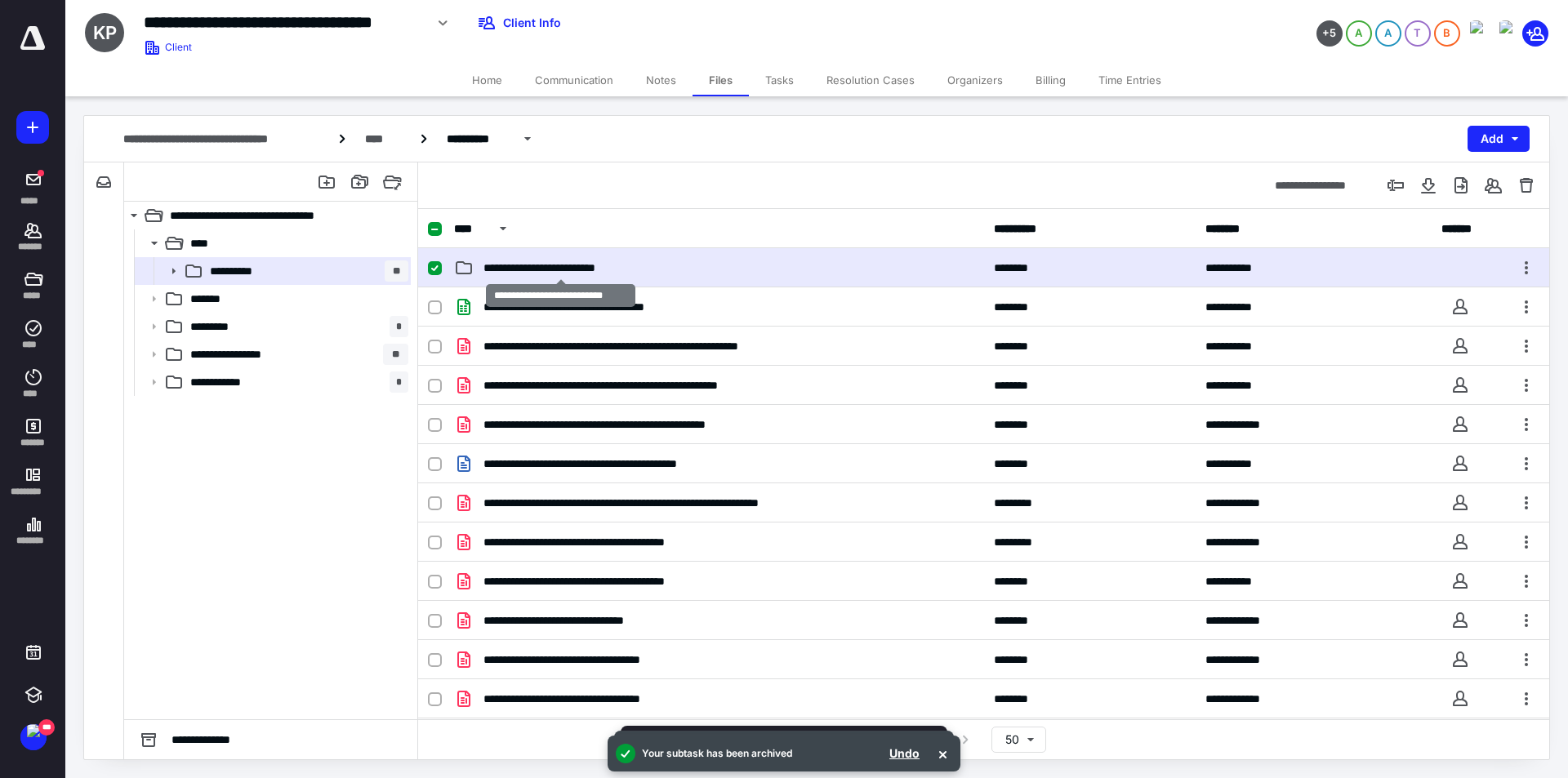click on "**********" at bounding box center (560, 268) 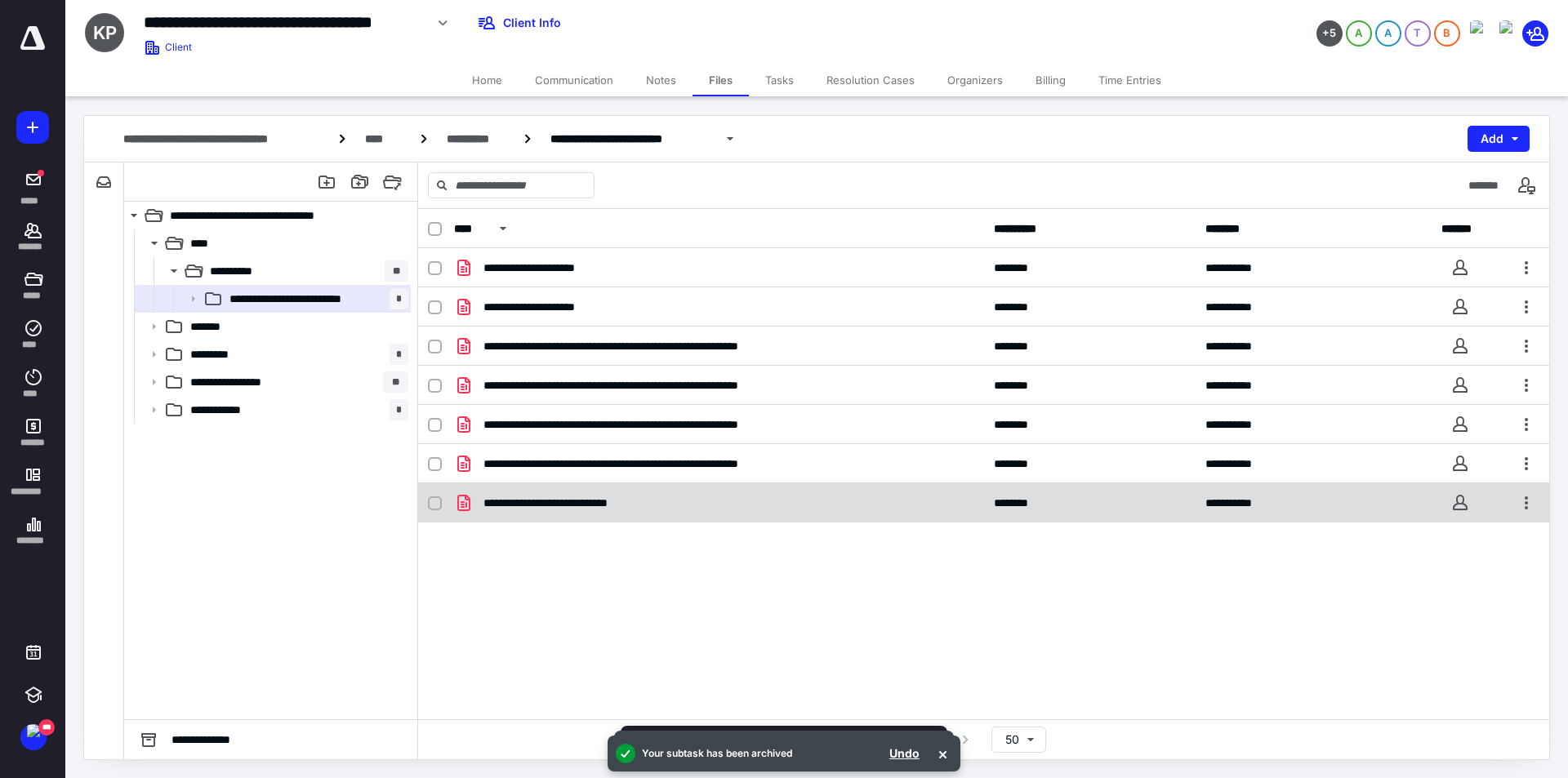 click on "**********" at bounding box center [719, 503] 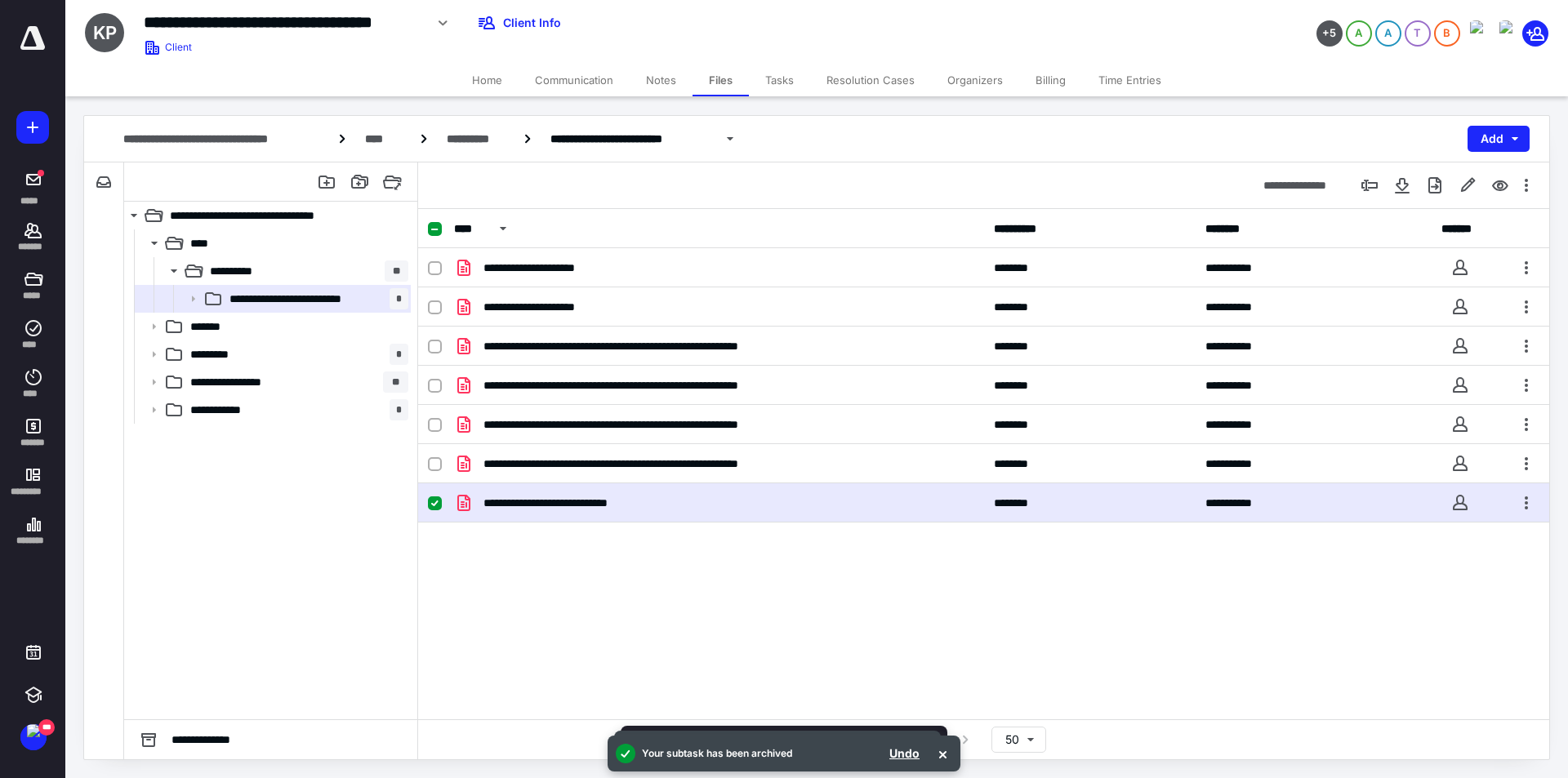 click on "**********" at bounding box center [719, 503] 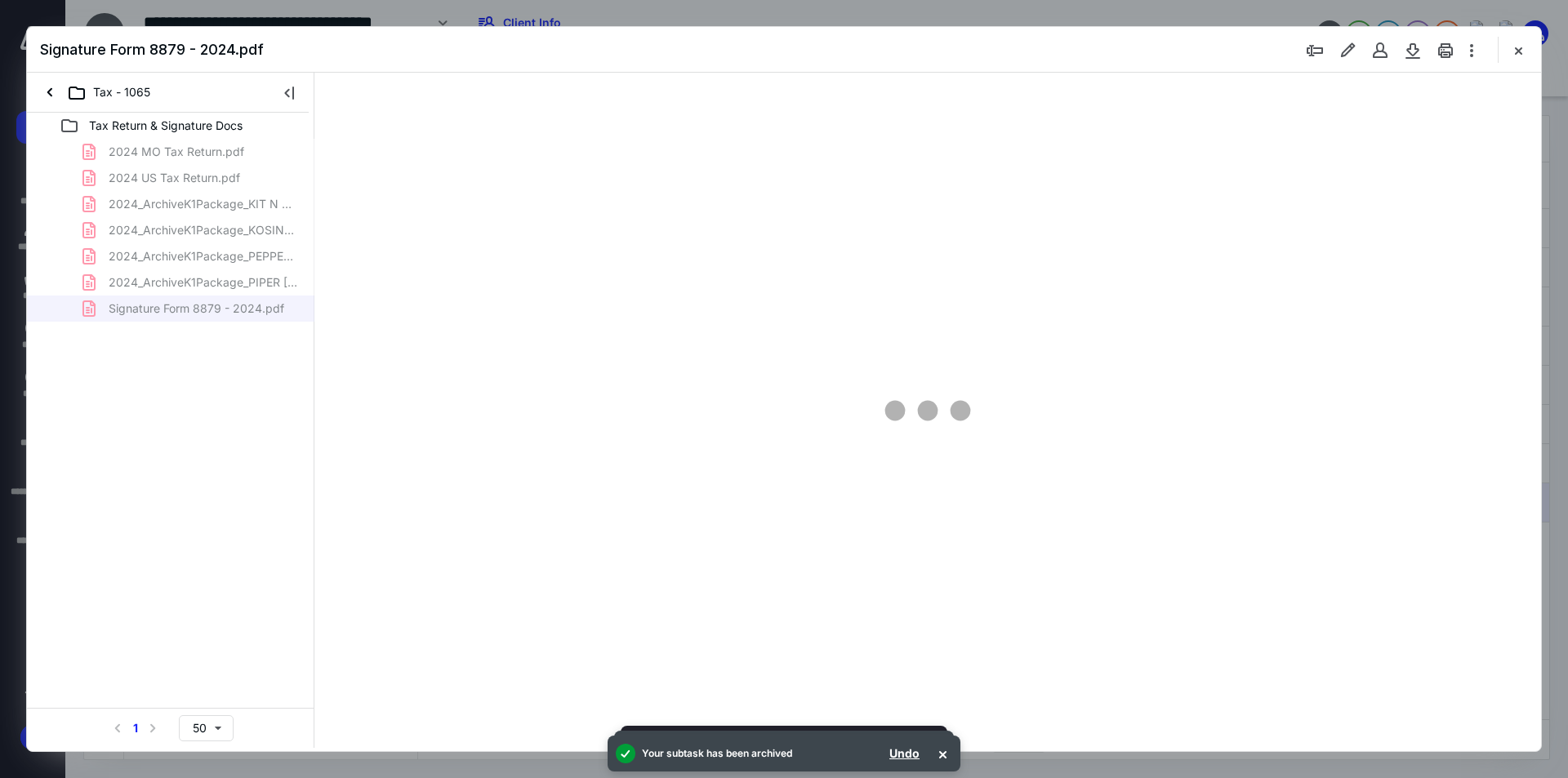 scroll, scrollTop: 0, scrollLeft: 0, axis: both 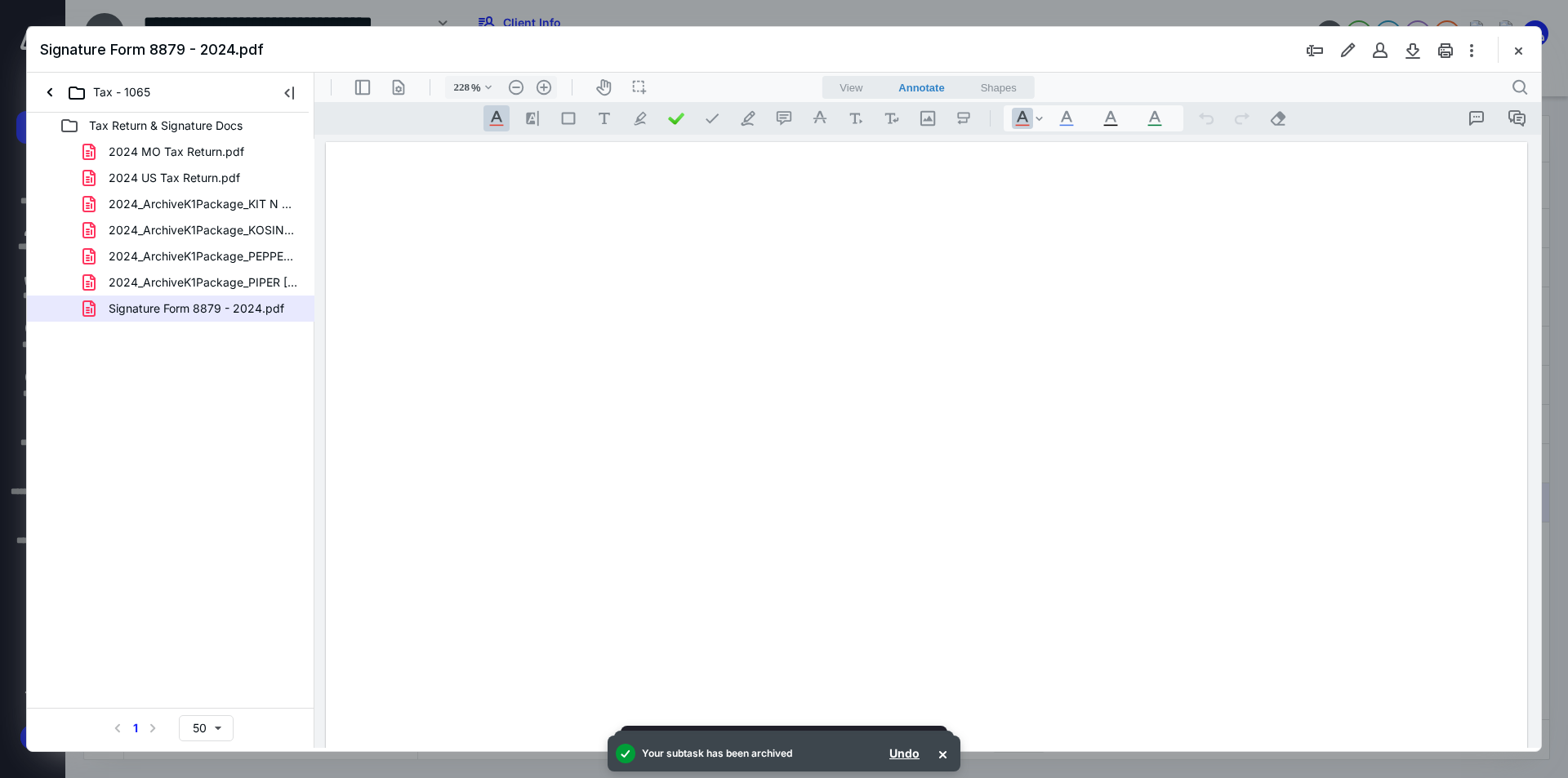 type on "227" 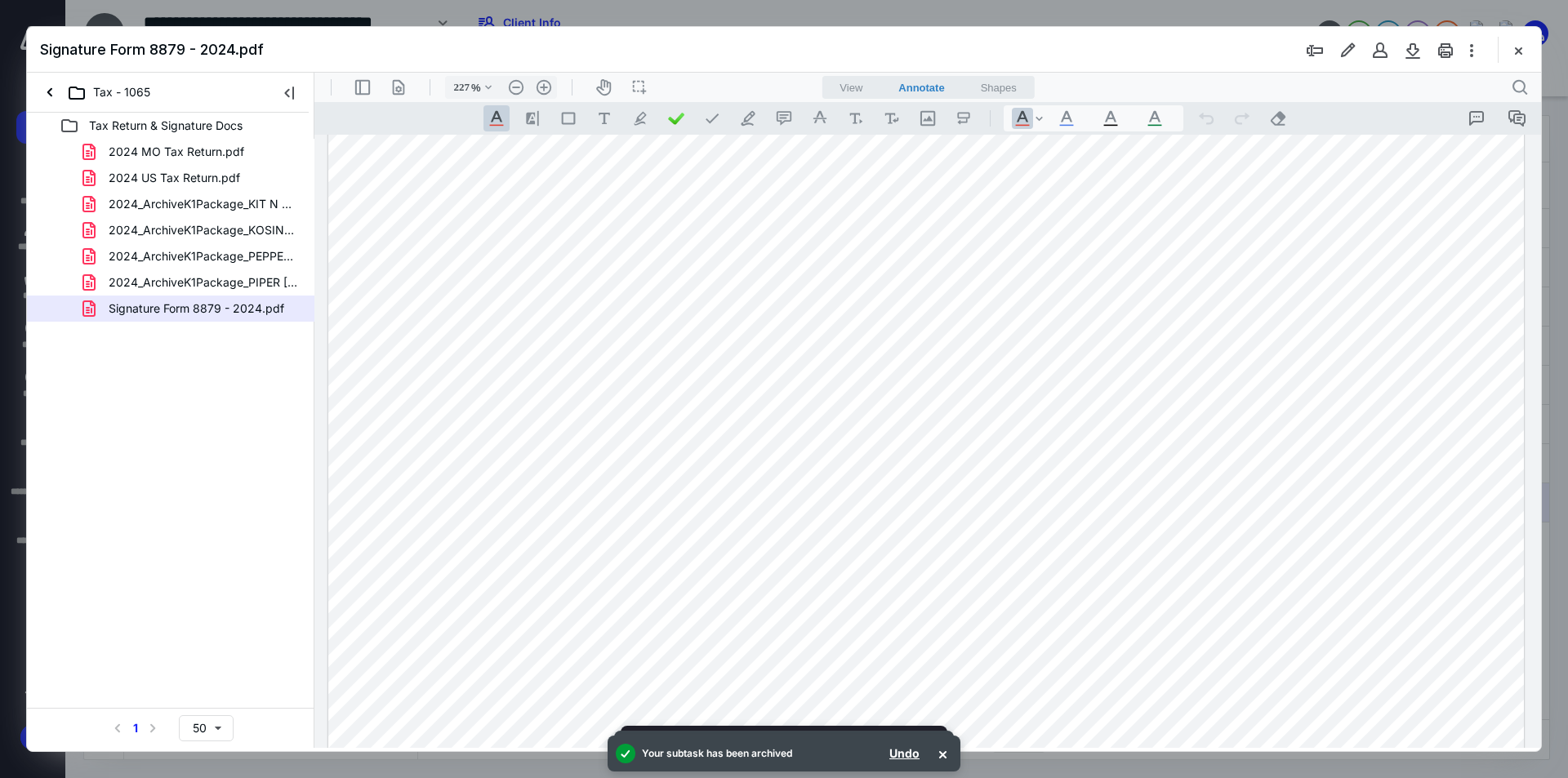 scroll, scrollTop: 925, scrollLeft: 0, axis: vertical 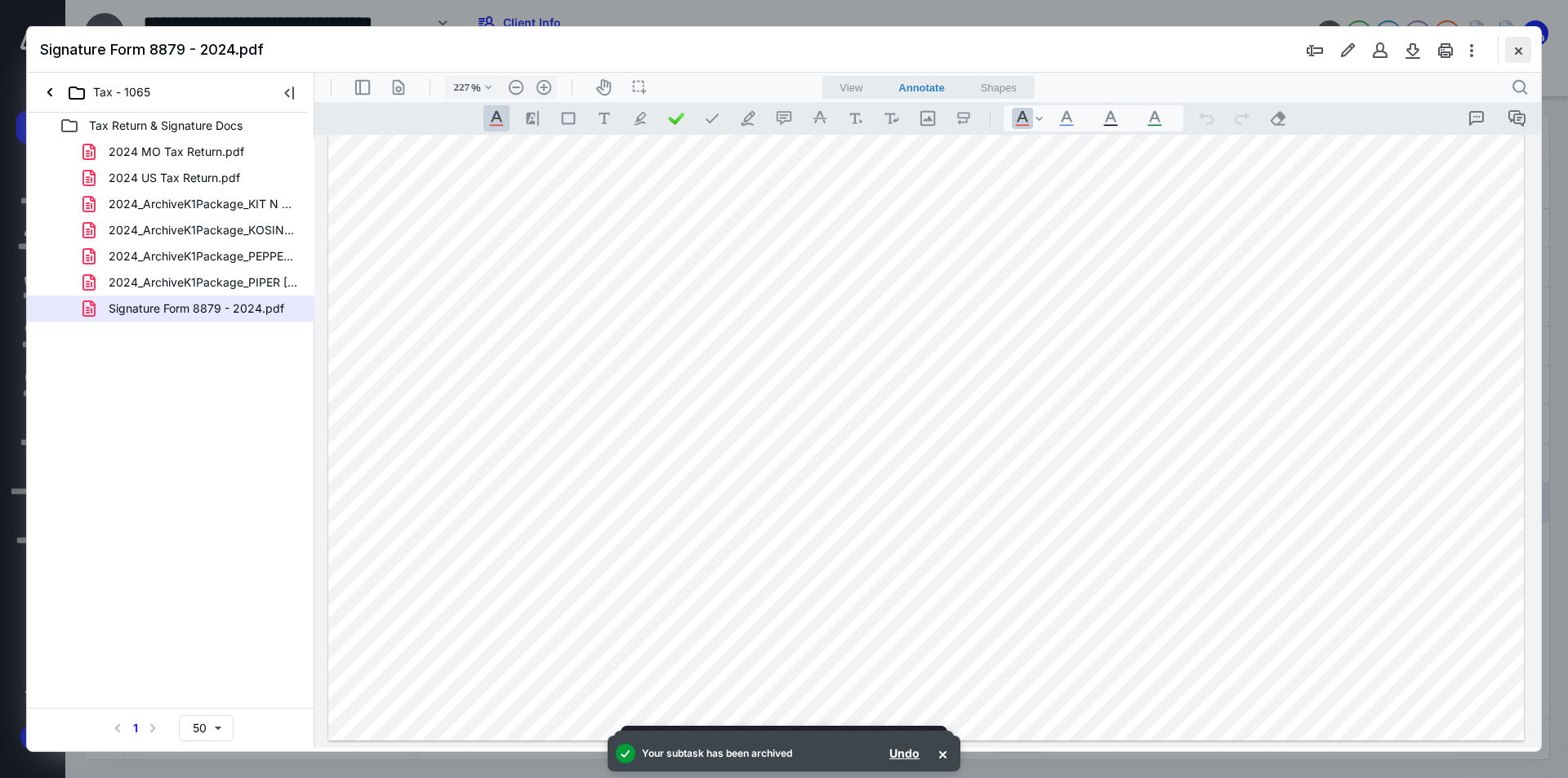 click at bounding box center [1518, 50] 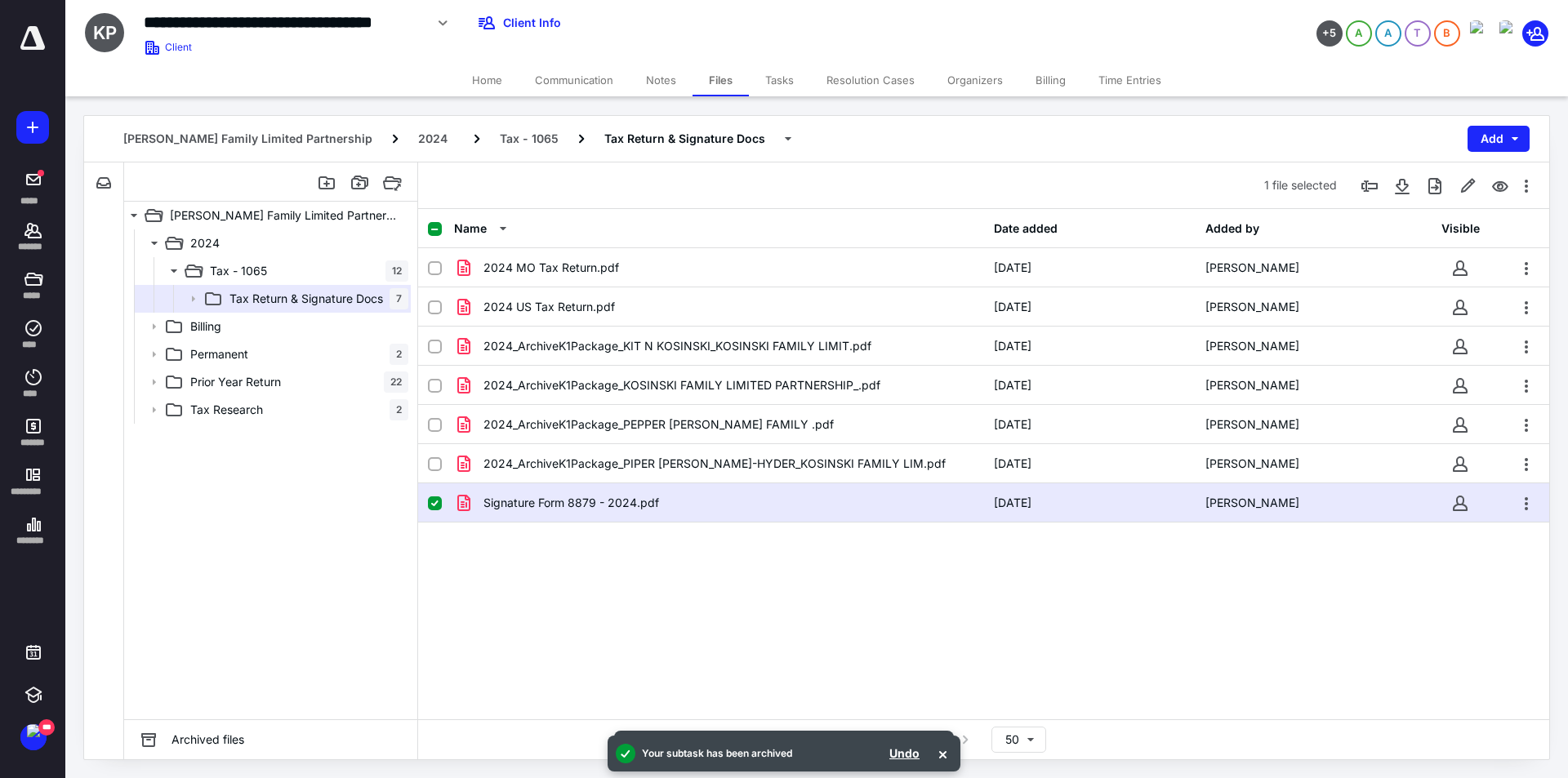 drag, startPoint x: 429, startPoint y: 505, endPoint x: 432, endPoint y: 496, distance: 9.486833 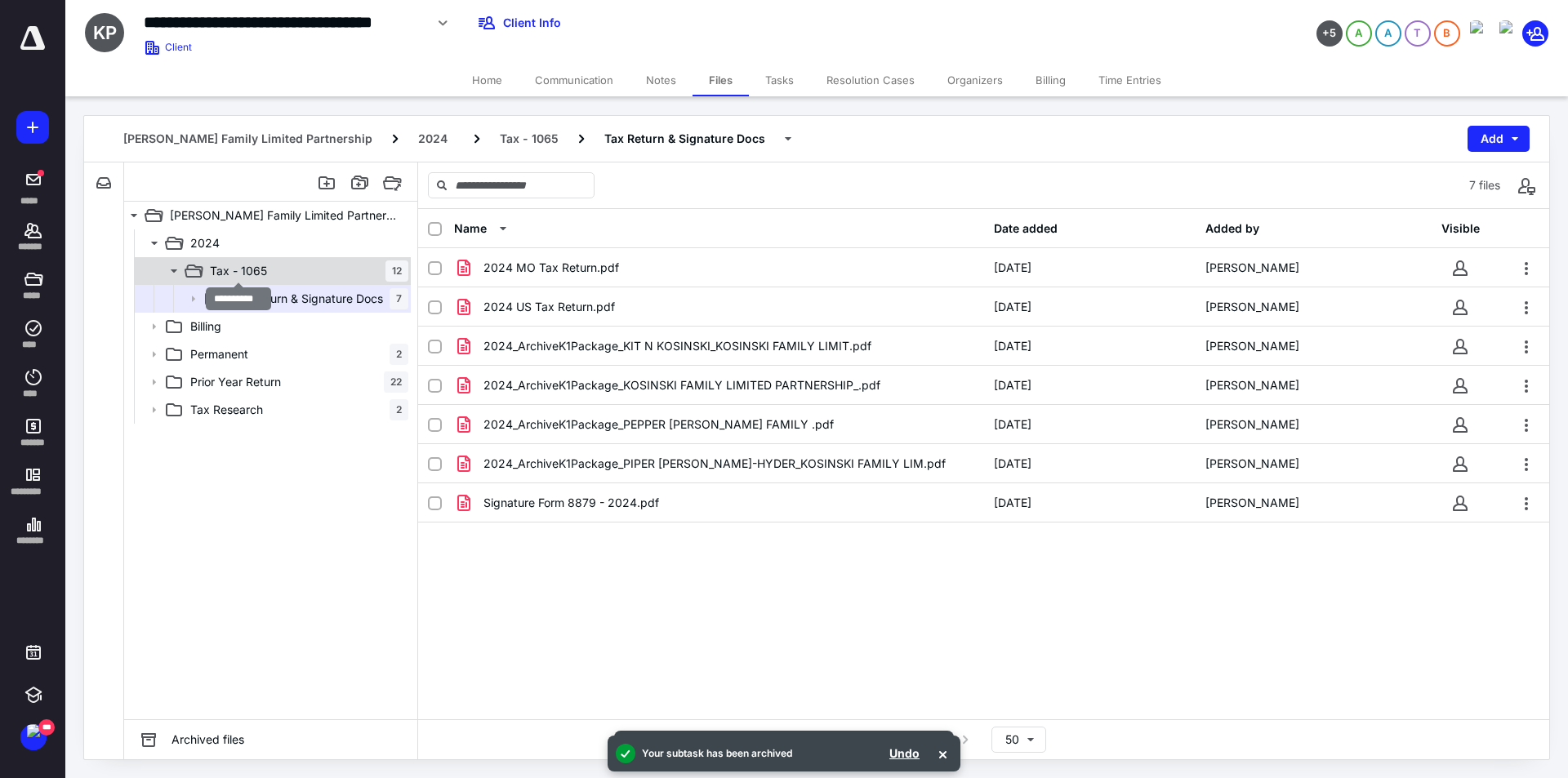 click on "Tax - 1065" at bounding box center (238, 271) 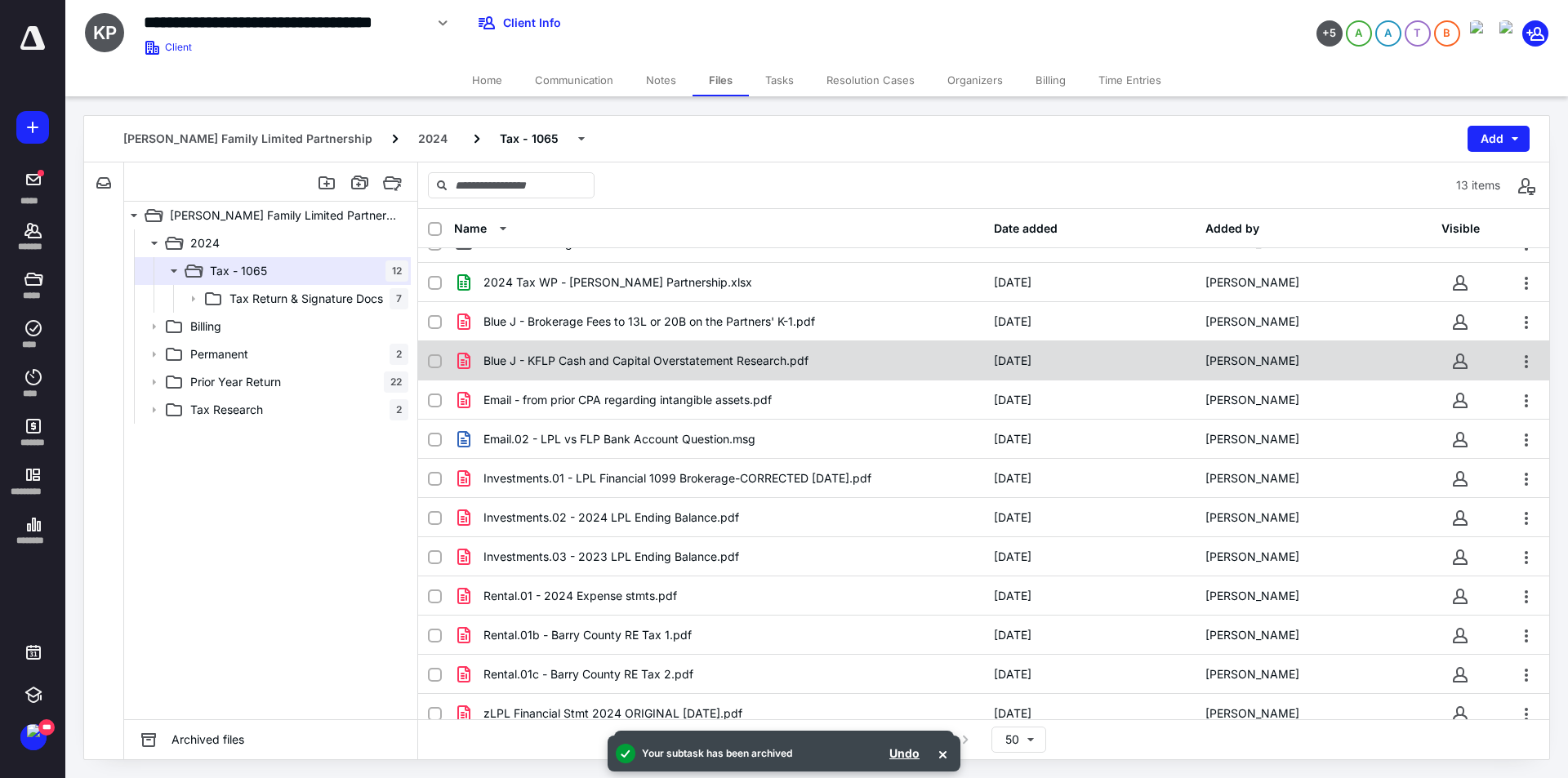 scroll, scrollTop: 38, scrollLeft: 0, axis: vertical 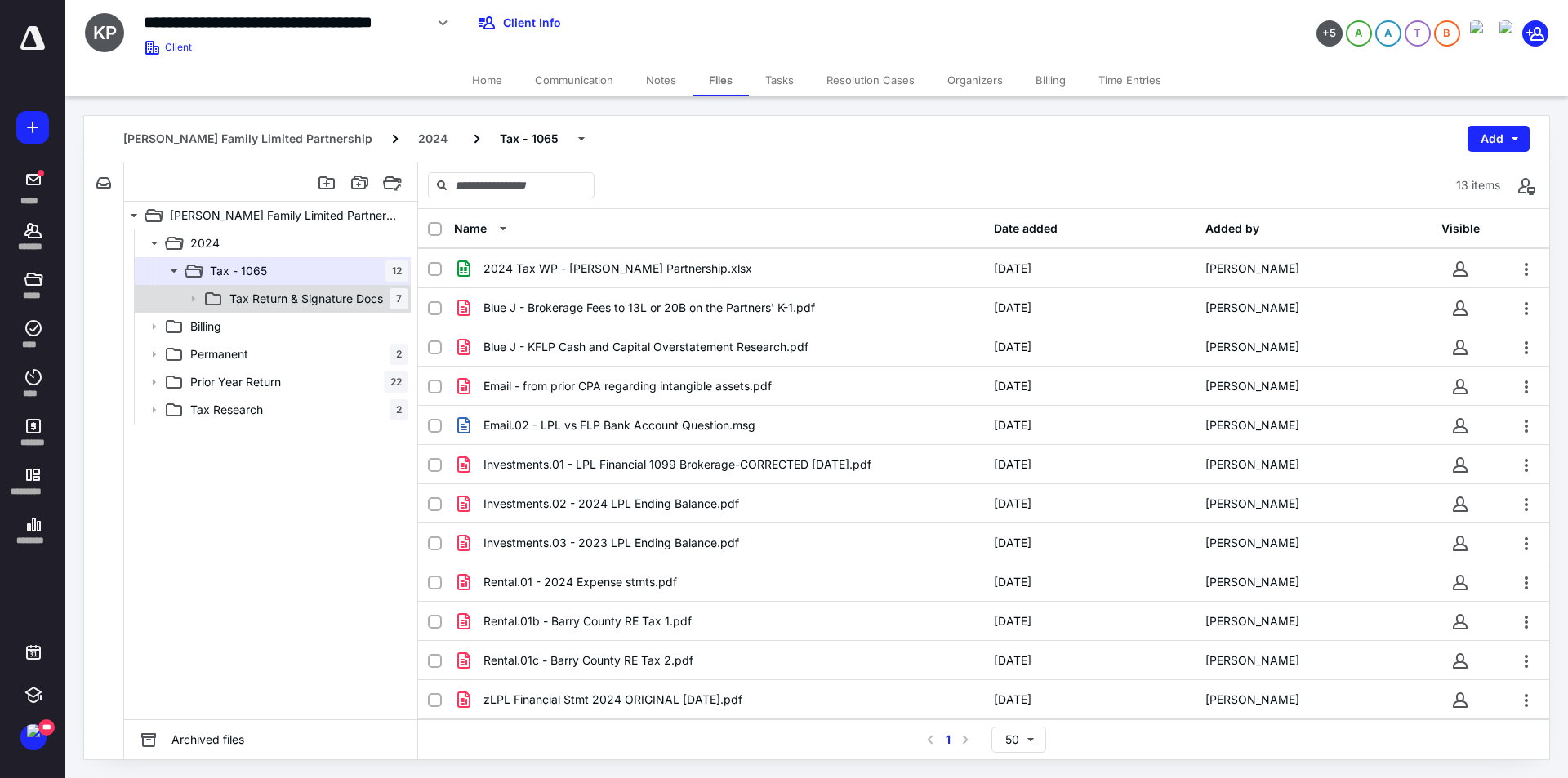 click on "Tax Return & Signature Docs" at bounding box center (306, 299) 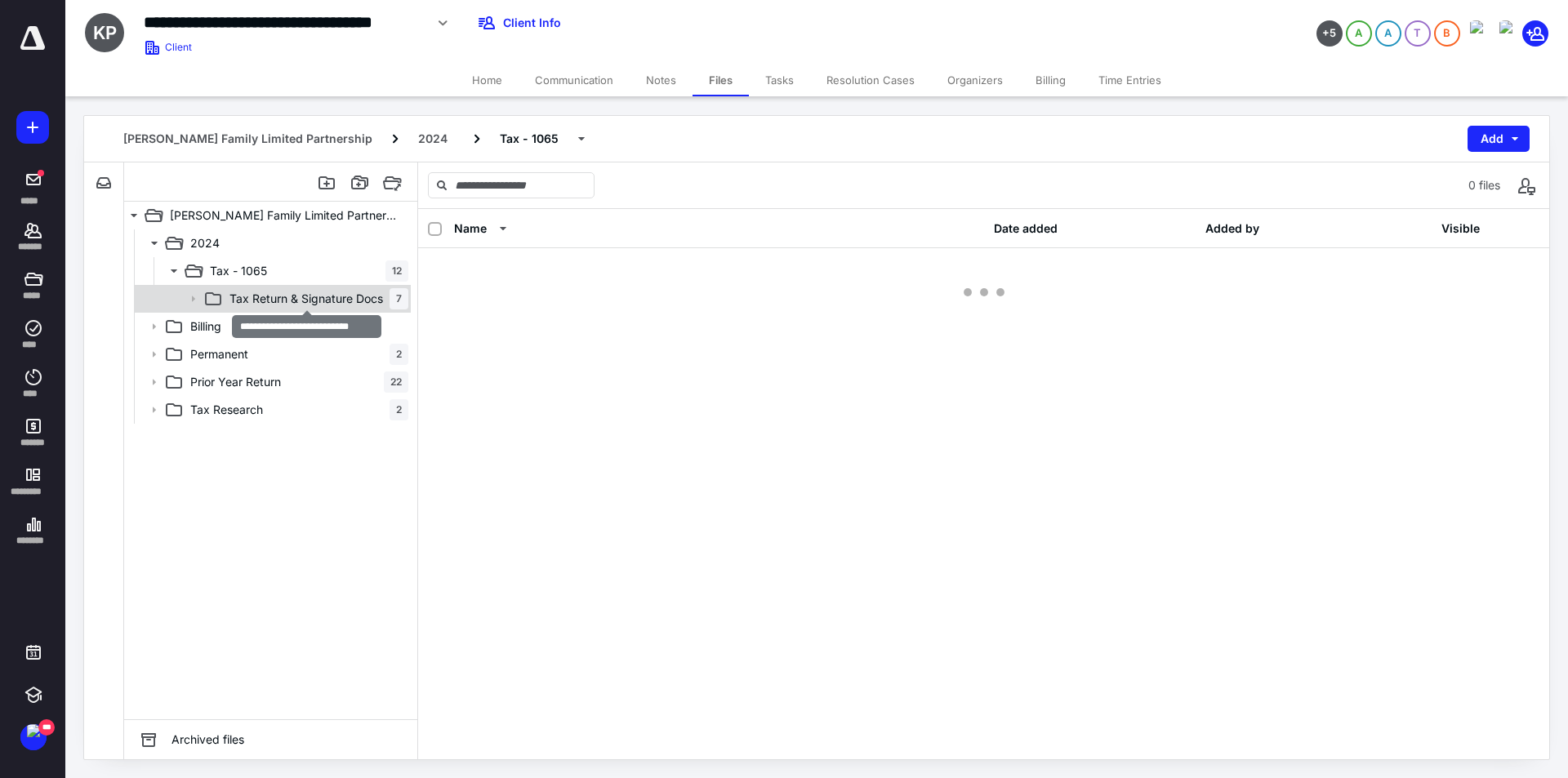 scroll, scrollTop: 0, scrollLeft: 0, axis: both 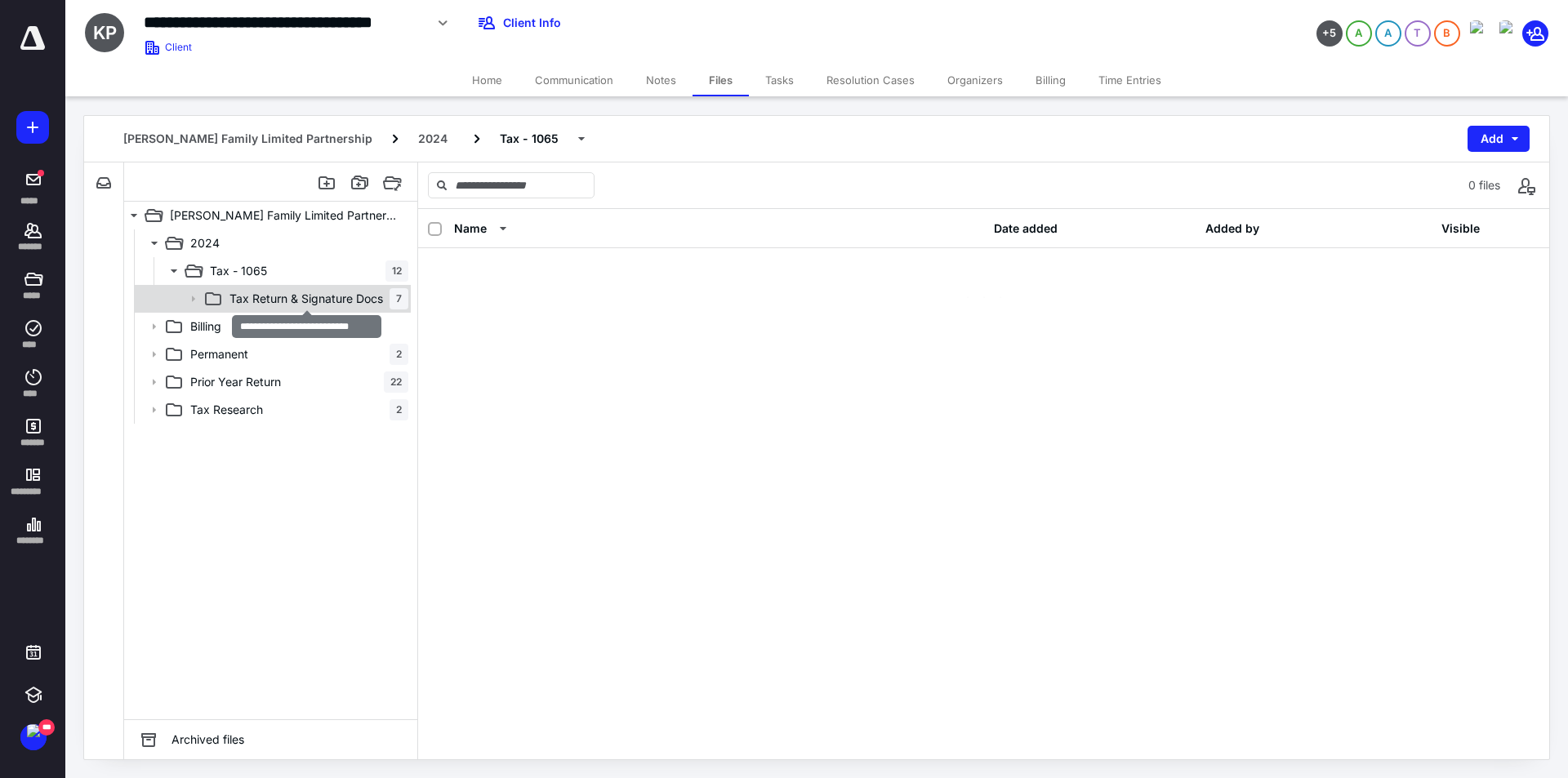 click on "Tax Return & Signature Docs" at bounding box center [306, 299] 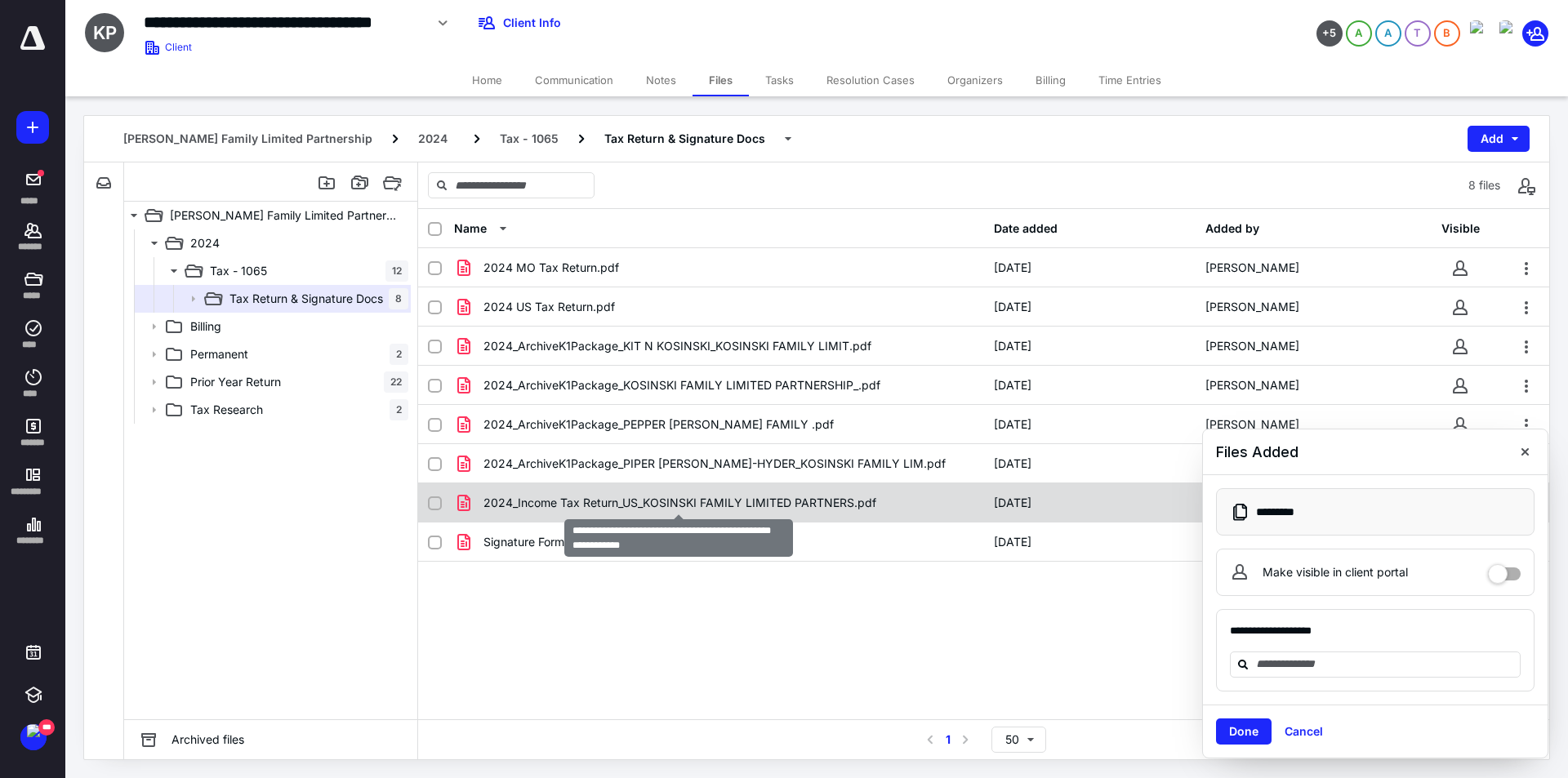click on "2024_Income Tax Return_US_KOSINSKI FAMILY LIMITED PARTNERS.pdf" at bounding box center [679, 503] 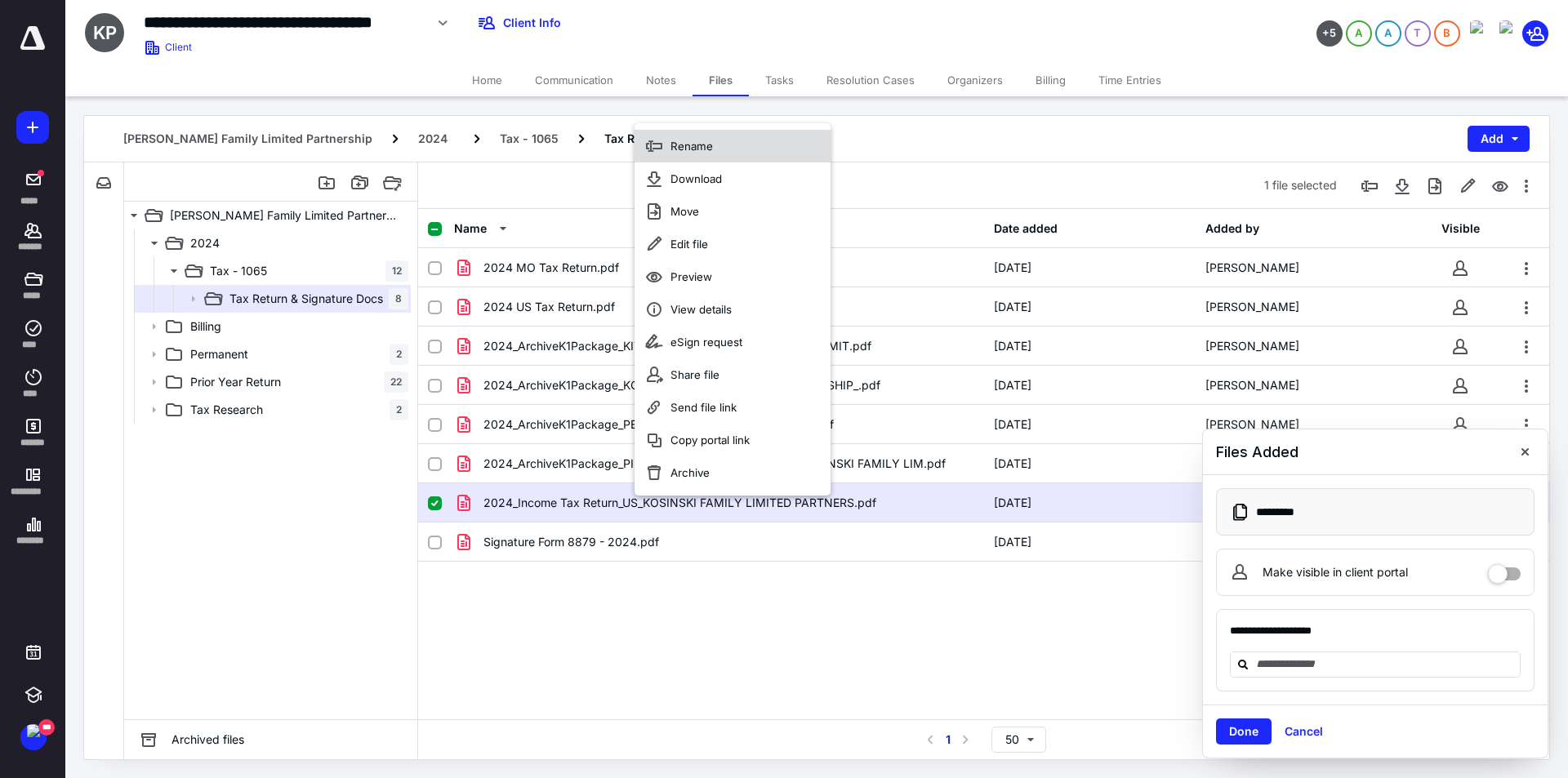 click on "Rename" at bounding box center [733, 146] 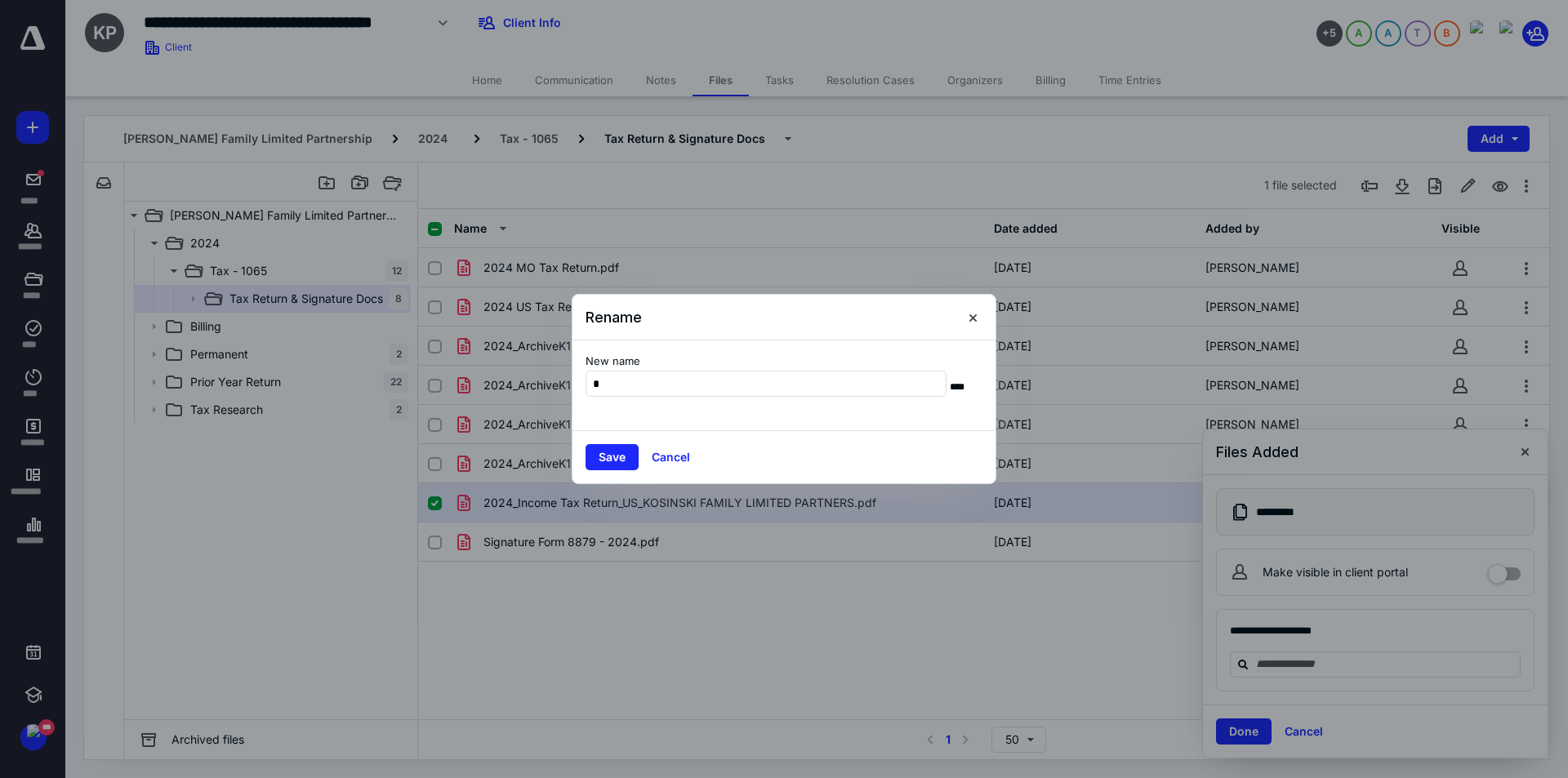 scroll, scrollTop: 0, scrollLeft: 0, axis: both 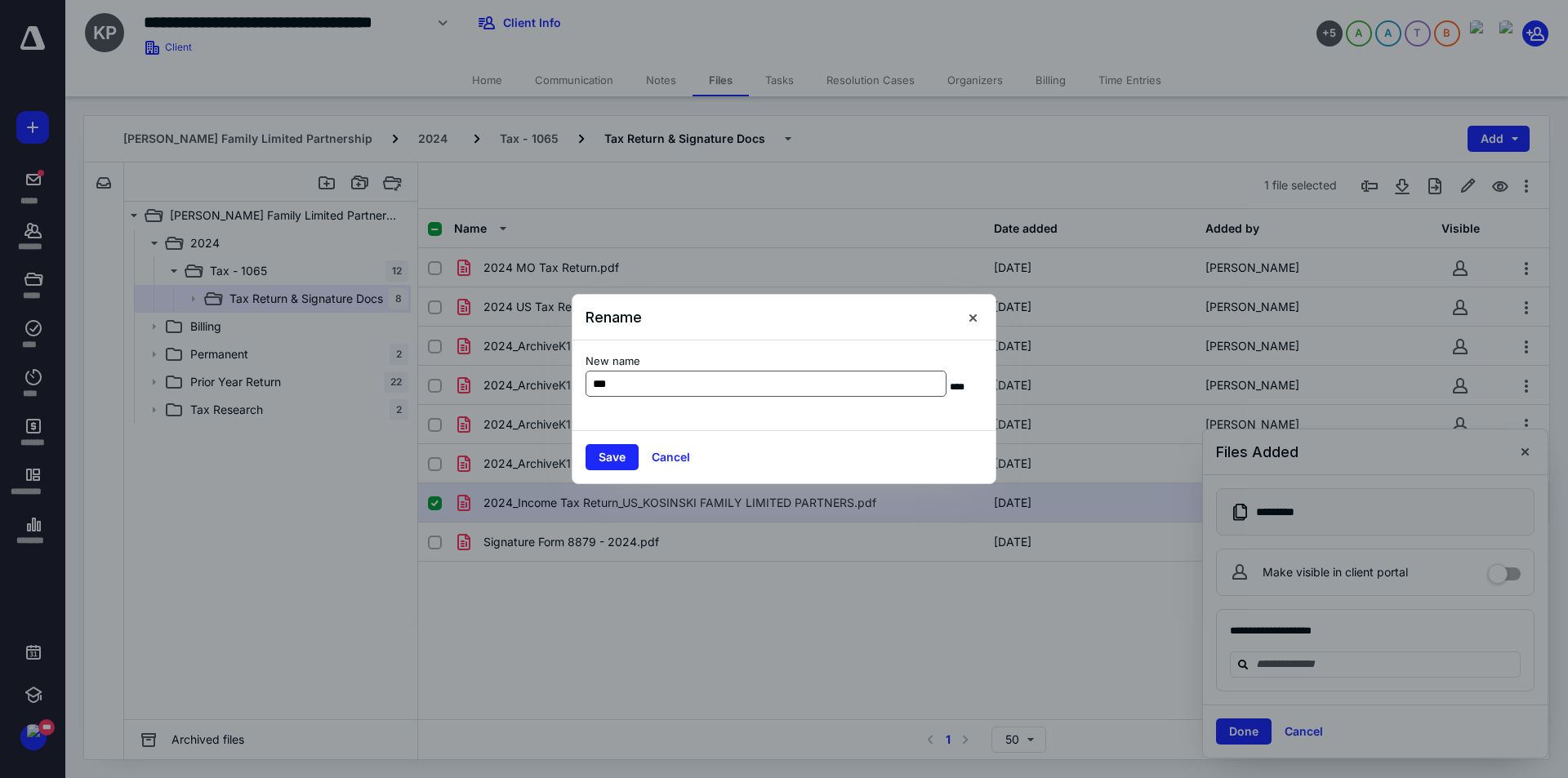 type on "**********" 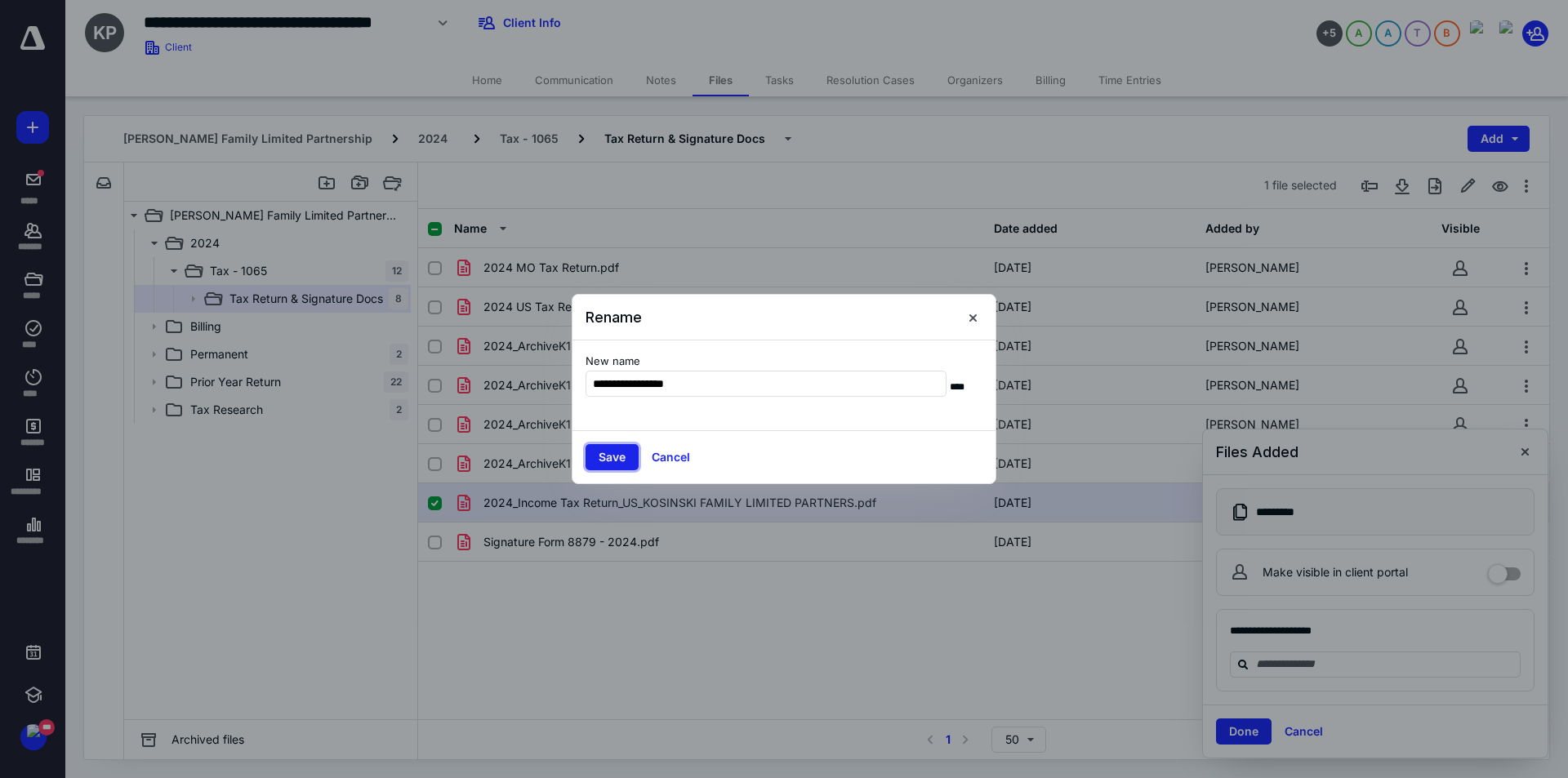 click on "Save" at bounding box center [612, 457] 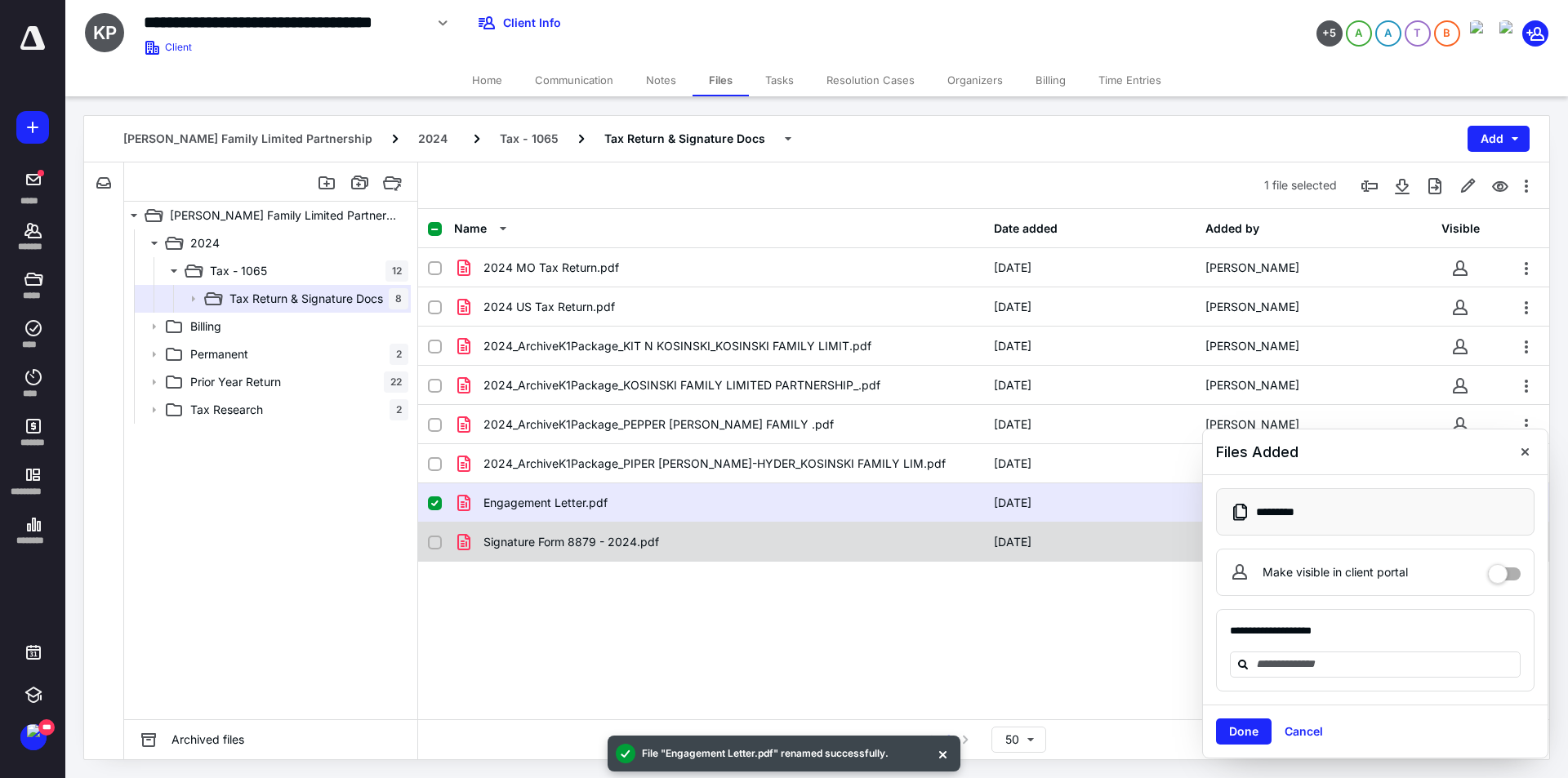 click 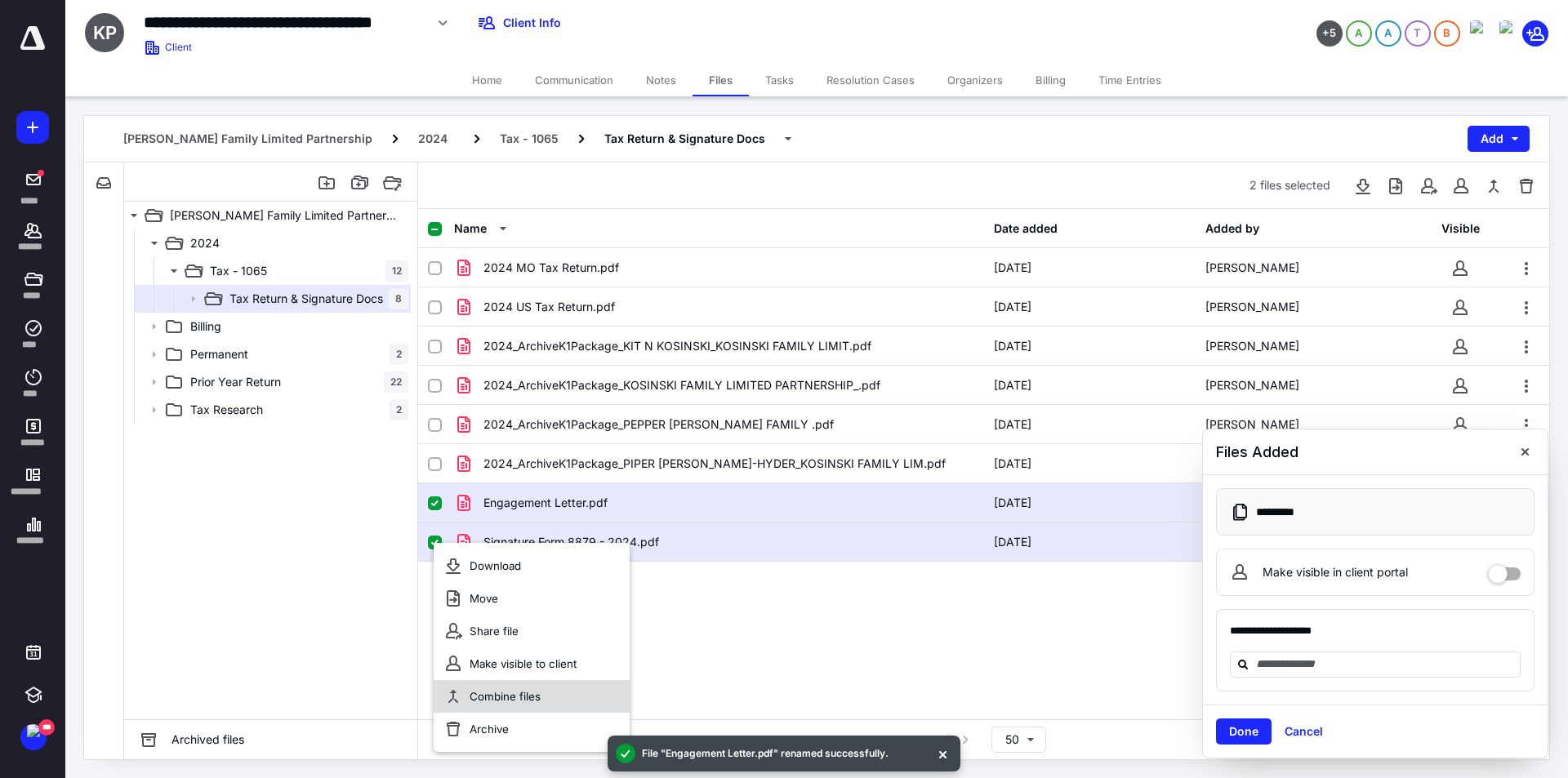 click on "Combine files" at bounding box center [505, 696] 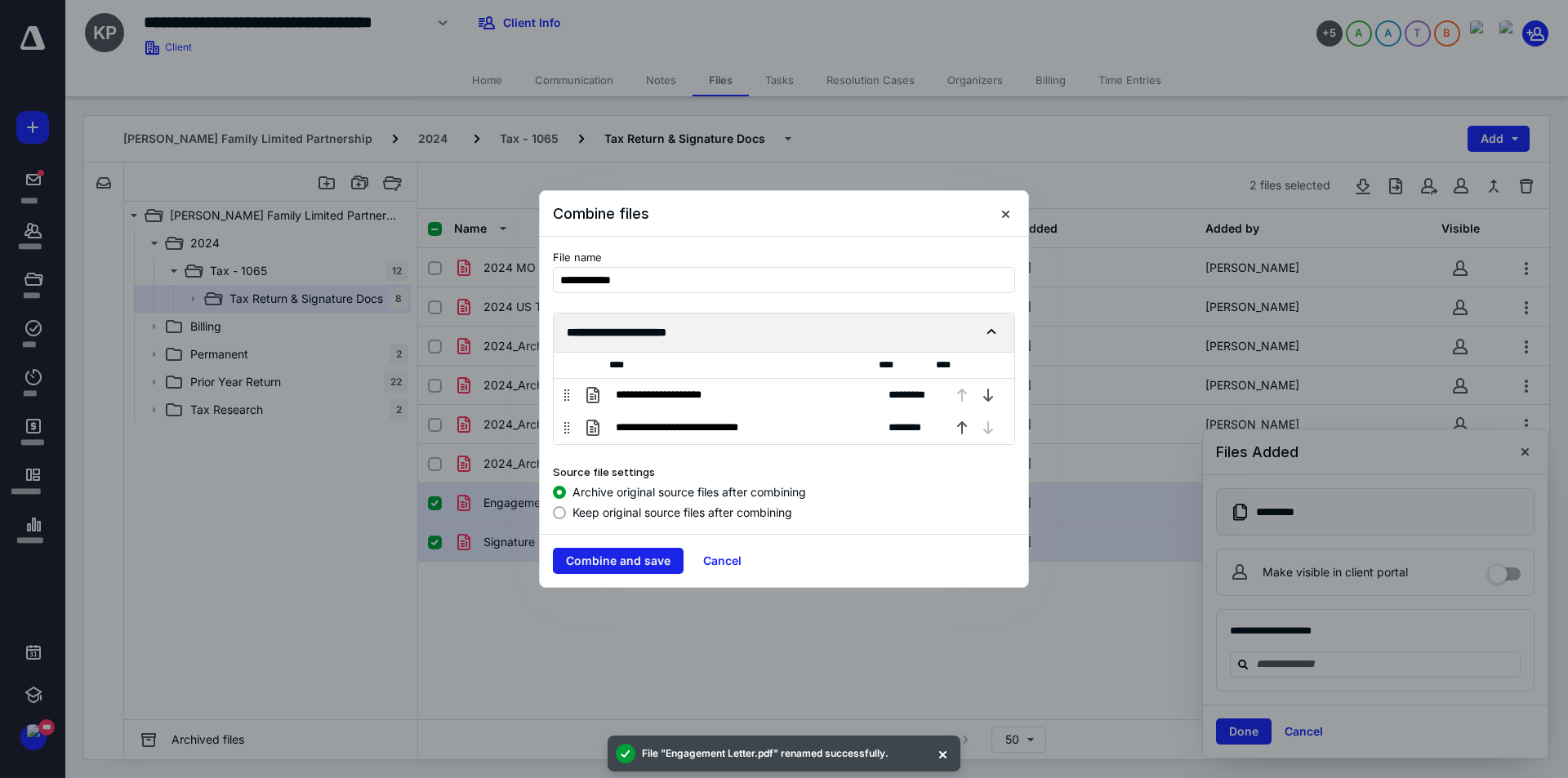 click on "Combine and save" at bounding box center [618, 561] 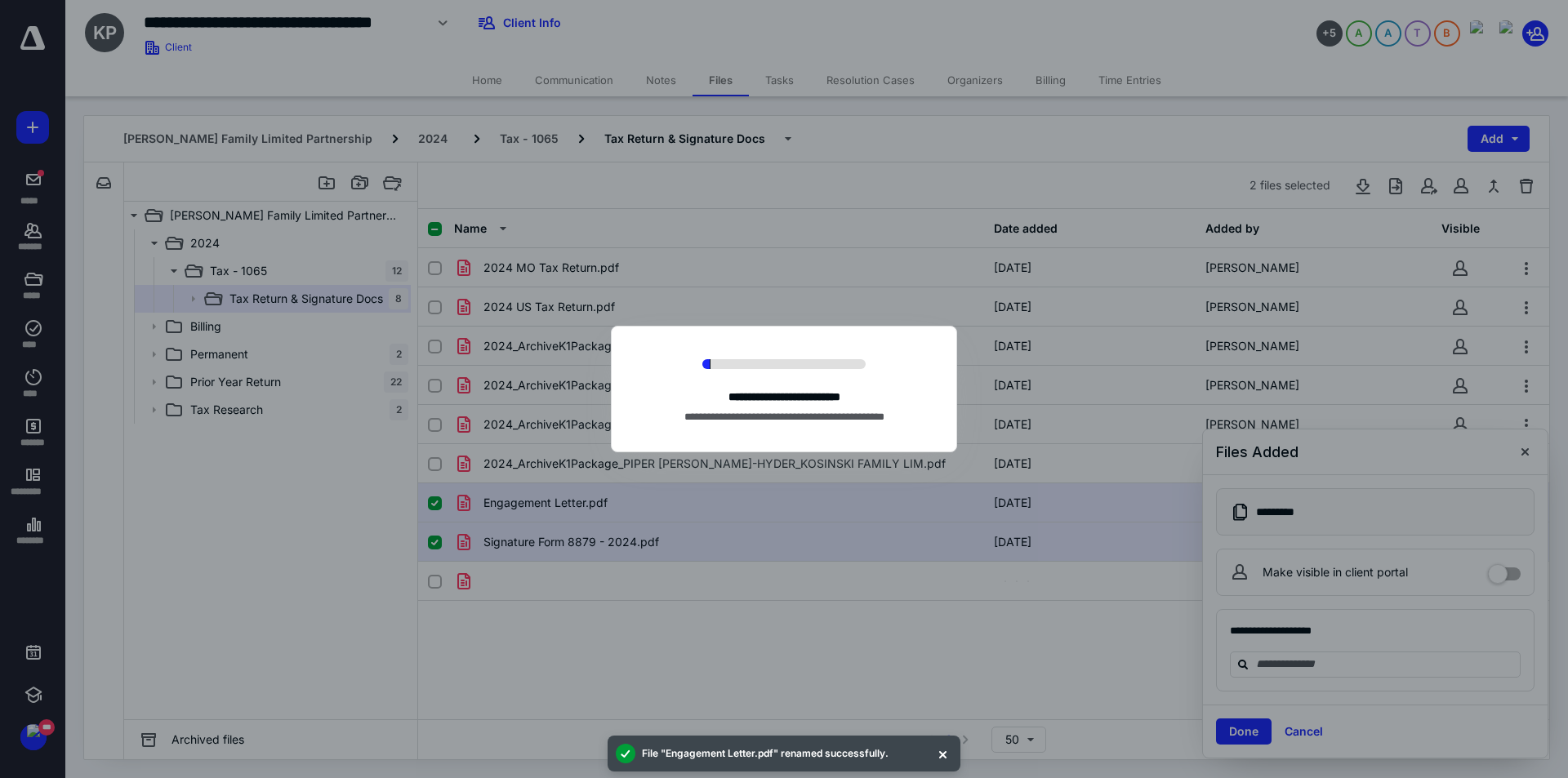 checkbox on "false" 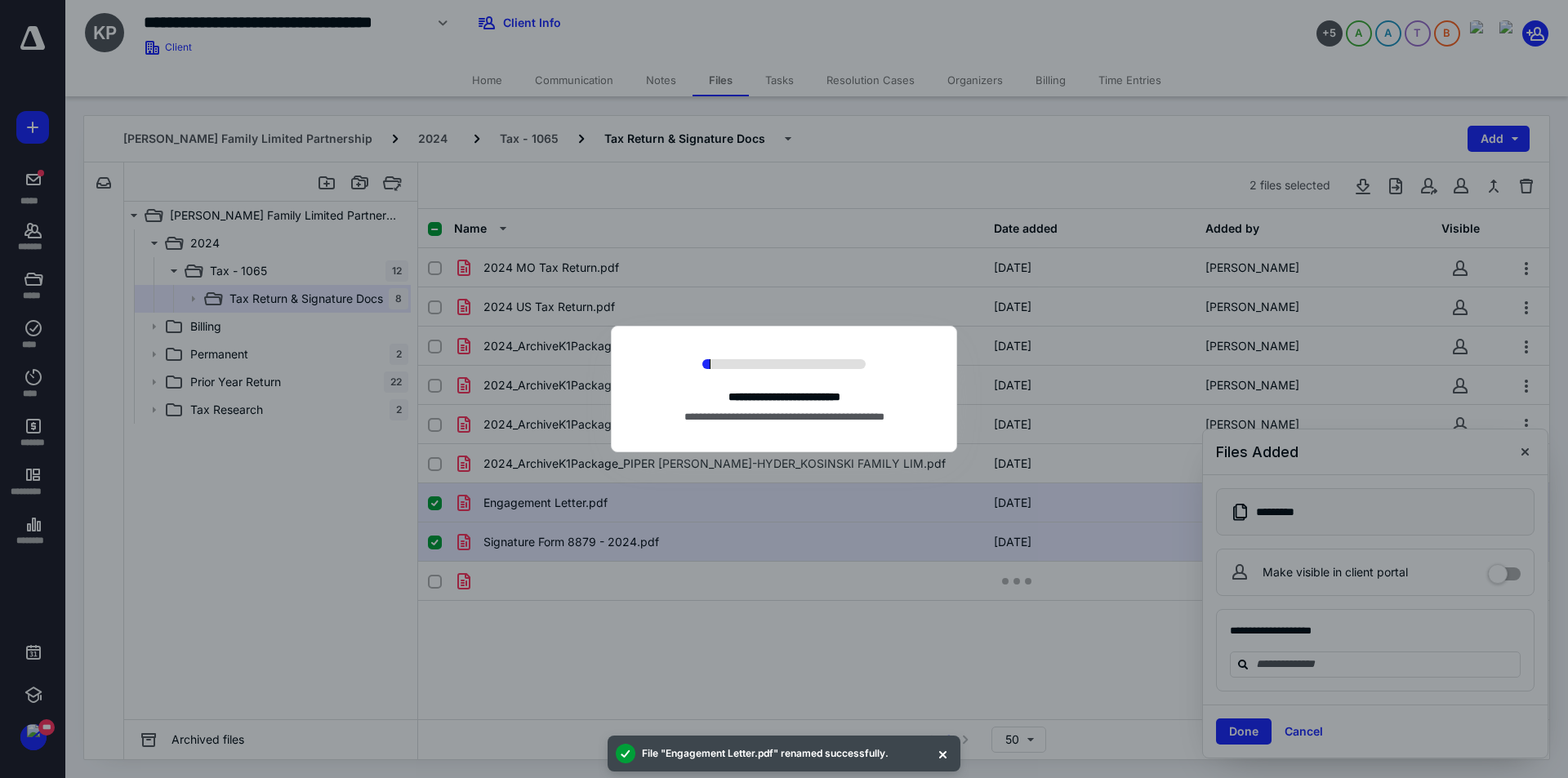 checkbox on "false" 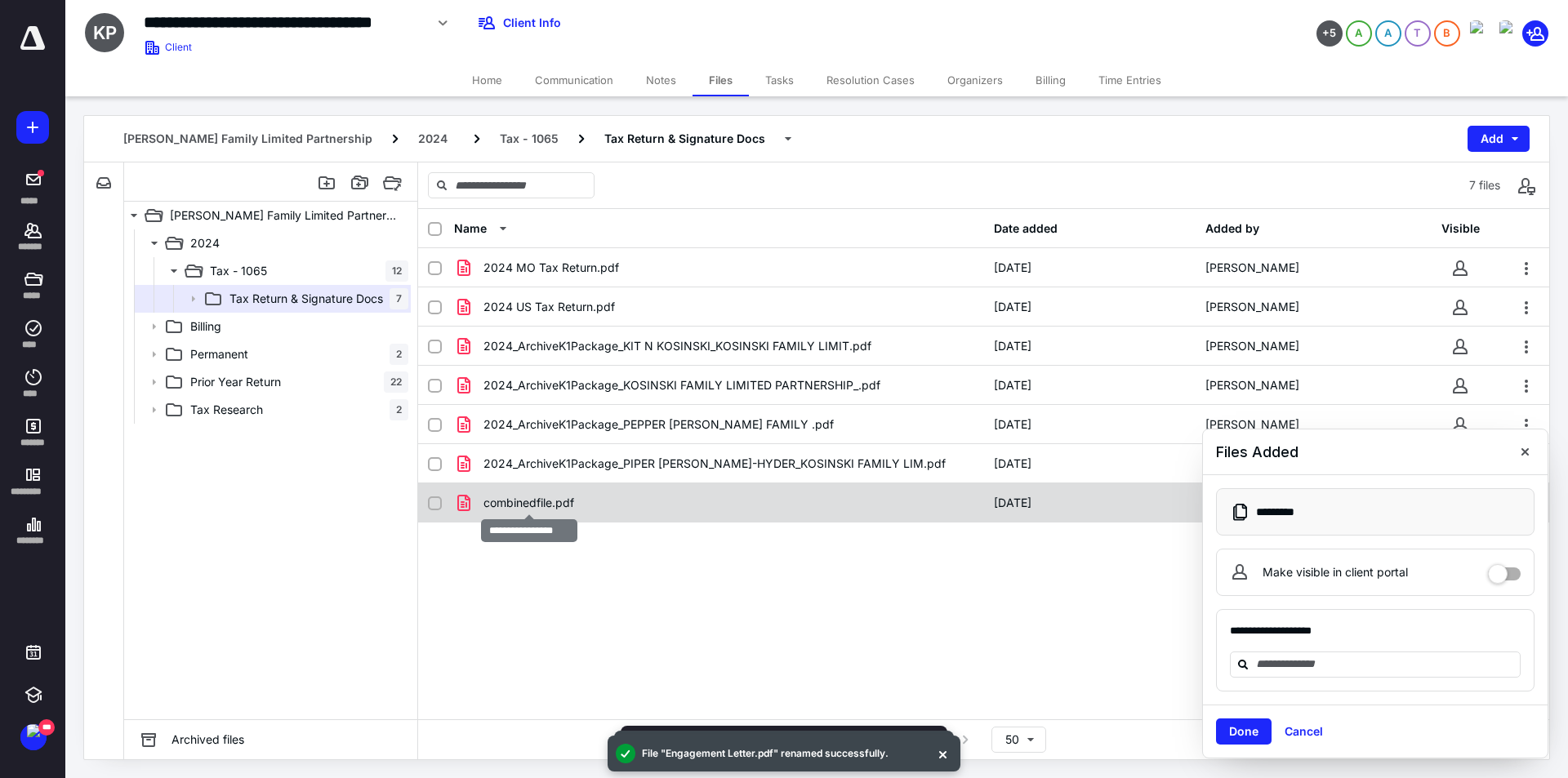 click on "combinedfile.pdf" at bounding box center (528, 503) 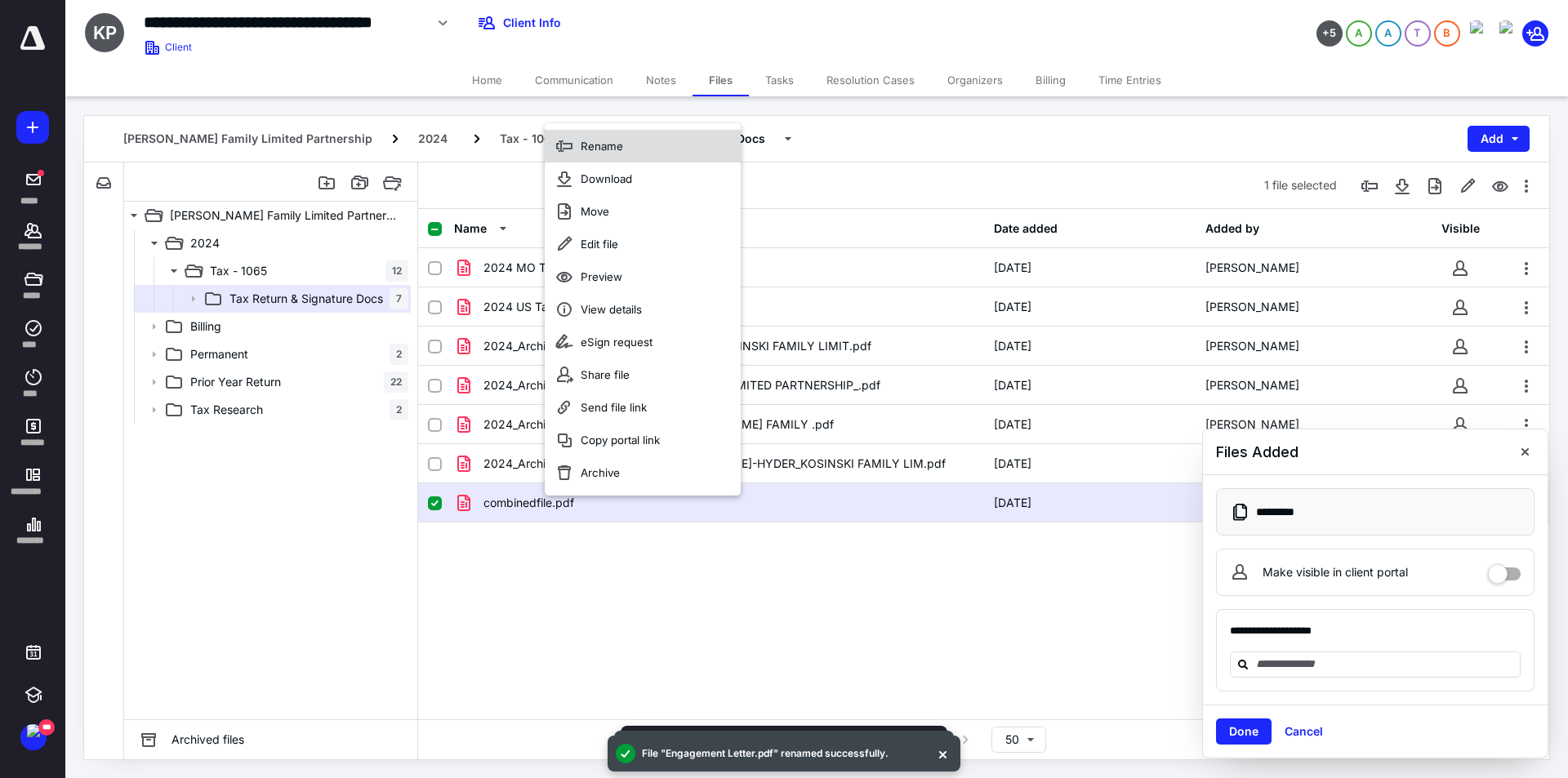 click on "Rename" at bounding box center [602, 146] 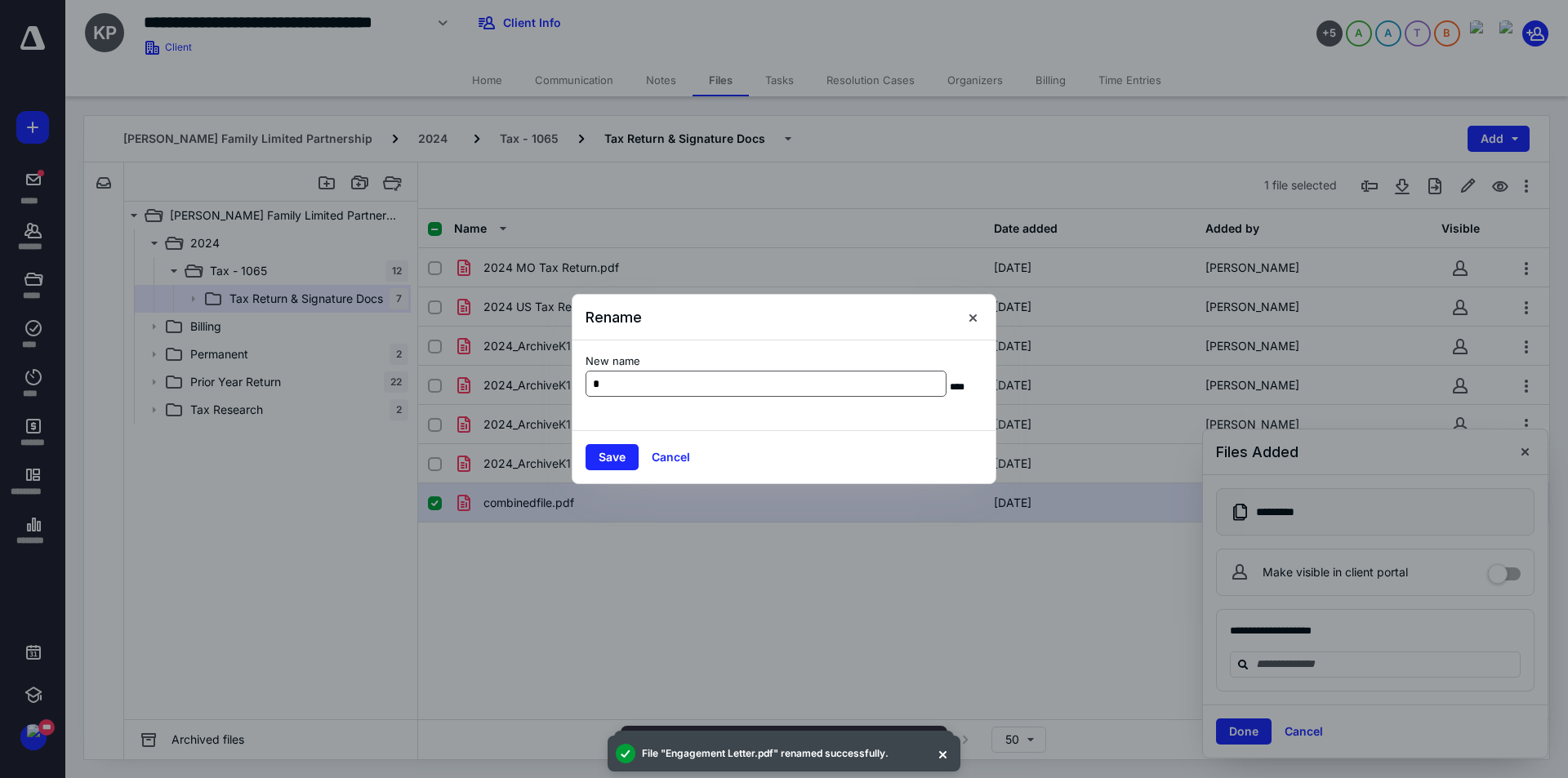 type on "**********" 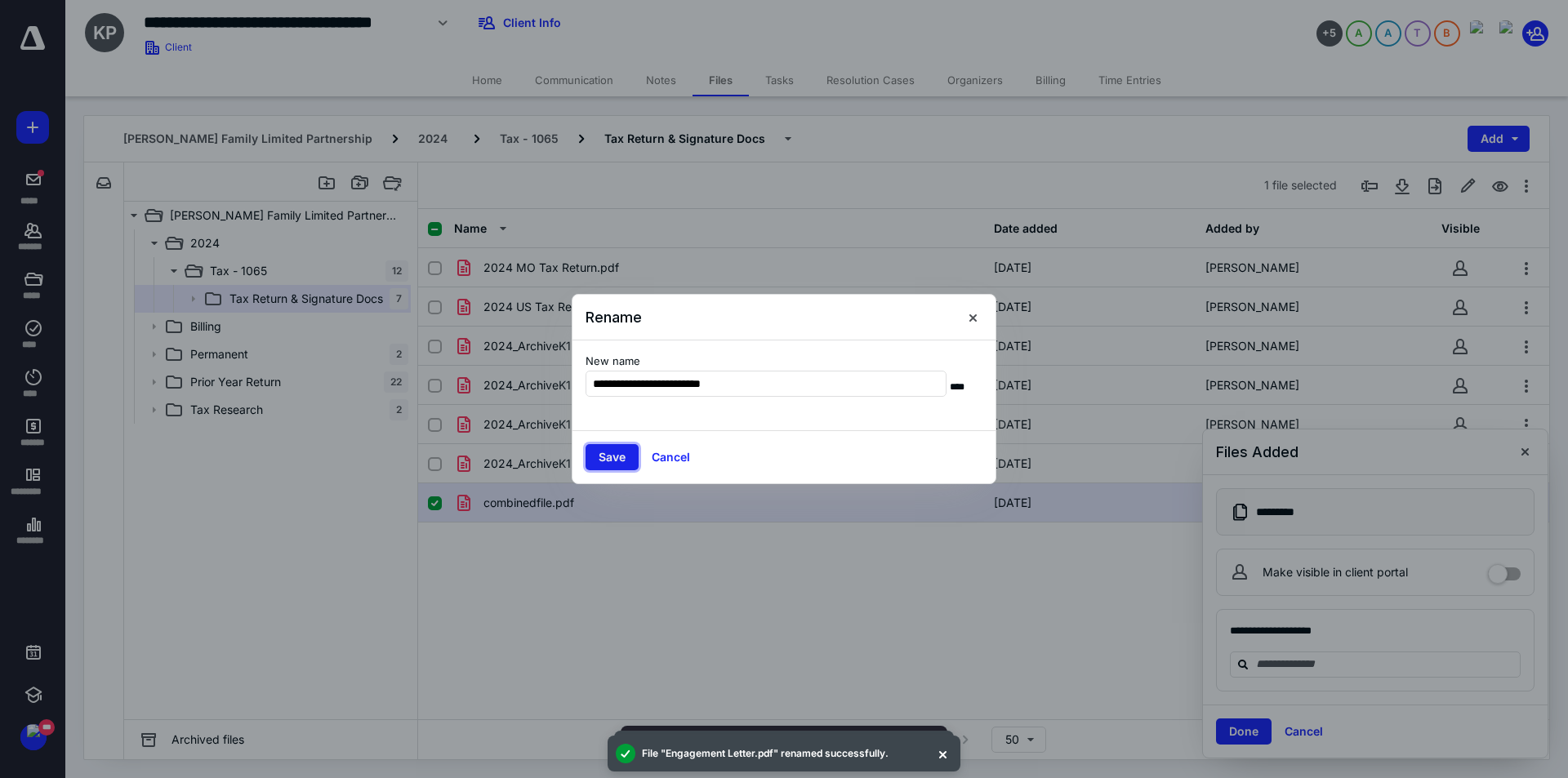 click on "Save" at bounding box center (612, 457) 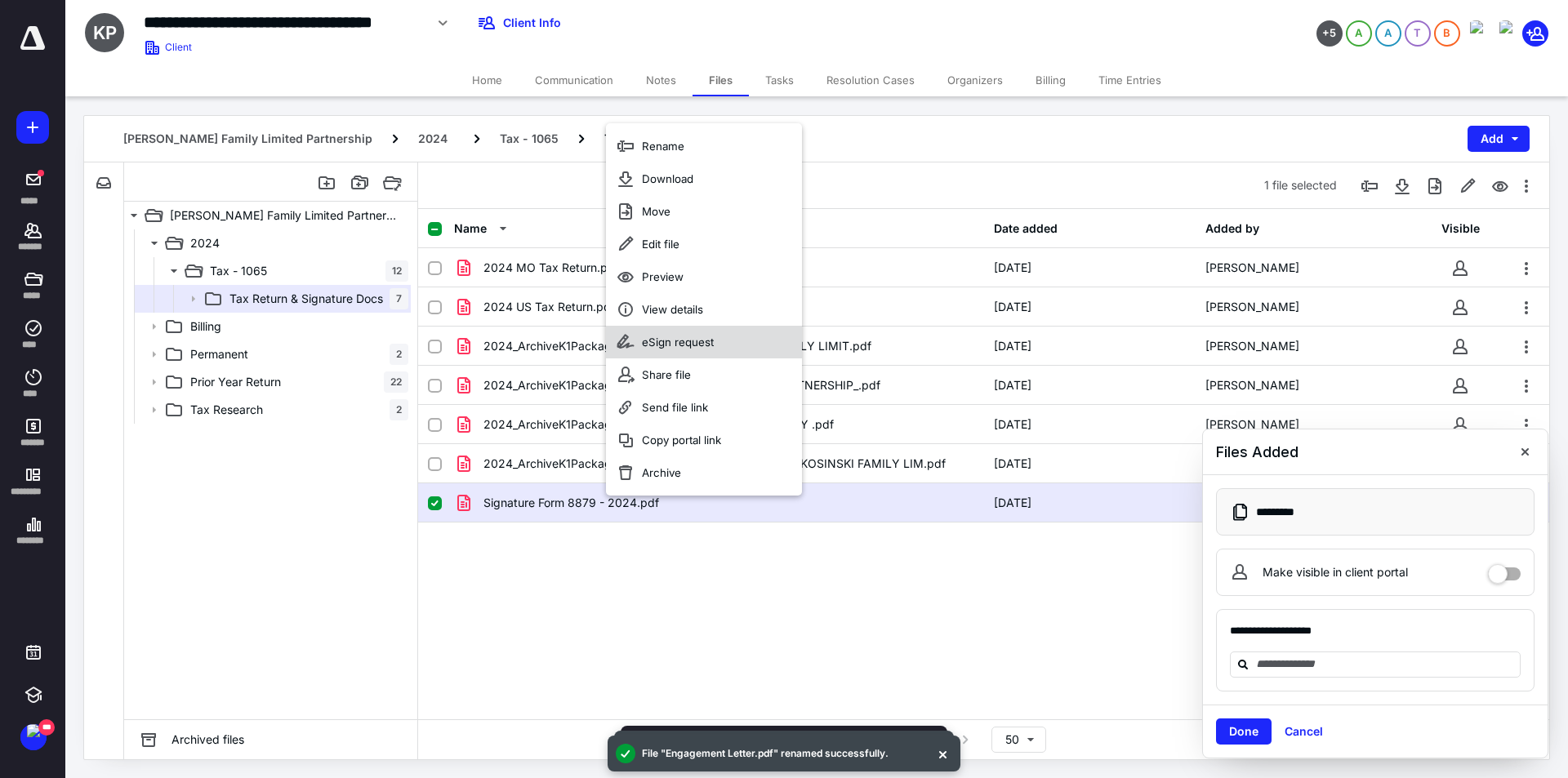 click on "eSign request" at bounding box center (678, 342) 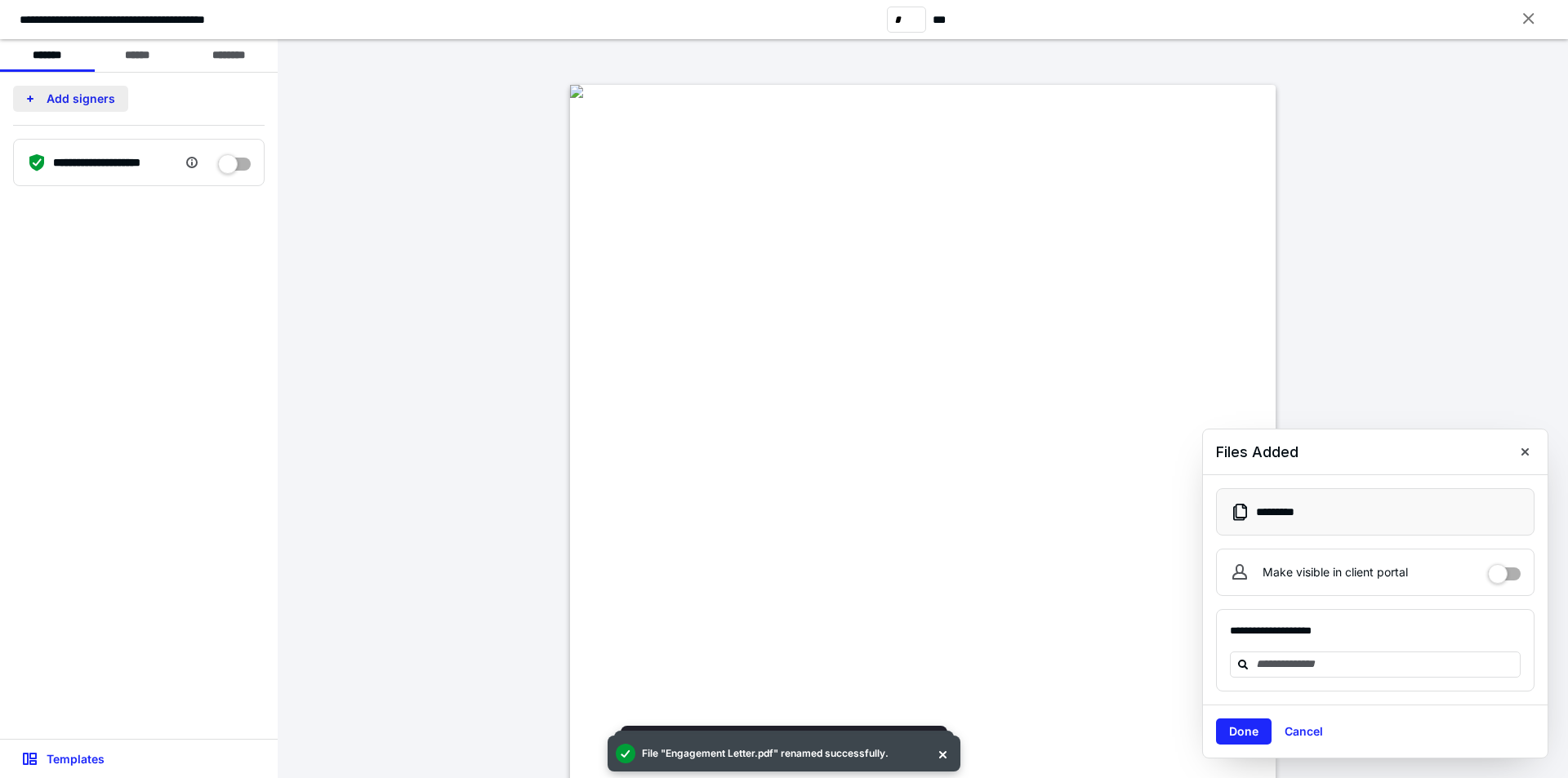click on "Add signers" at bounding box center [70, 99] 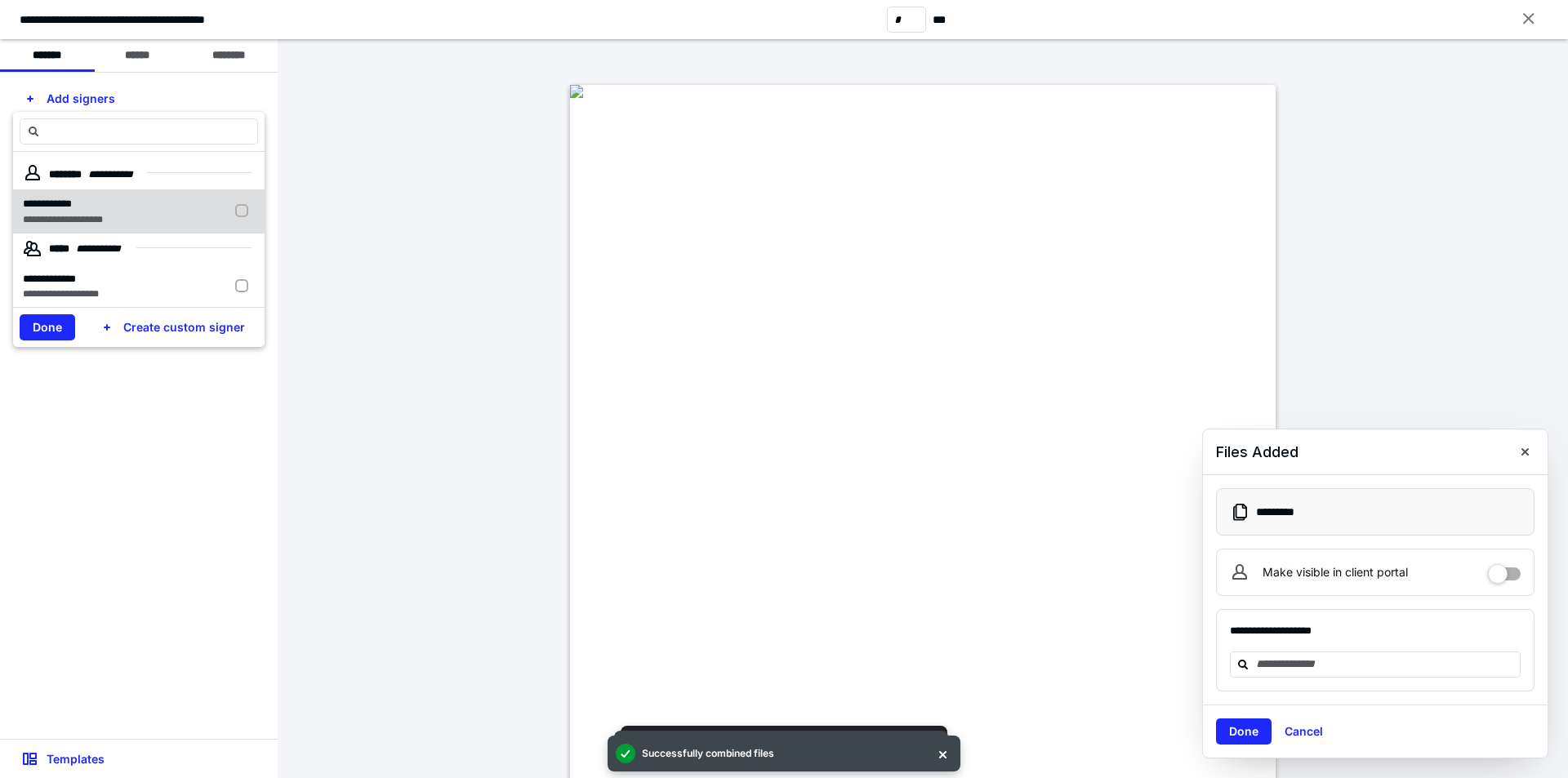 click at bounding box center (245, 211) 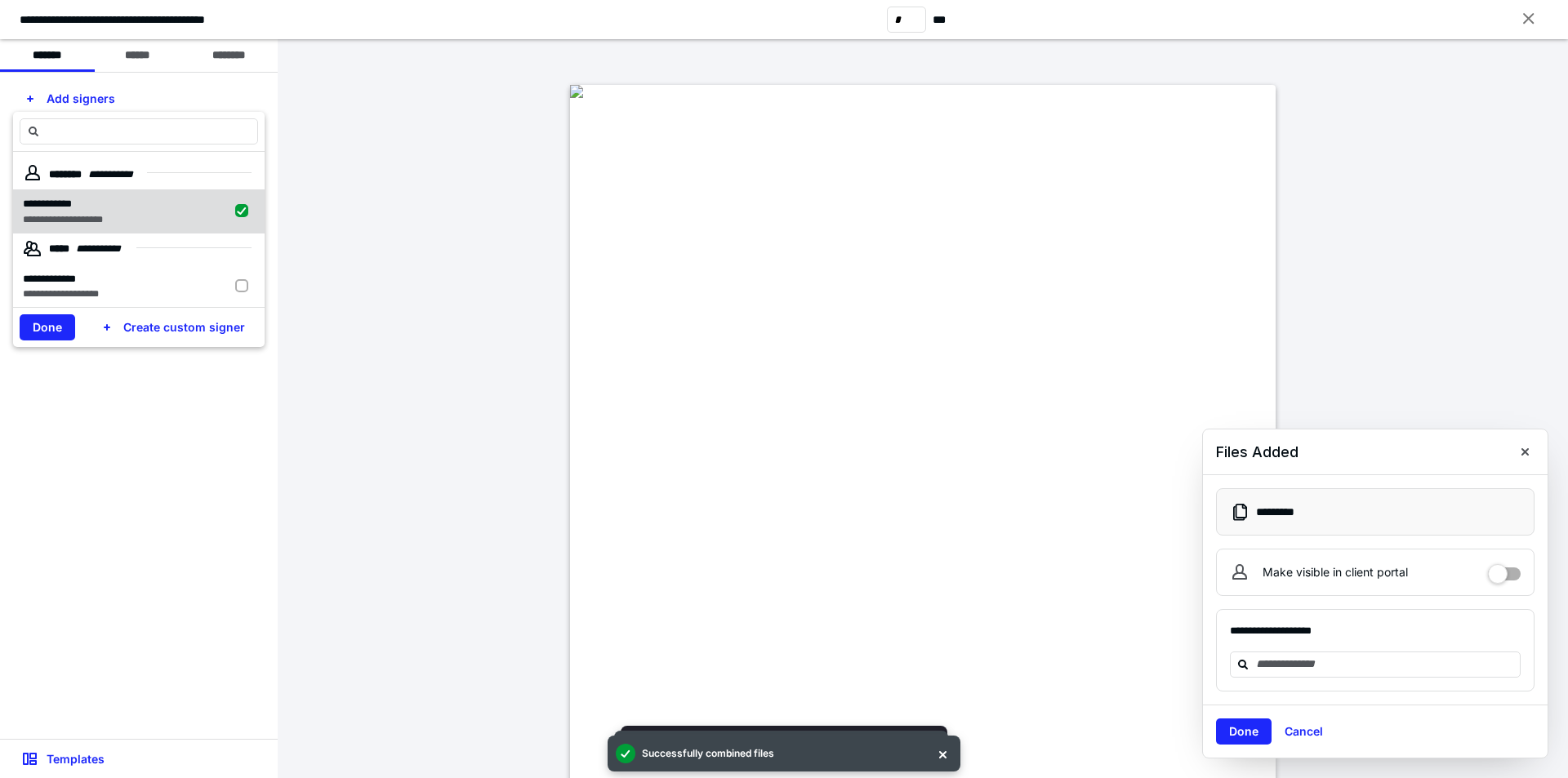 checkbox on "true" 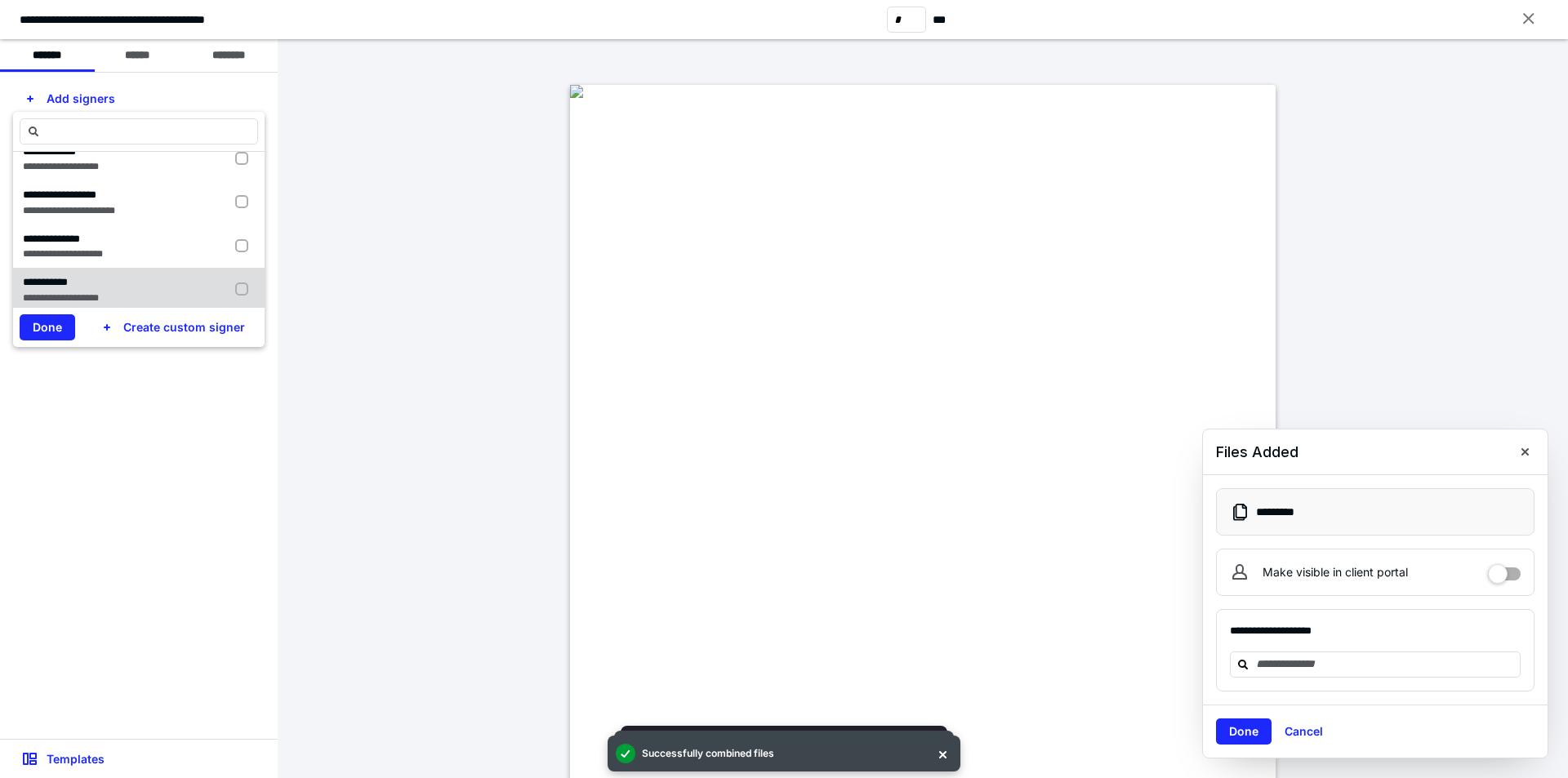 scroll, scrollTop: 269, scrollLeft: 0, axis: vertical 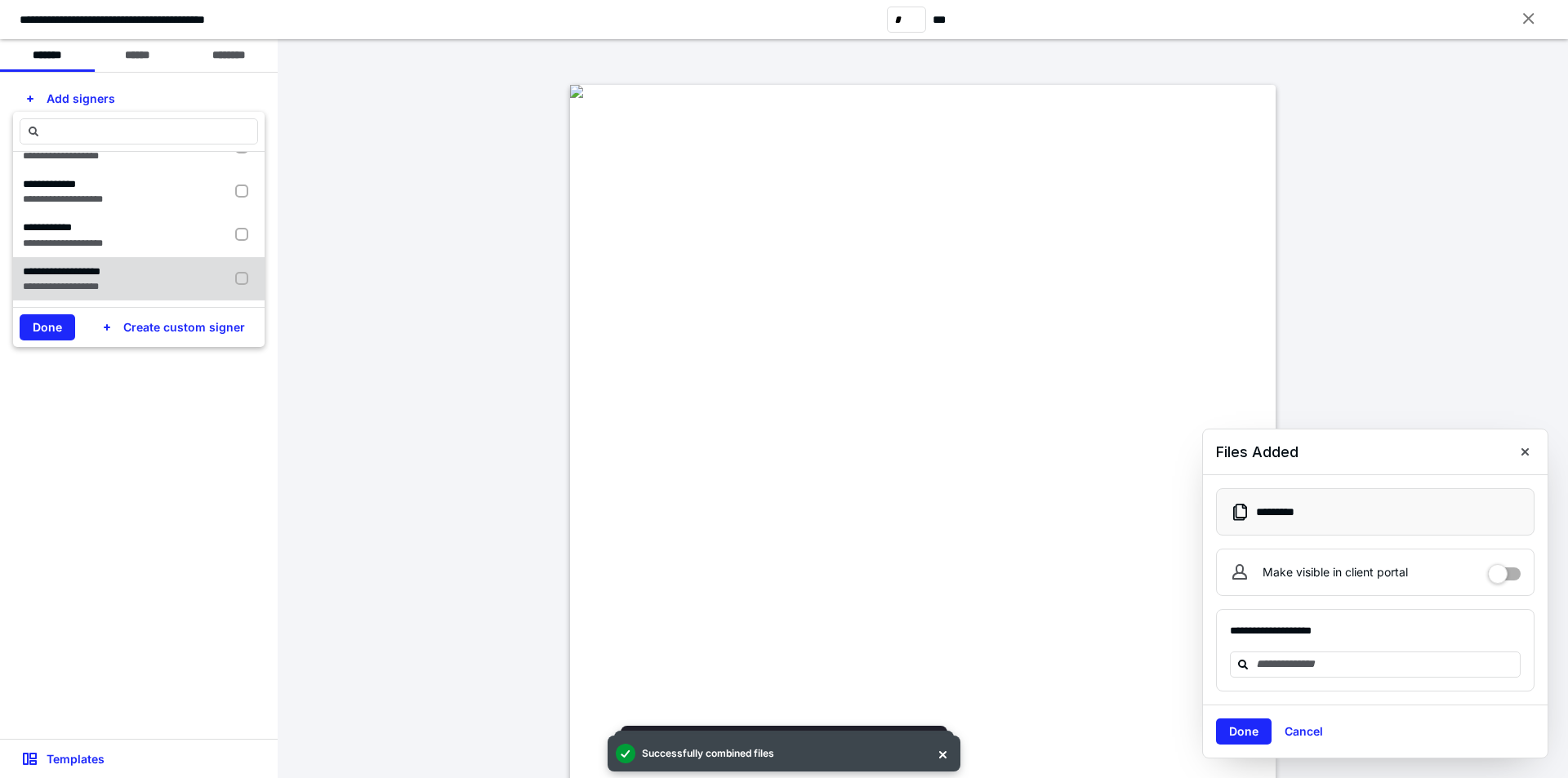 click on "**********" at bounding box center [60, 287] 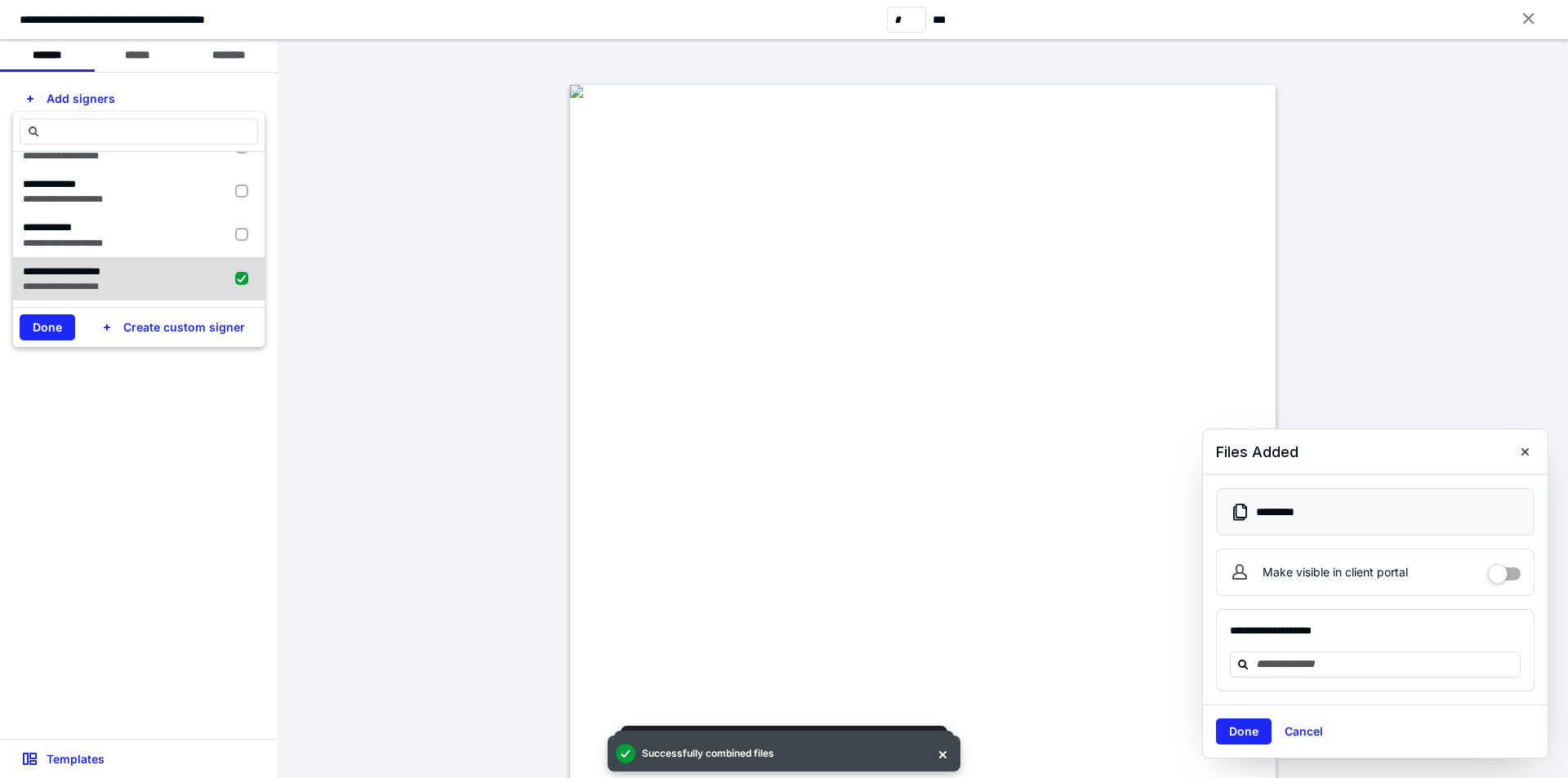 checkbox on "true" 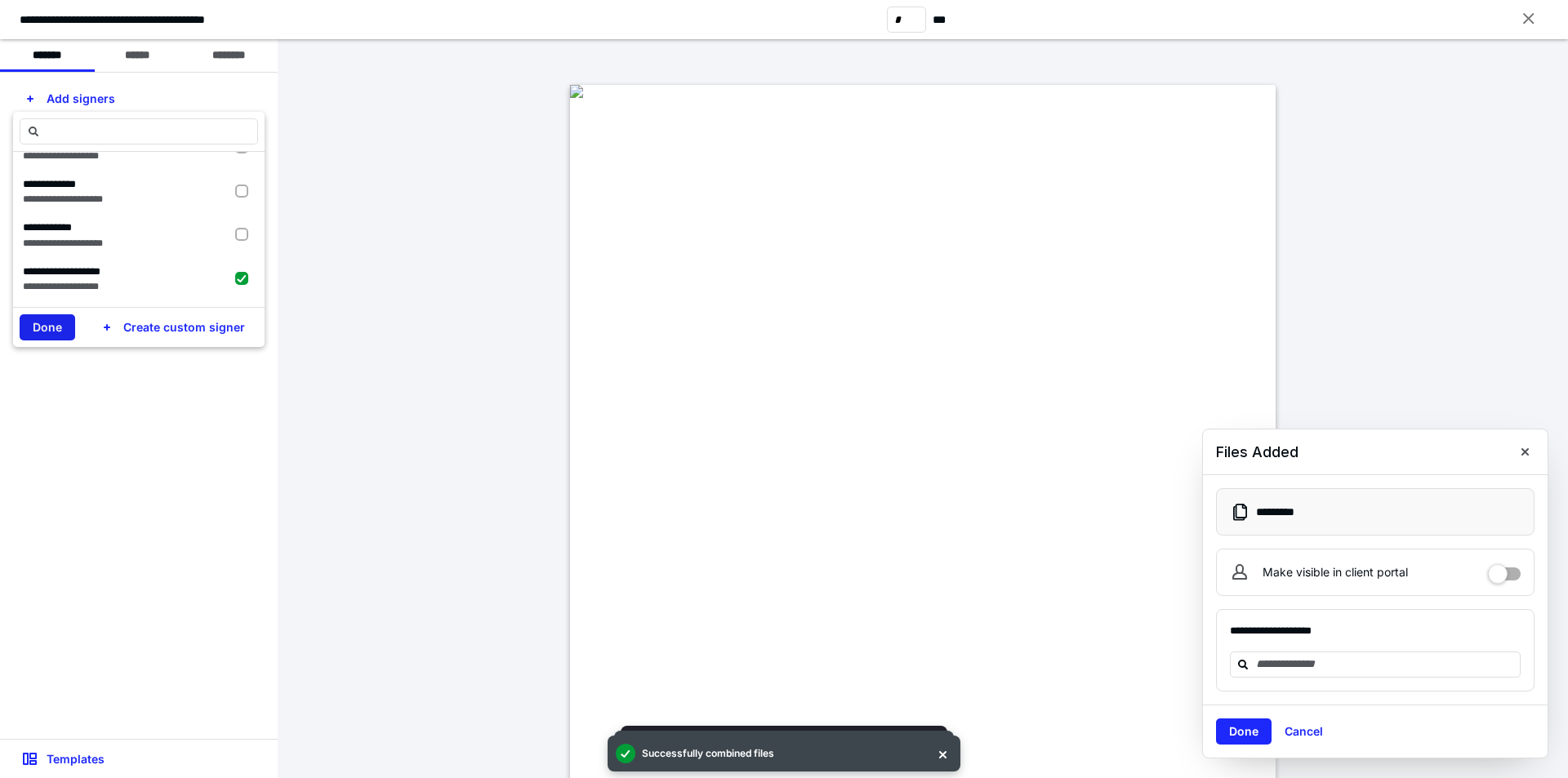 click on "Done" at bounding box center (47, 327) 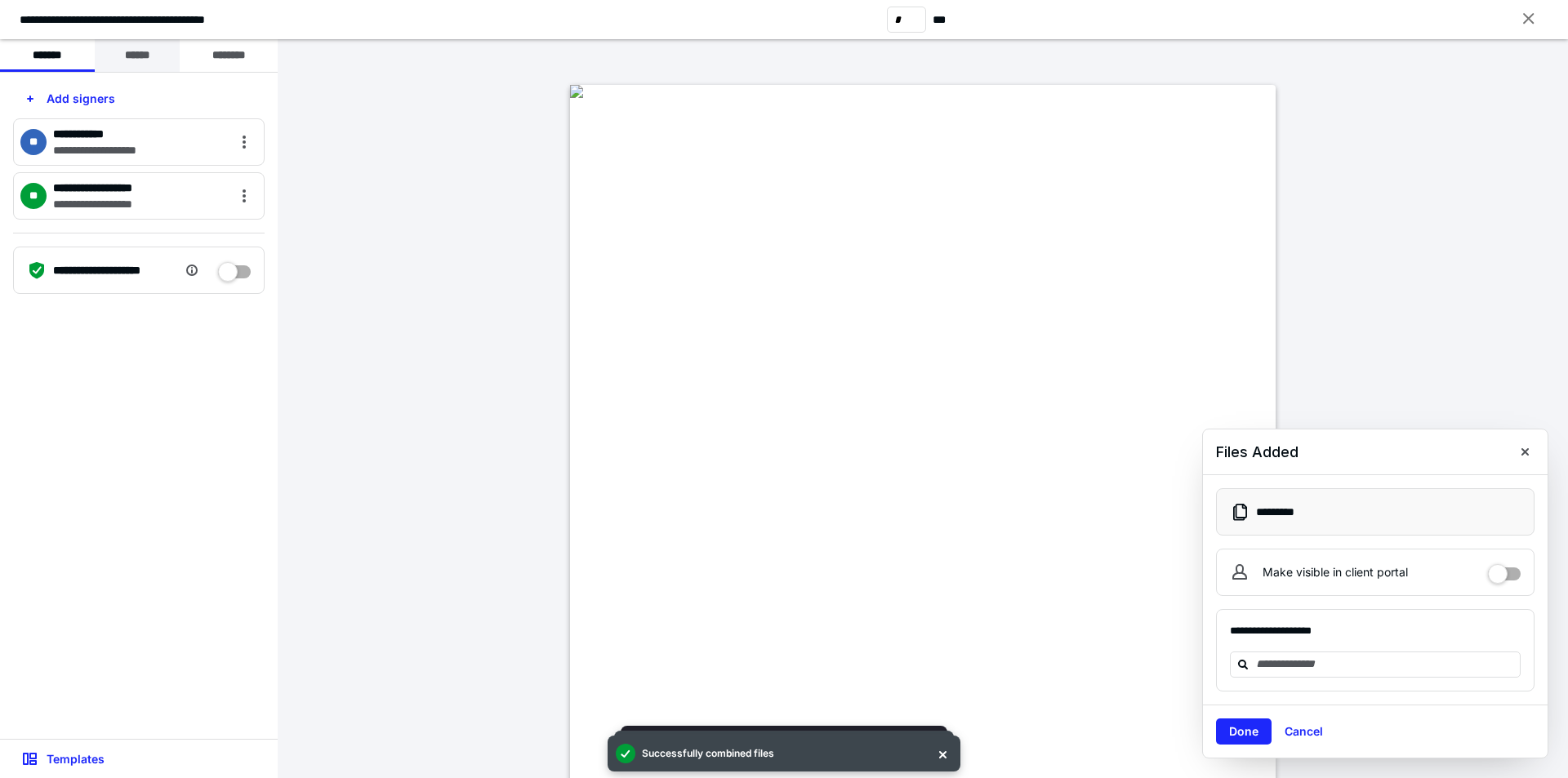 click on "******" at bounding box center [137, 56] 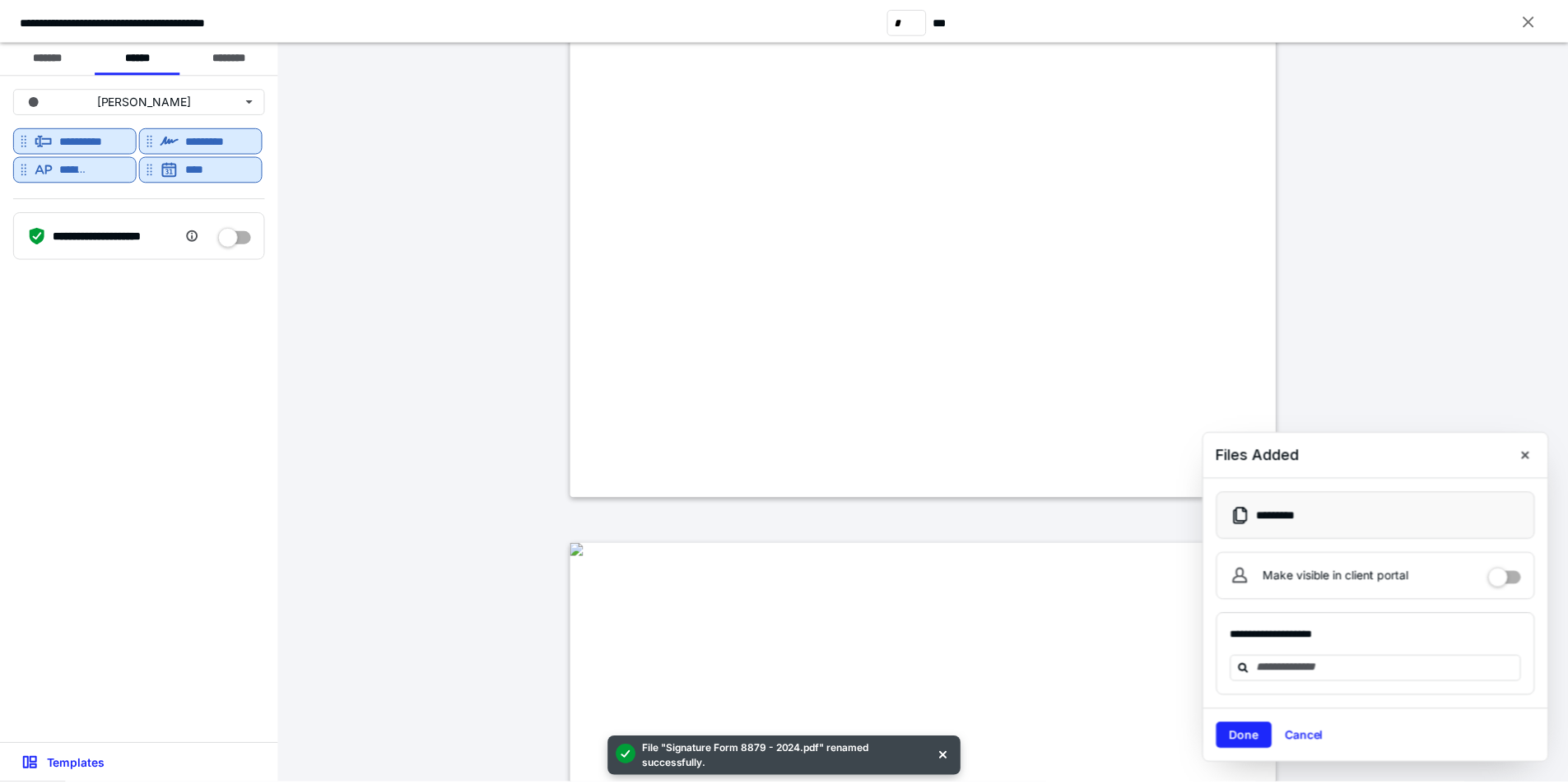 scroll, scrollTop: 0, scrollLeft: 0, axis: both 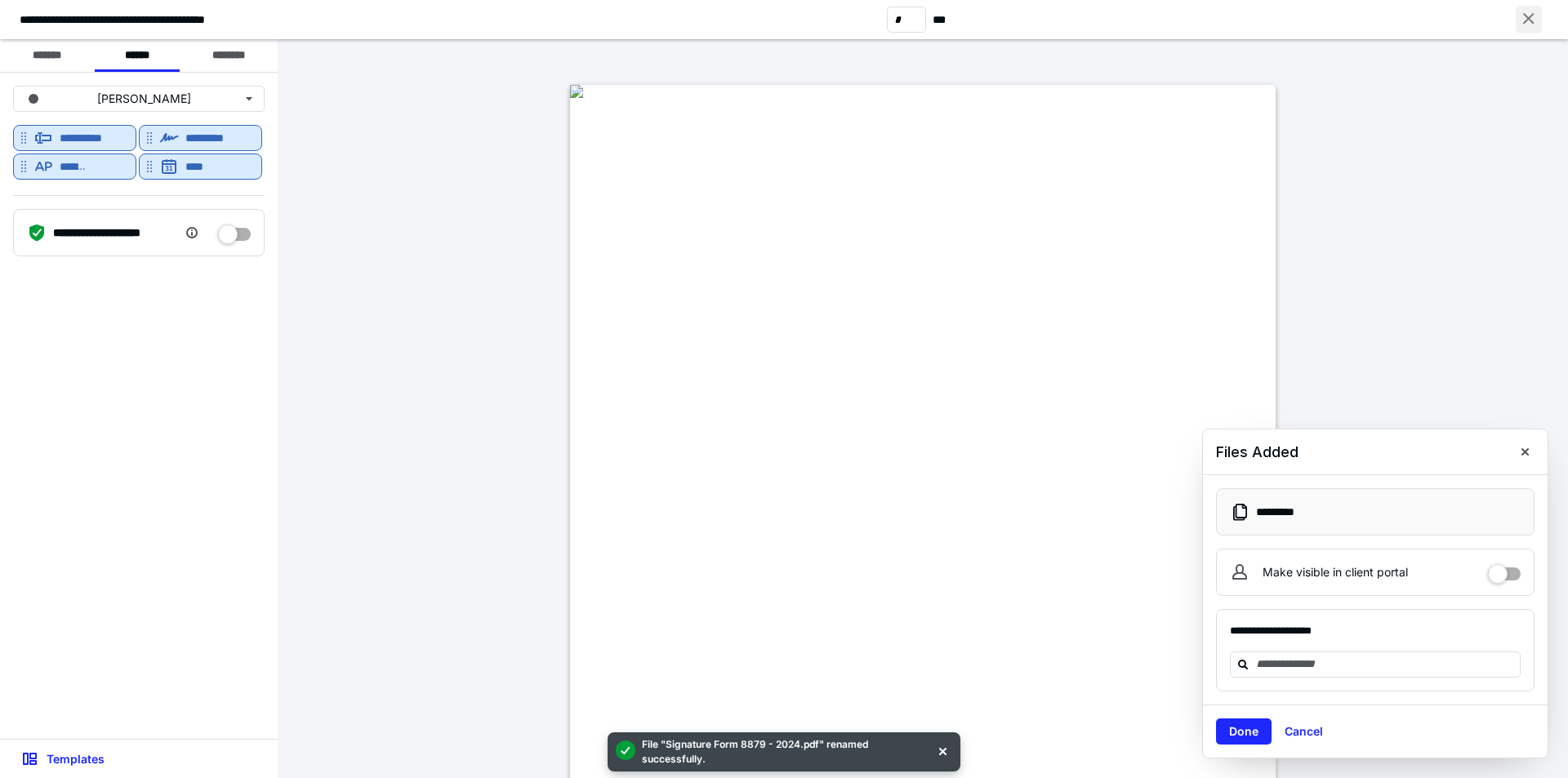 click at bounding box center [1529, 20] 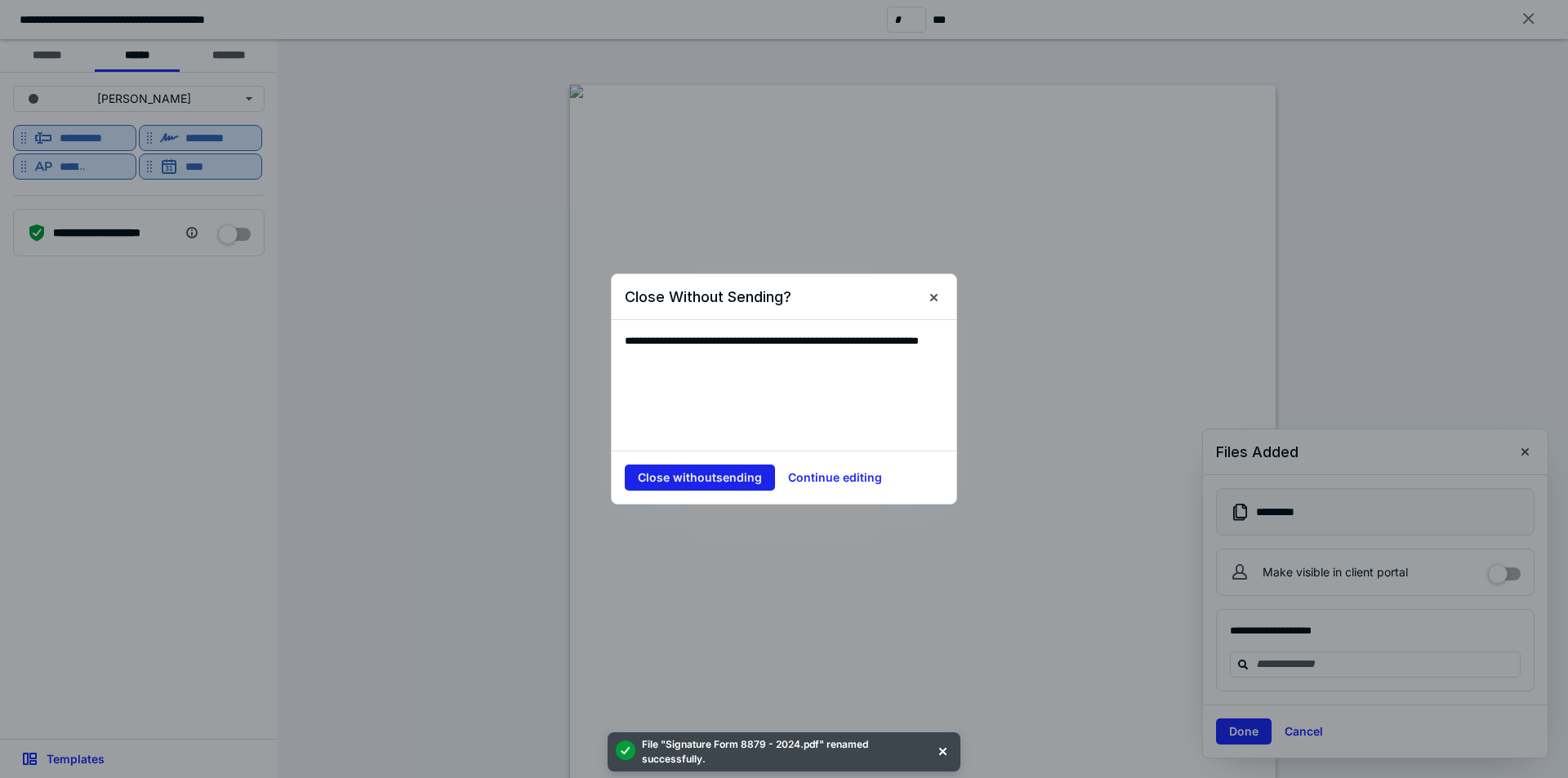 click on "Close without  sending" at bounding box center [700, 478] 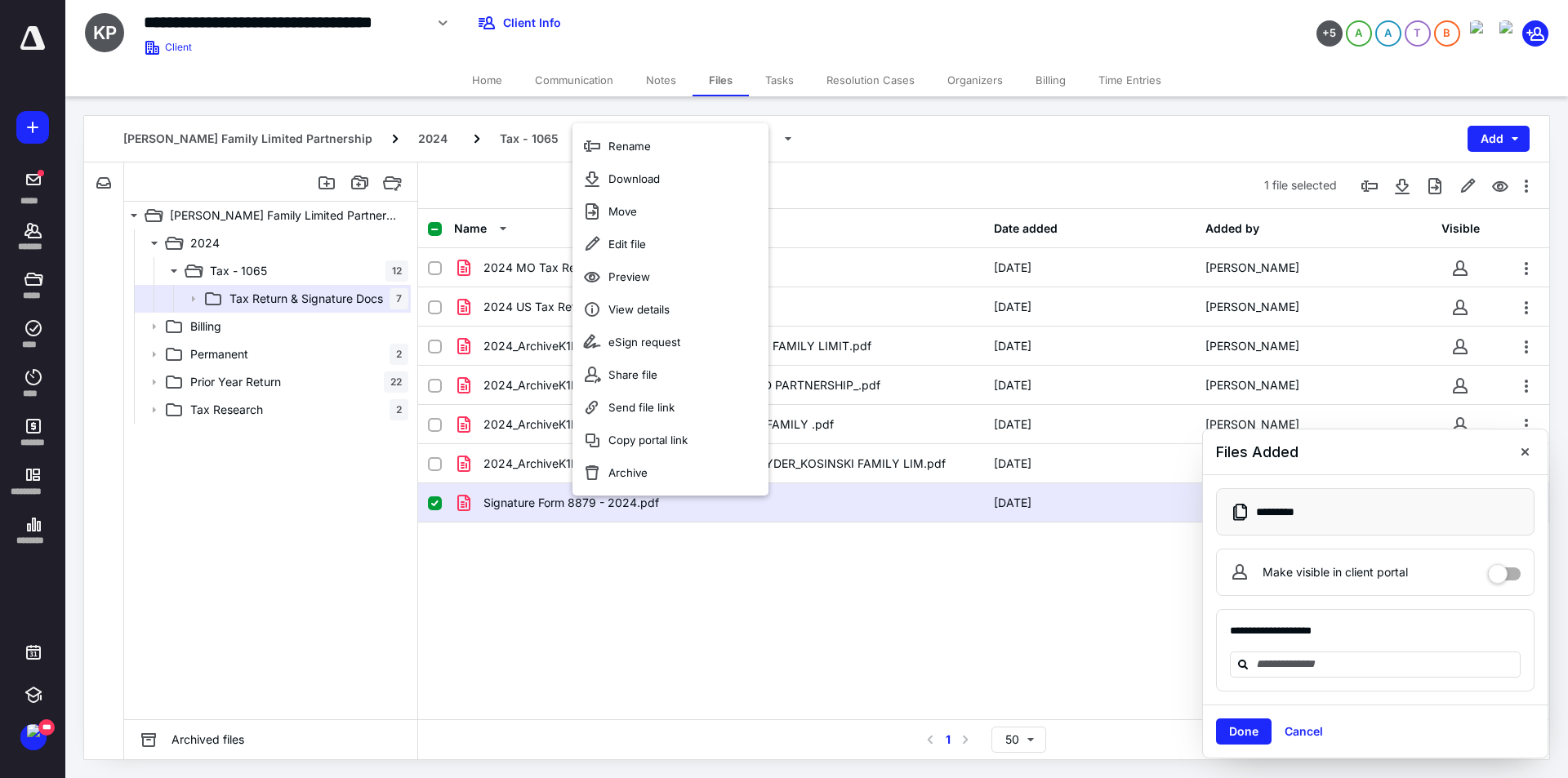 click on "Name Date added Added by Visible 2024 MO Tax Return.pdf [DATE] [PERSON_NAME] 2024 US Tax Return.pdf [DATE] [PERSON_NAME] 2024_ArchiveK1Package_KIT N KOSINSKI_KOSINSKI FAMILY LIMIT.pdf [DATE] [PERSON_NAME] 2024_ArchiveK1Package_KOSINSKI FAMILY LIMITED PARTNERSHIP_.pdf [DATE] [PERSON_NAME] 2024_ArchiveK1Package_PEPPER [PERSON_NAME] FAMILY .pdf [DATE] [PERSON_NAME] 2024_ArchiveK1Package_PIPER [PERSON_NAME]-HYDER_KOSINSKI FAMILY LIM.pdf [DATE] [PERSON_NAME] Signature Form 8879 - 2024.pdf [DATE] [PERSON_NAME]  (me)" at bounding box center [983, 464] 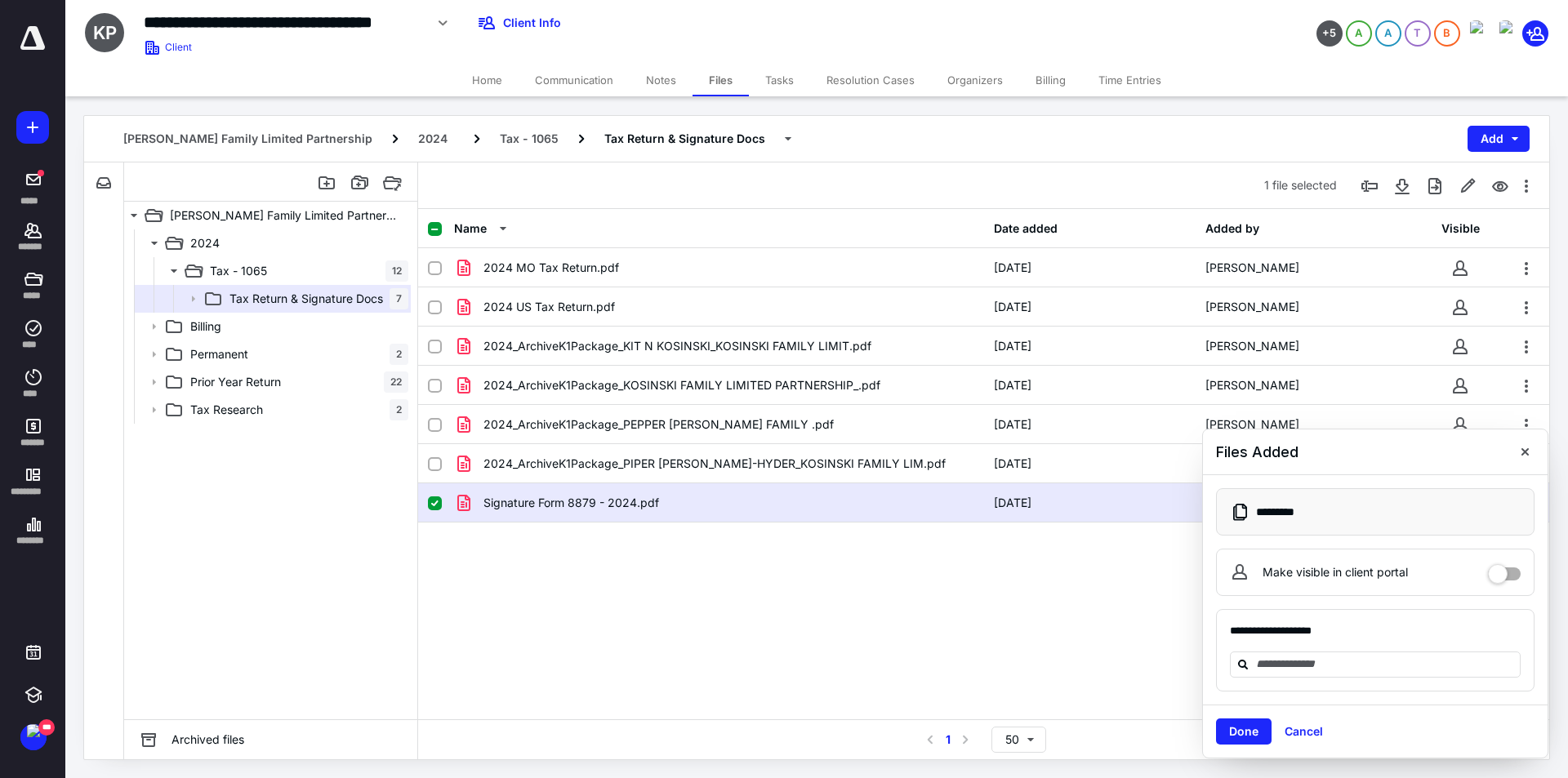 click at bounding box center [434, 504] 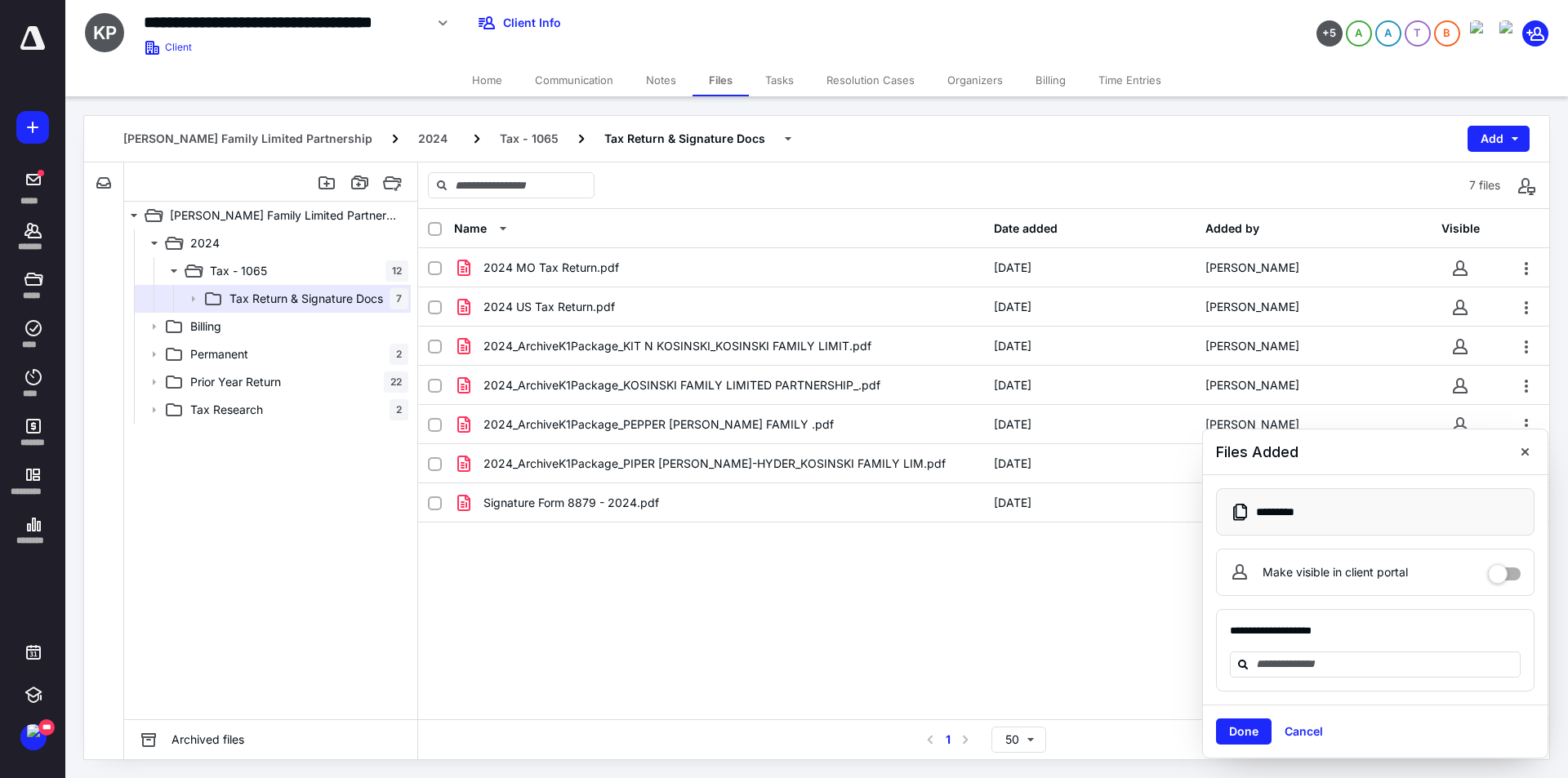 click on "Tasks" at bounding box center (779, 80) 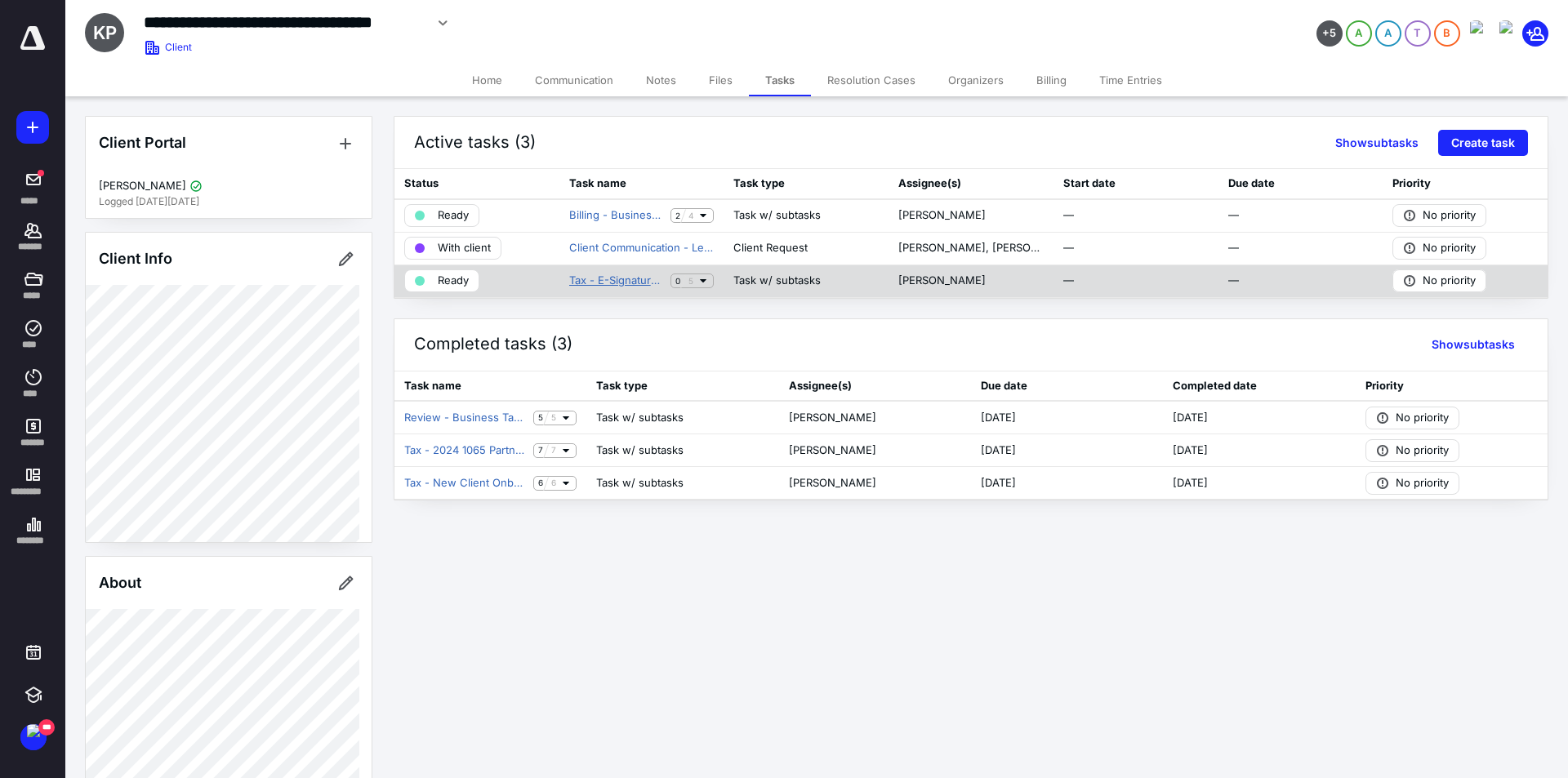 click on "Tax - E-Signature Form 8879" at bounding box center [617, 281] 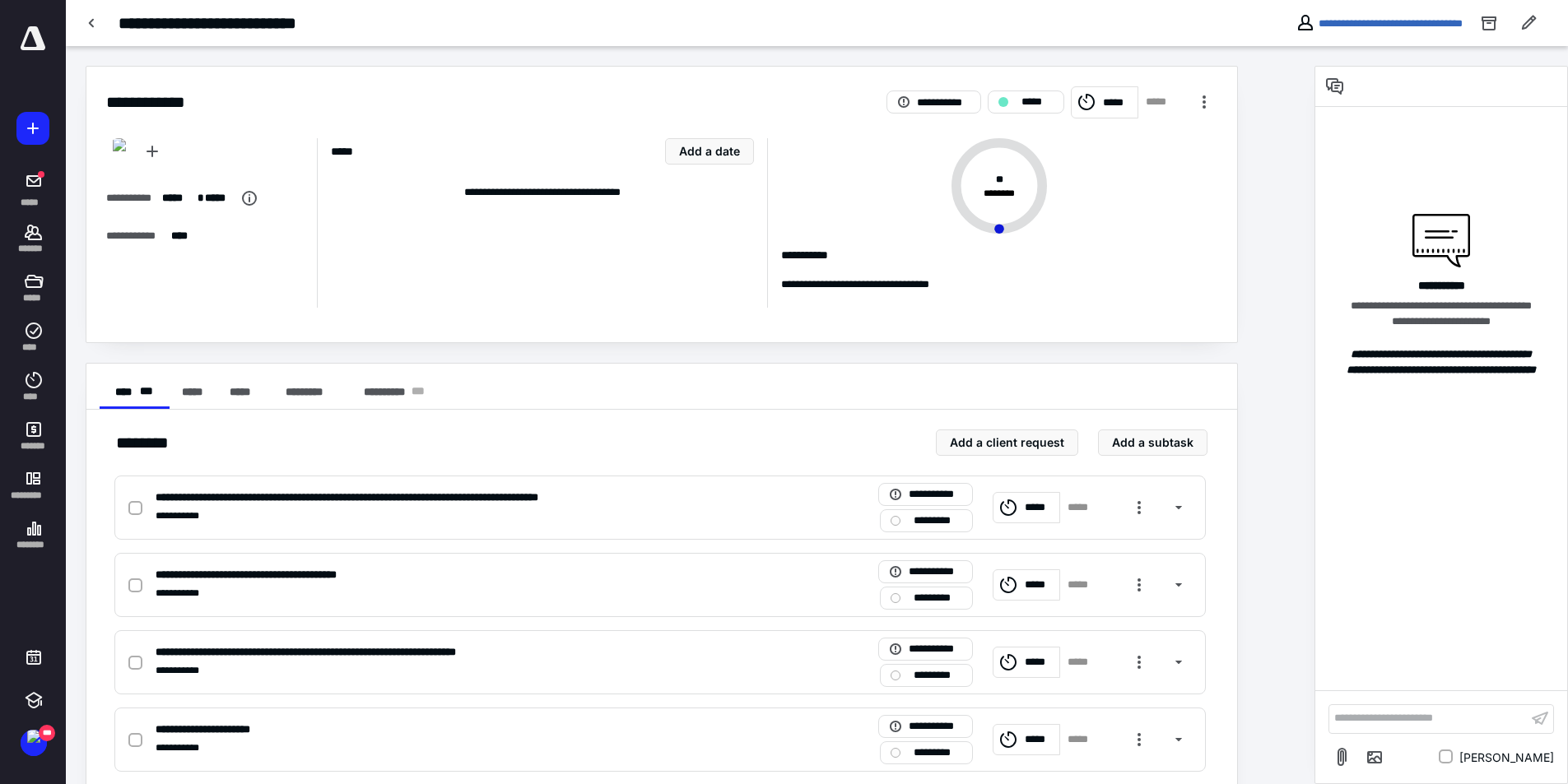 click on "**********" at bounding box center [1428, 718] 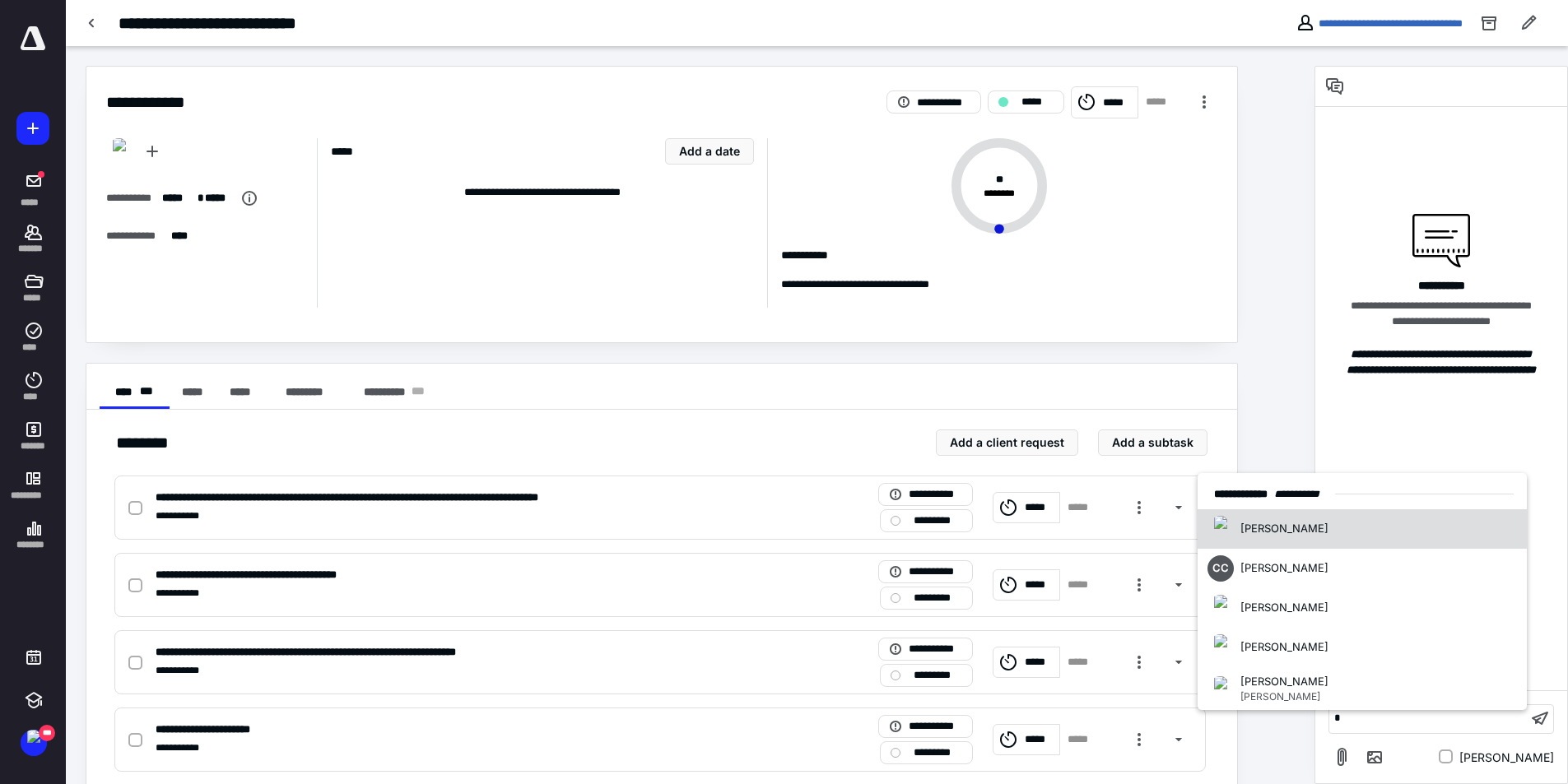 type 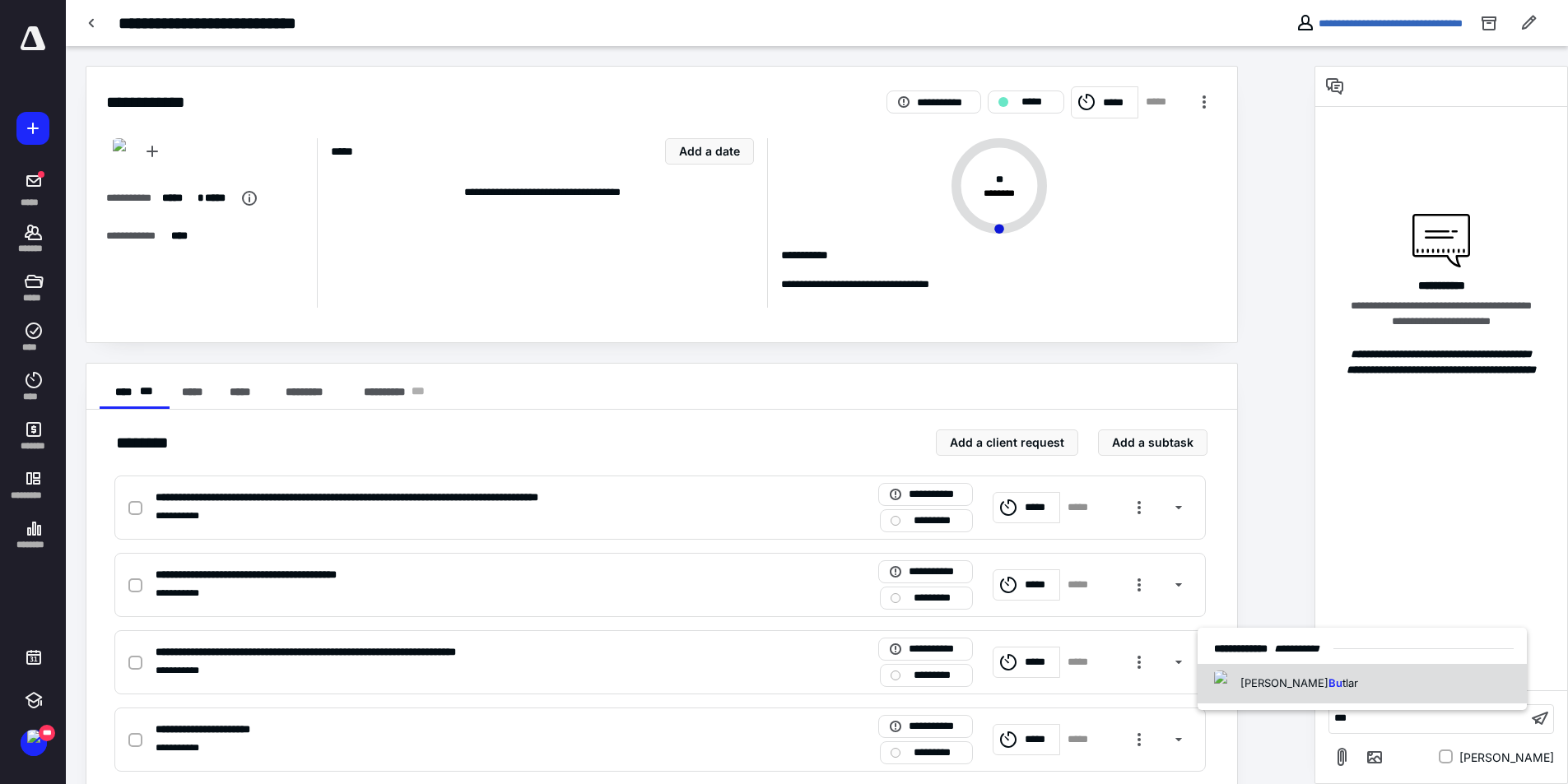 click on "[PERSON_NAME] tlar" at bounding box center [1362, 684] 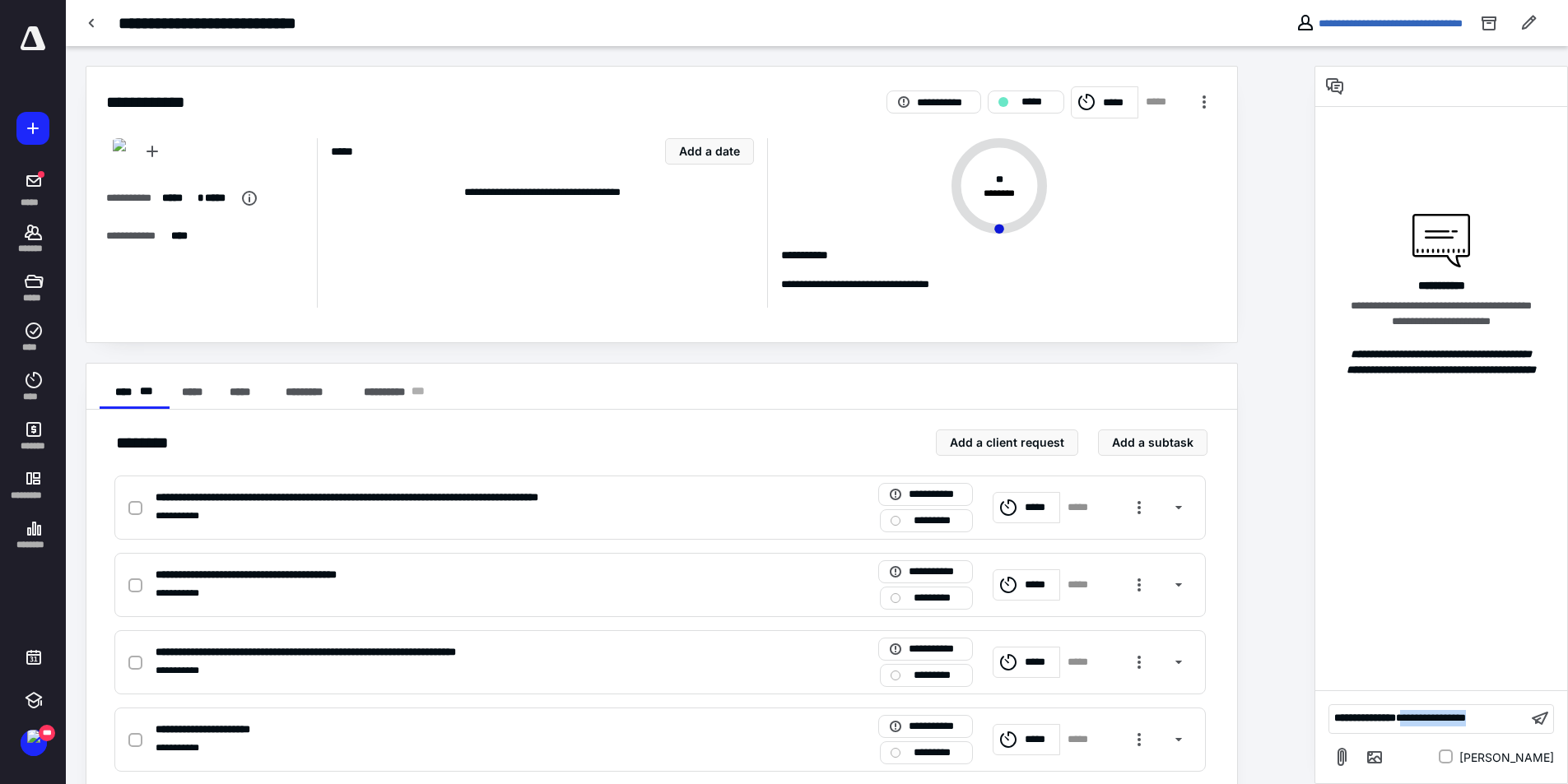 drag, startPoint x: 1514, startPoint y: 717, endPoint x: 1425, endPoint y: 719, distance: 89.02247 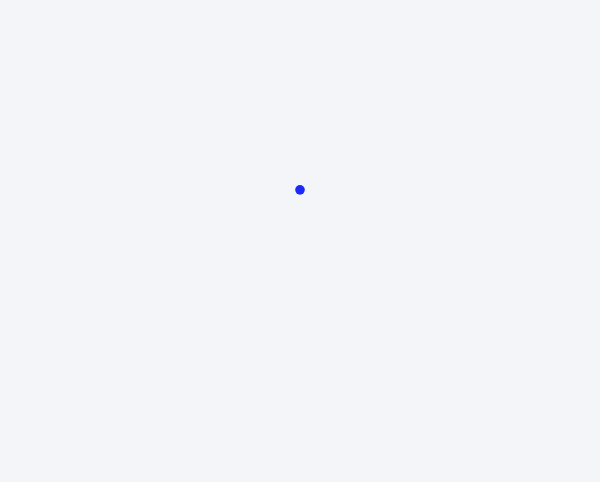 scroll, scrollTop: 0, scrollLeft: 0, axis: both 